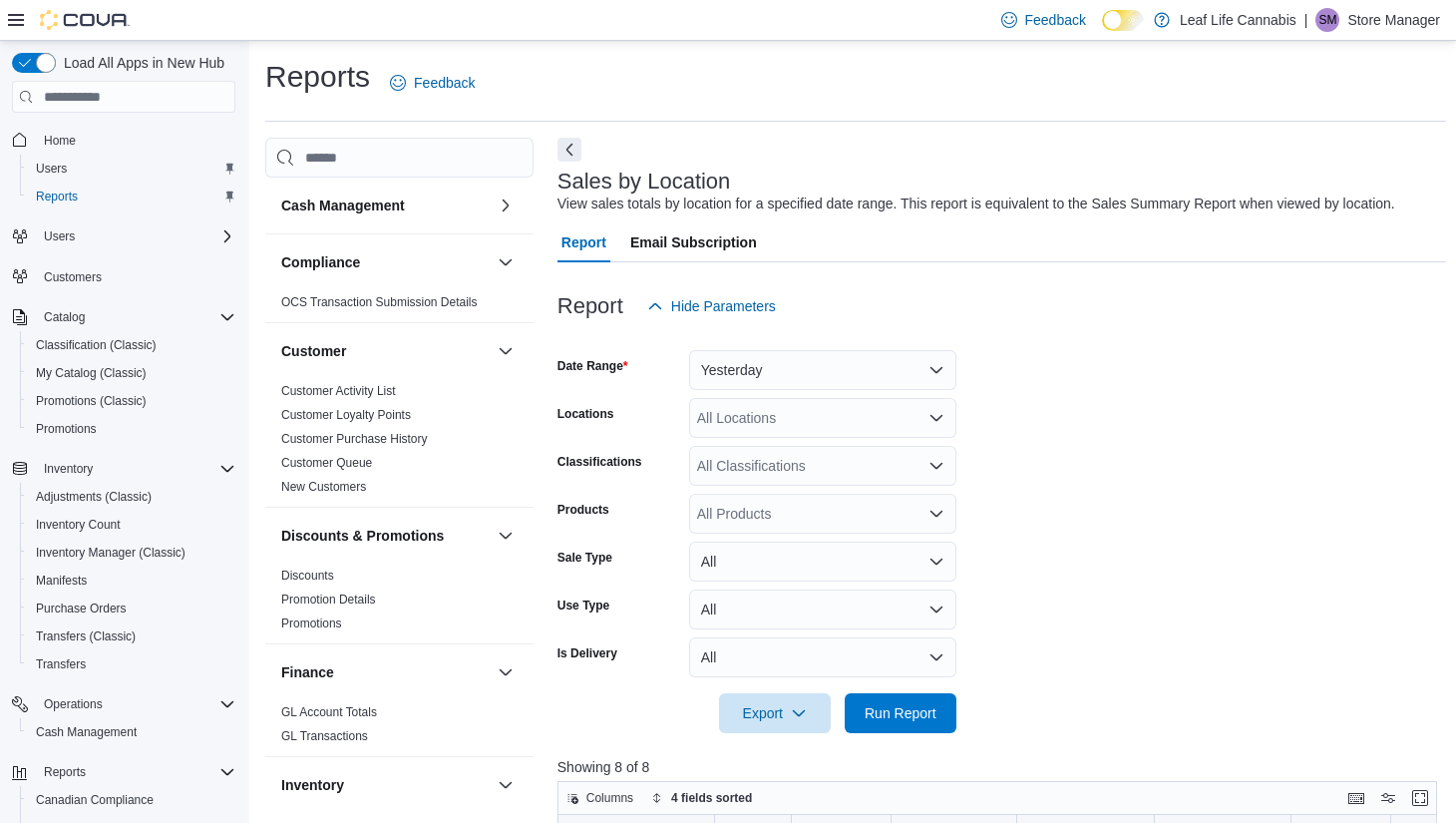 scroll, scrollTop: 599, scrollLeft: 0, axis: vertical 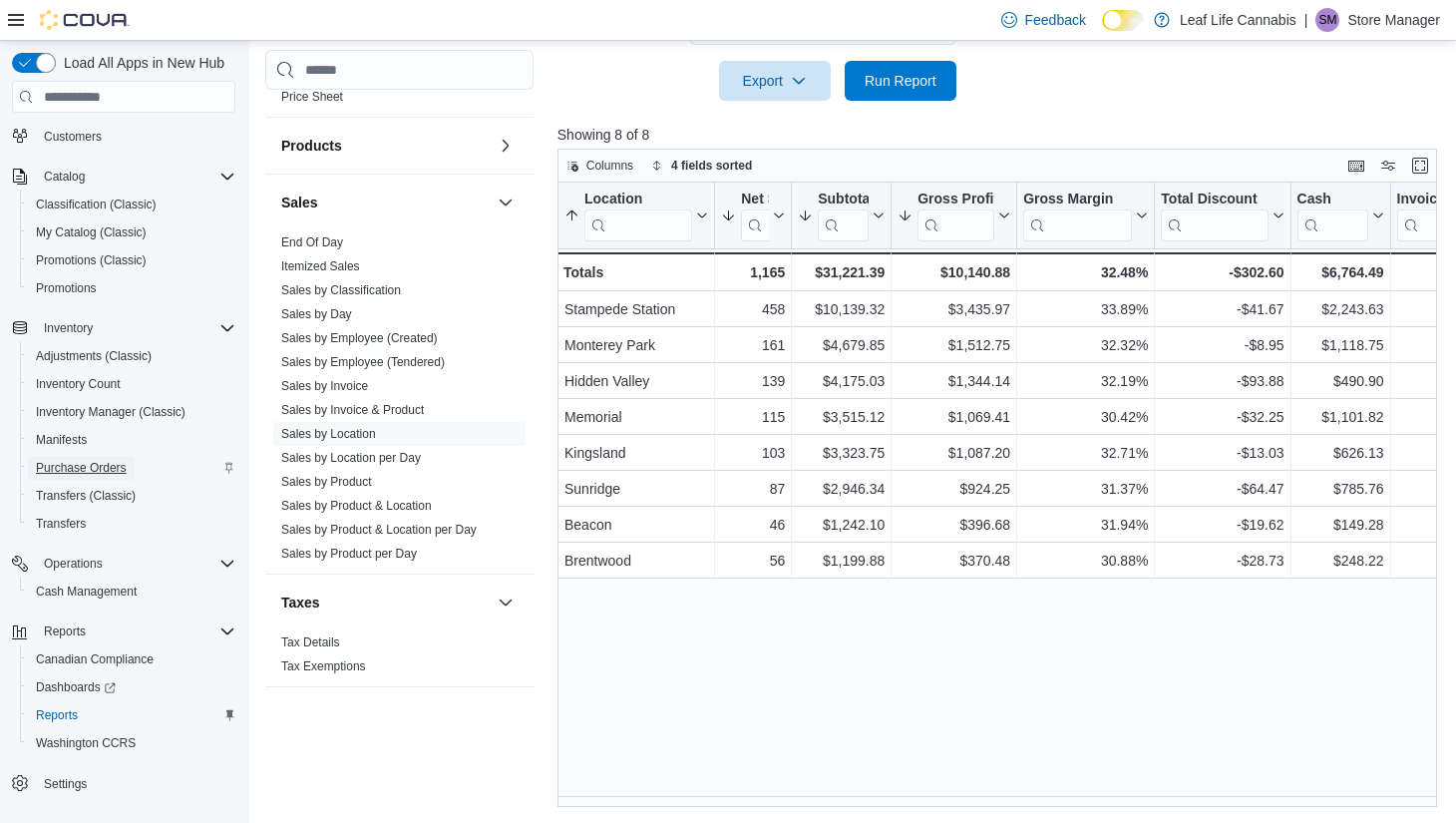 click on "Purchase Orders" at bounding box center (81, 468) 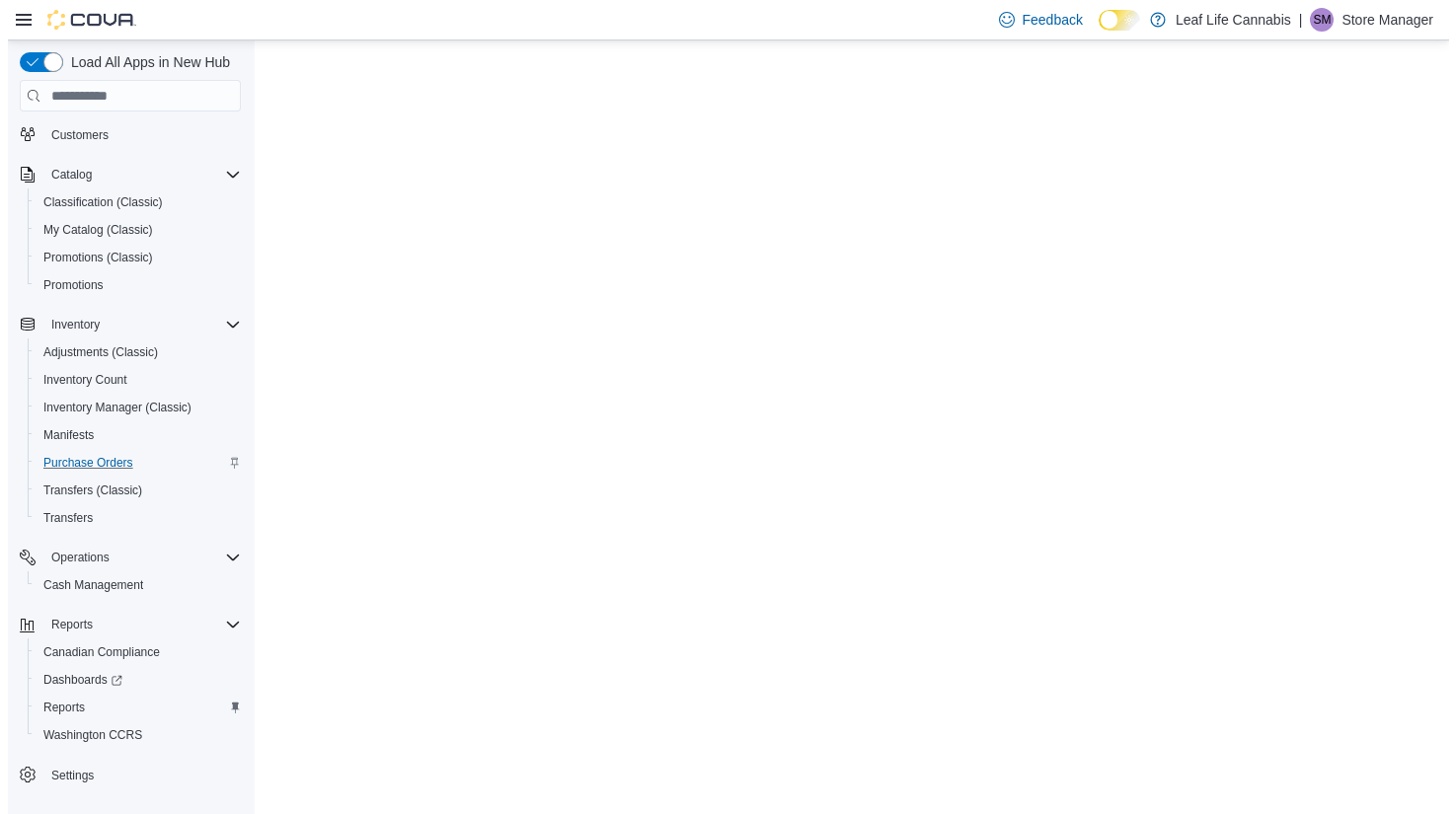 scroll, scrollTop: 0, scrollLeft: 0, axis: both 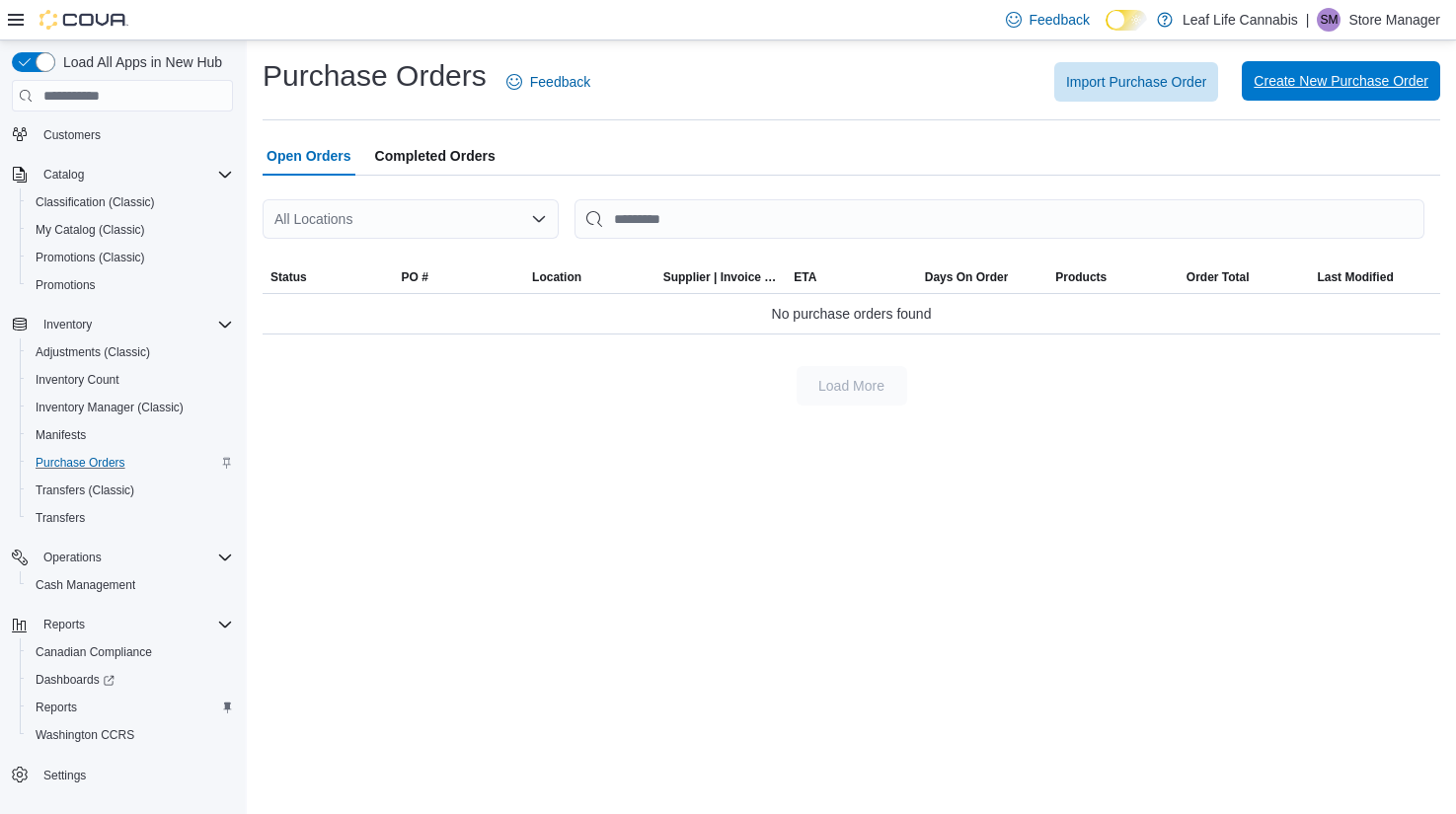 click on "Create New Purchase Order" at bounding box center [1341, 81] 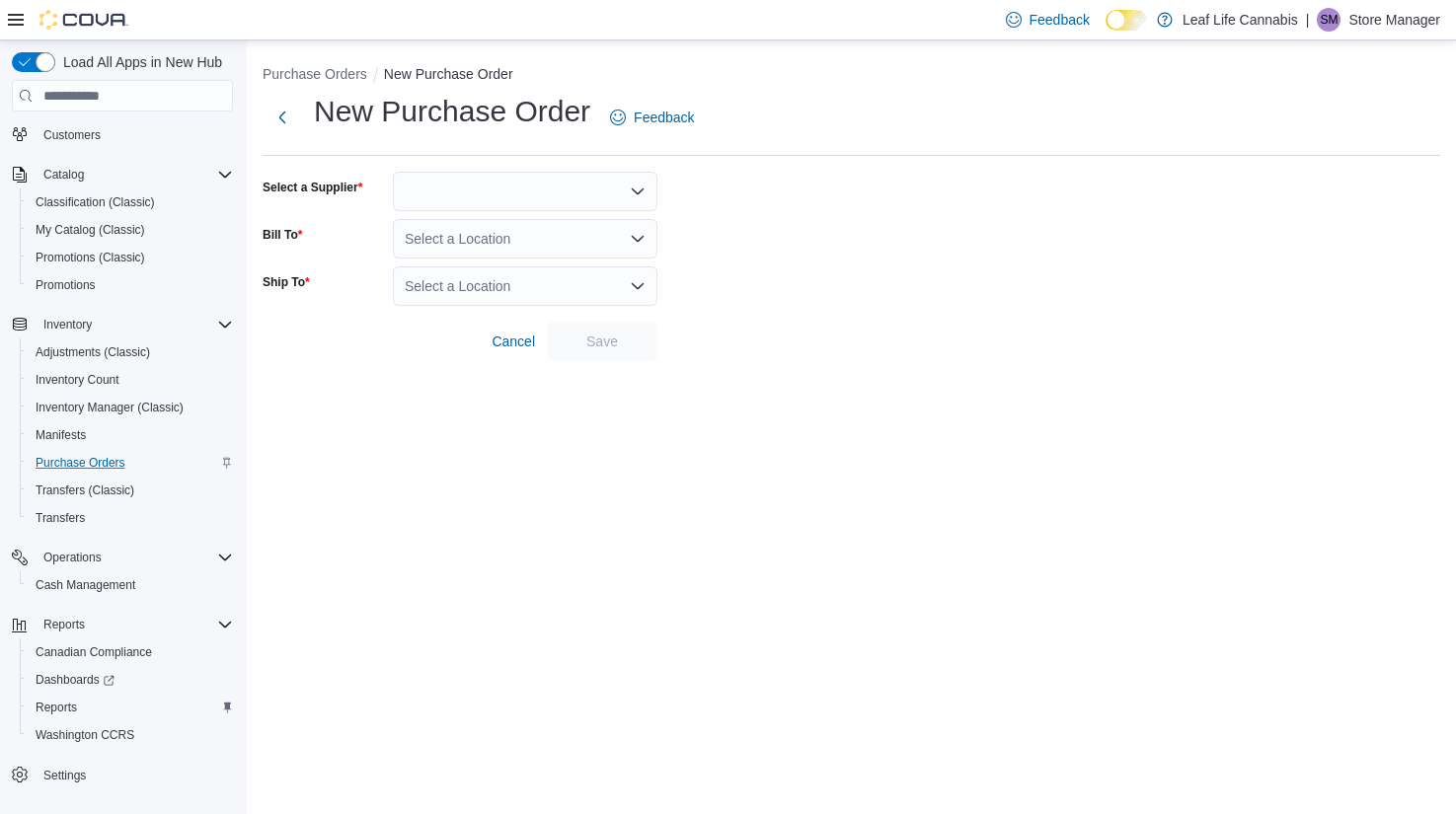 click 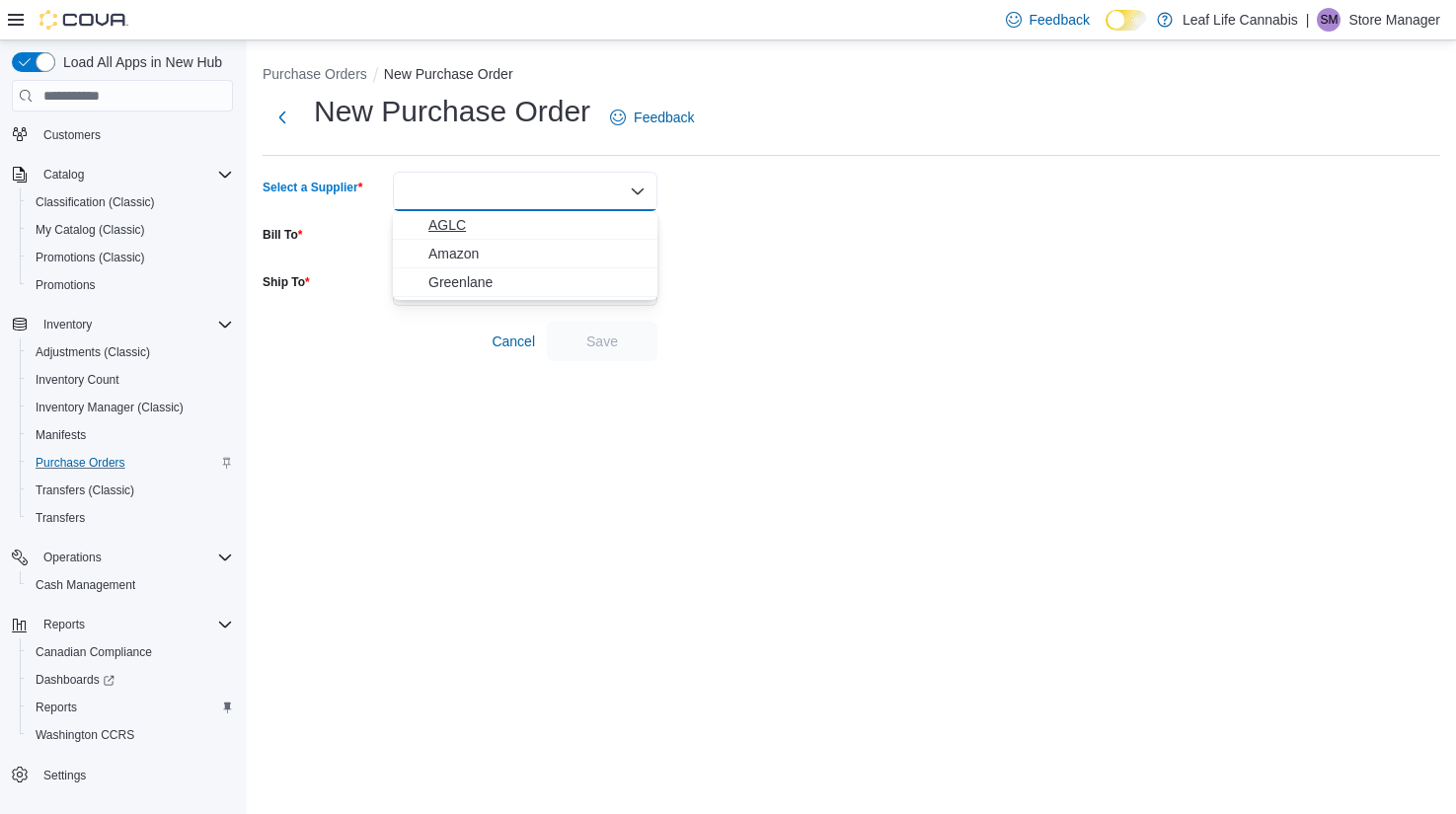 click on "AGLC" at bounding box center [537, 225] 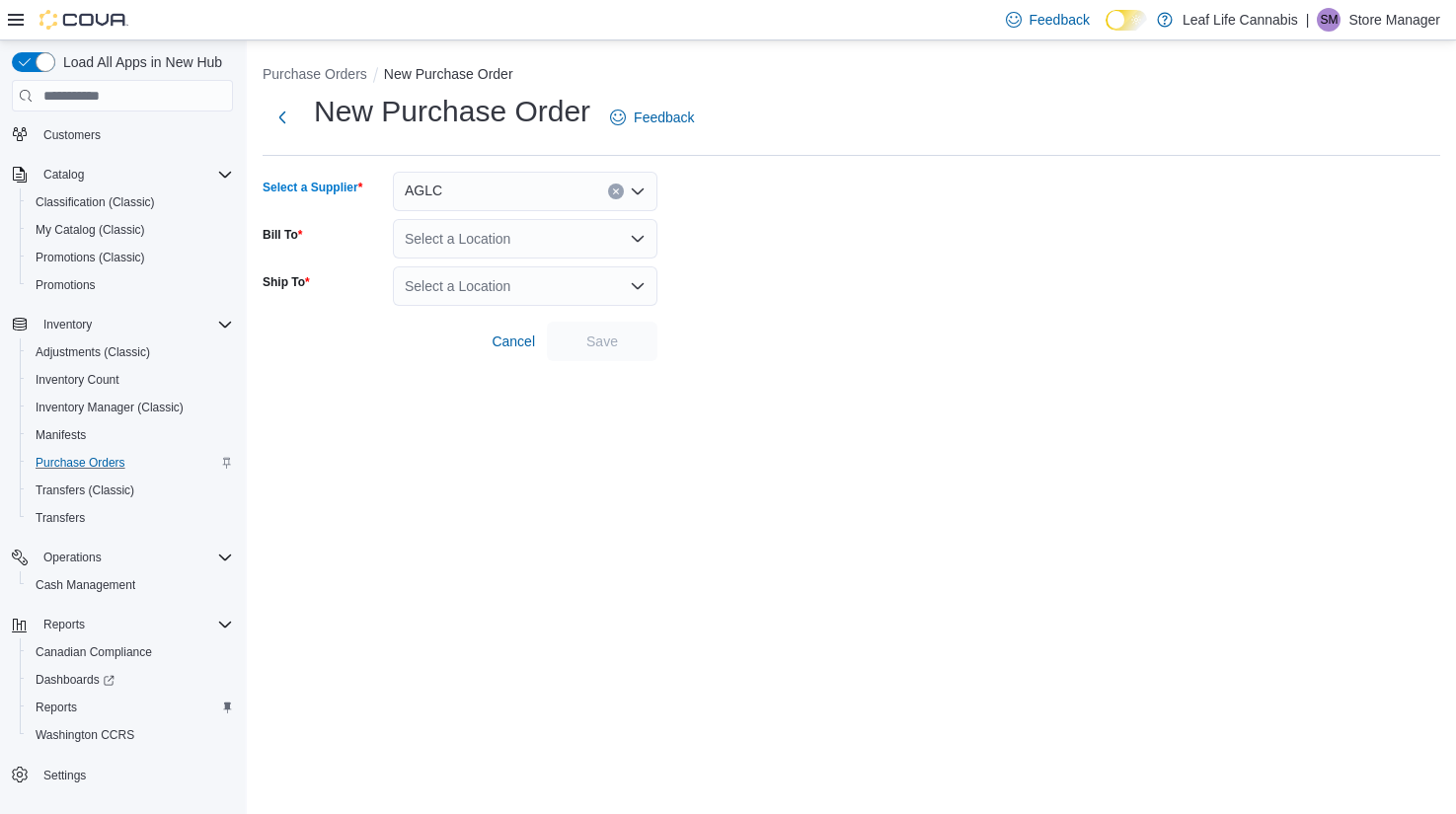 click on "Select a Location" at bounding box center [525, 239] 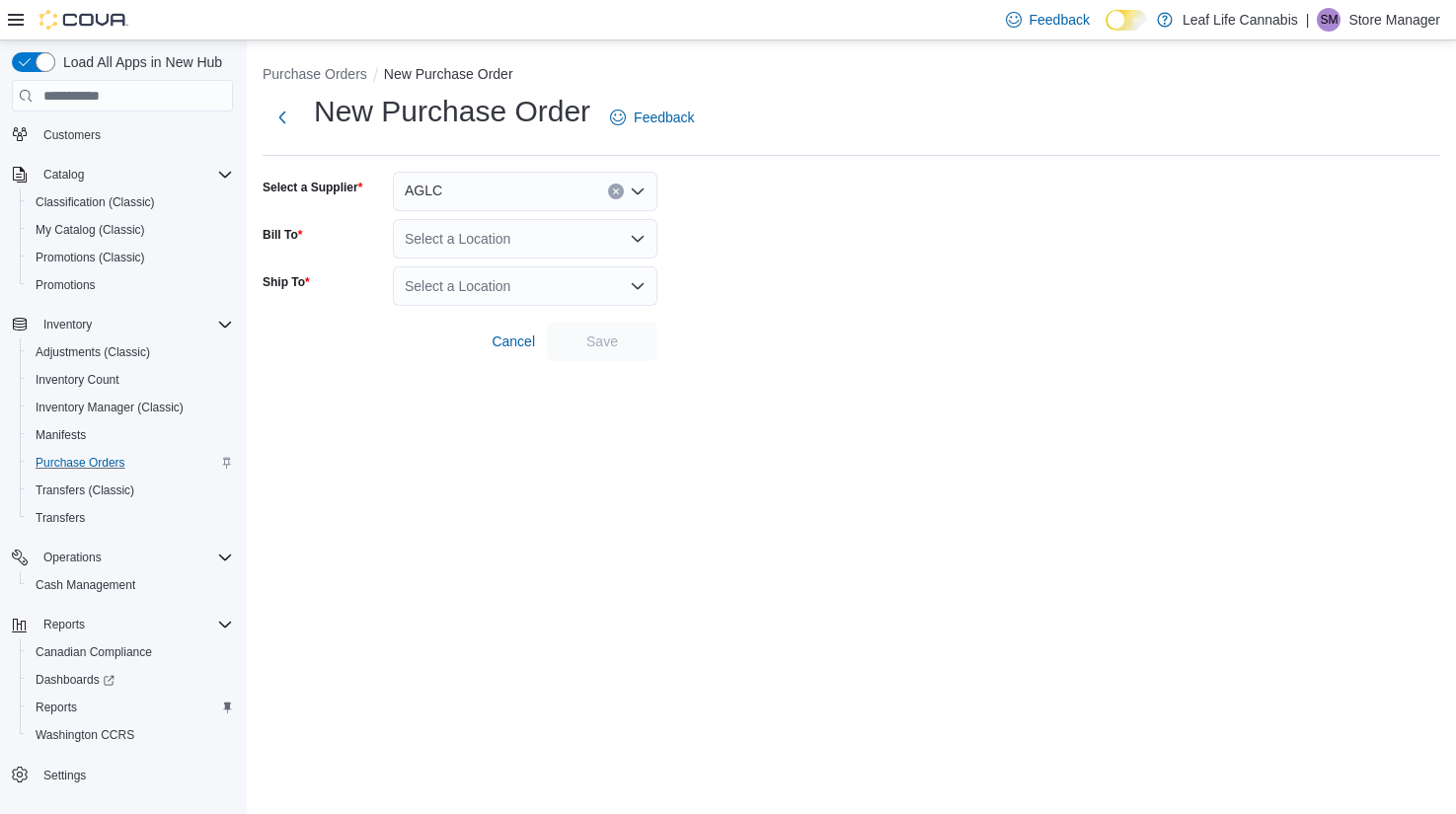 click on "Select a Supplier AGLC Bill To Select a Location Ship To Select a Location Cancel Save" at bounding box center (851, 266) 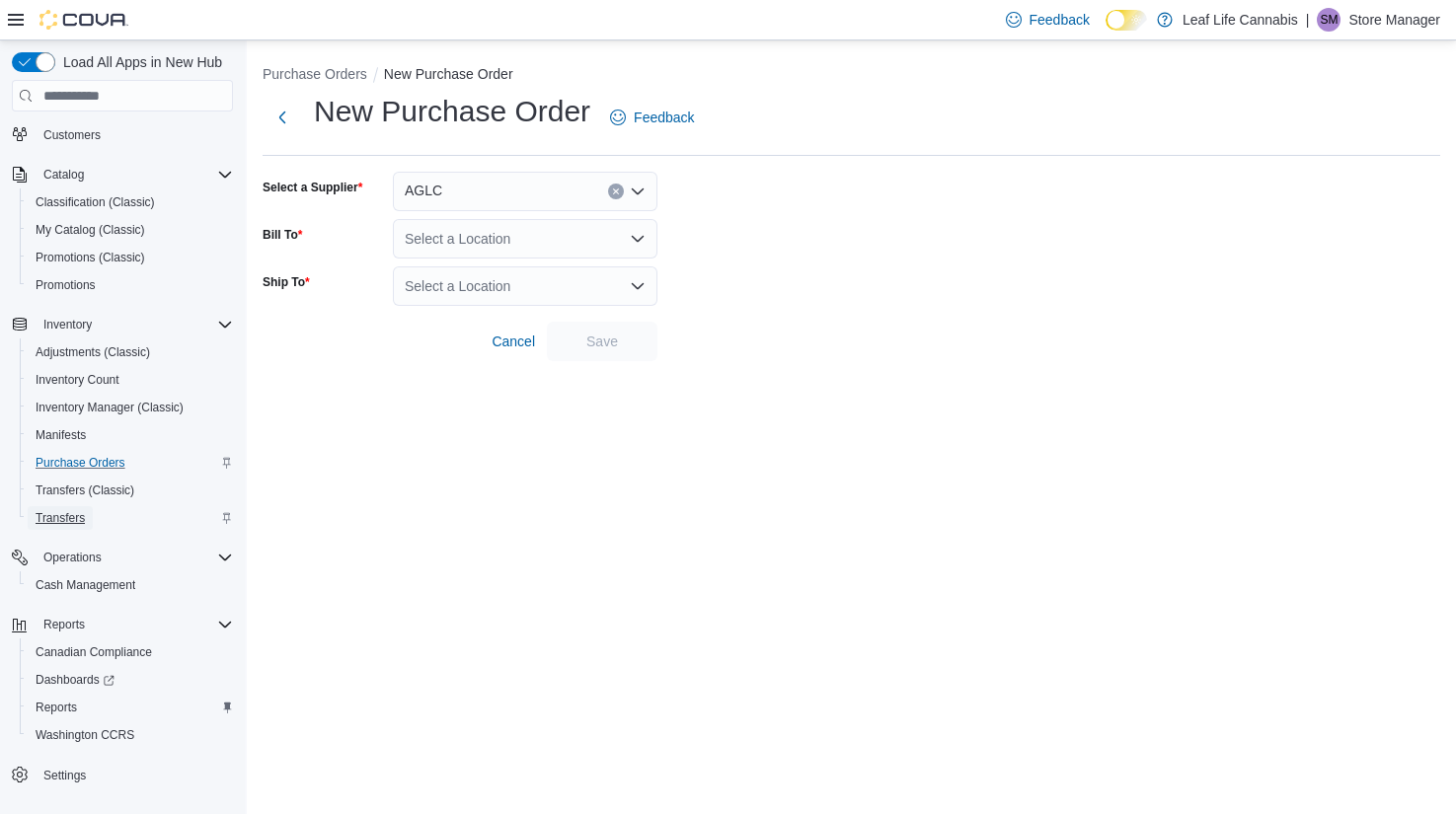 click on "Transfers" at bounding box center (60, 518) 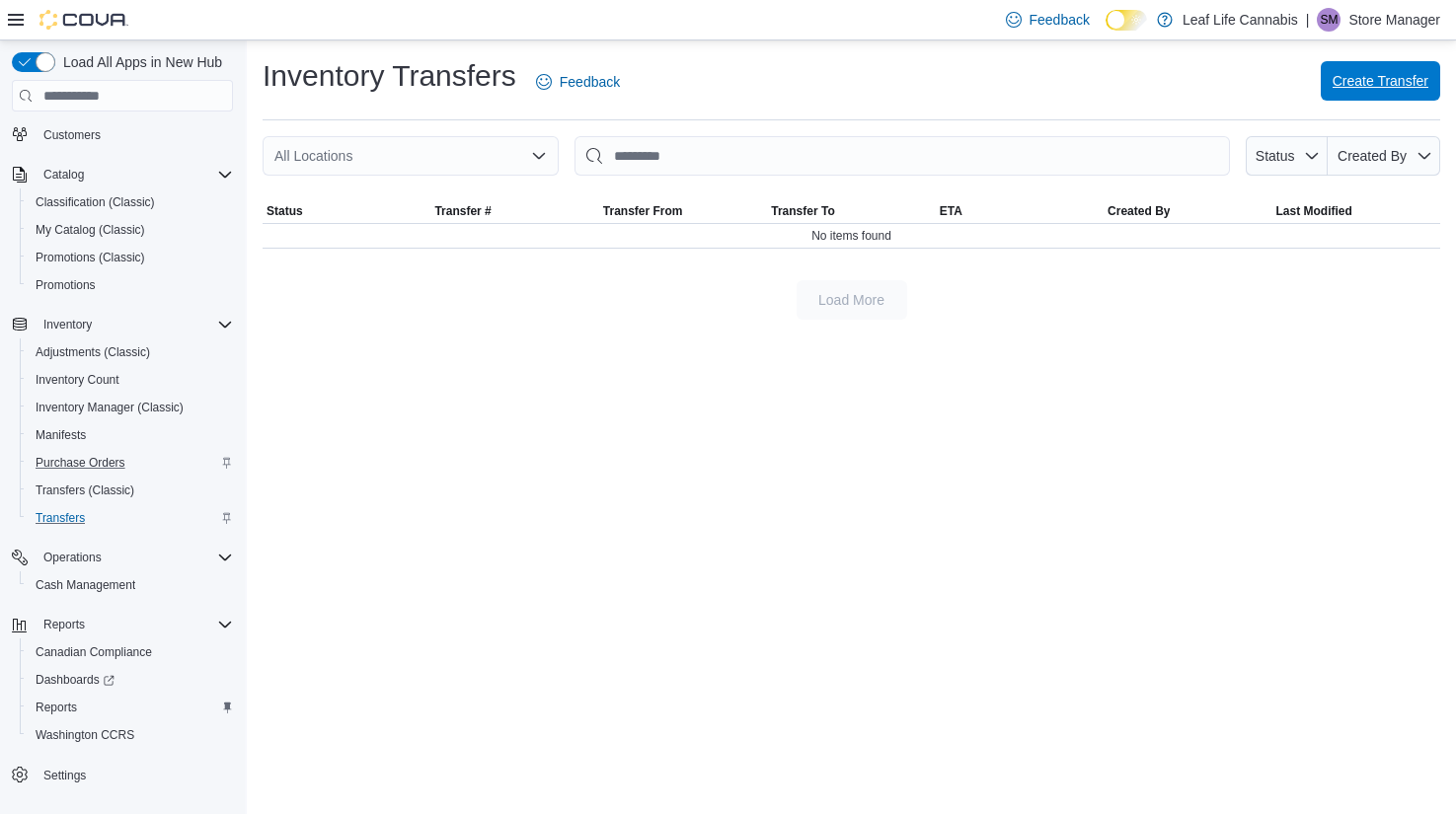 click on "Create Transfer" at bounding box center [1380, 81] 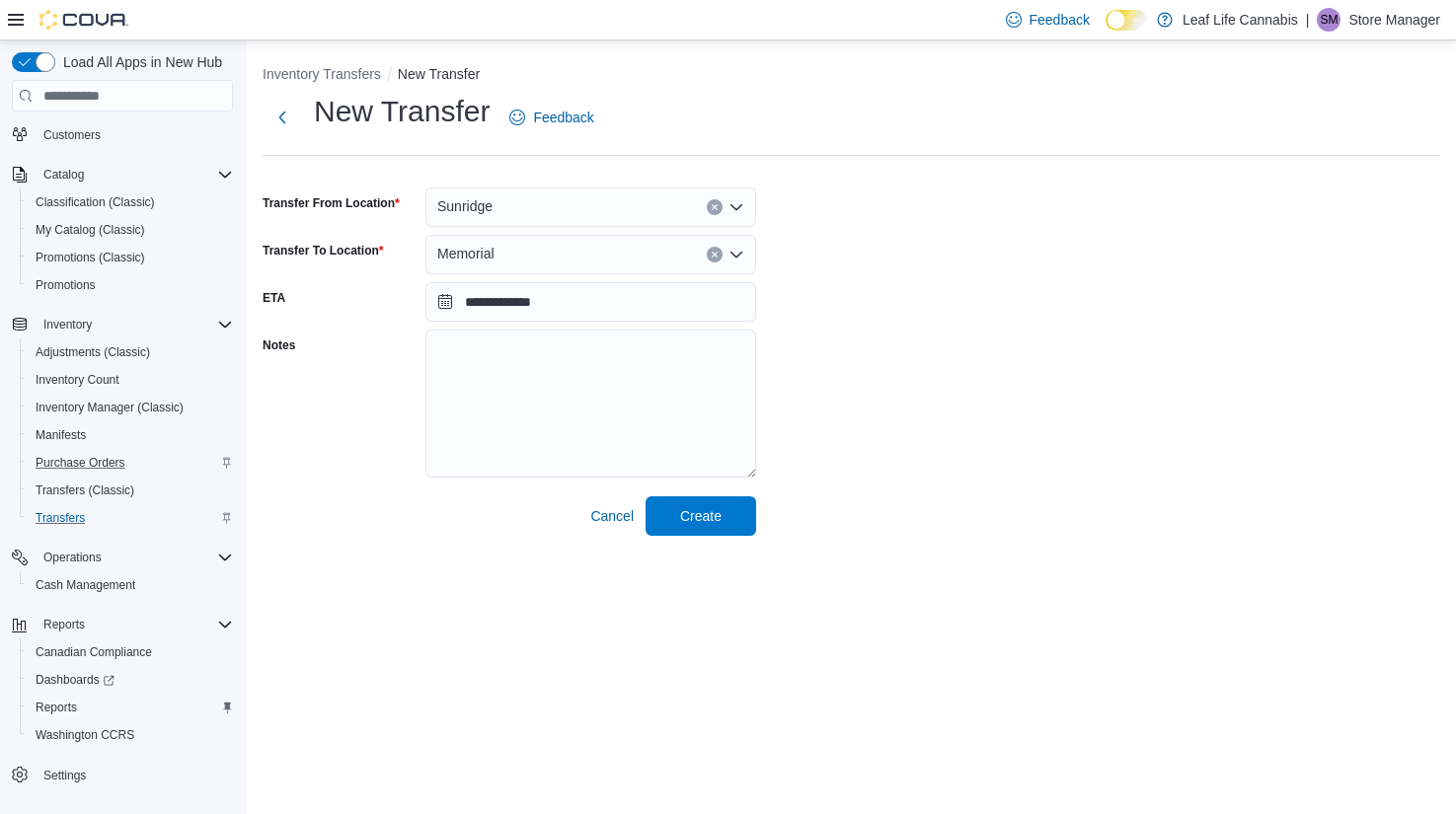 click on "Sunridge" at bounding box center [590, 207] 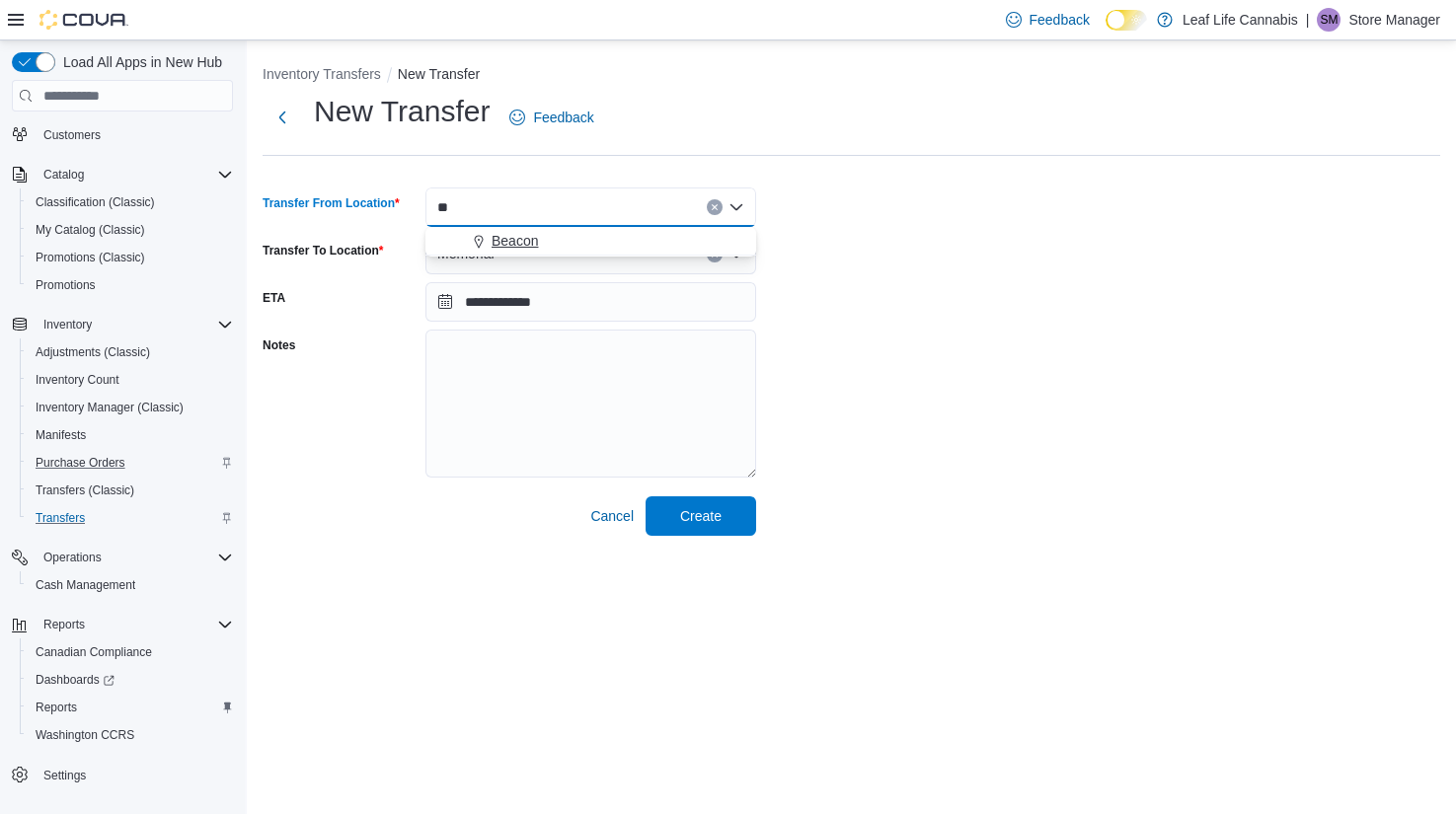 type on "**" 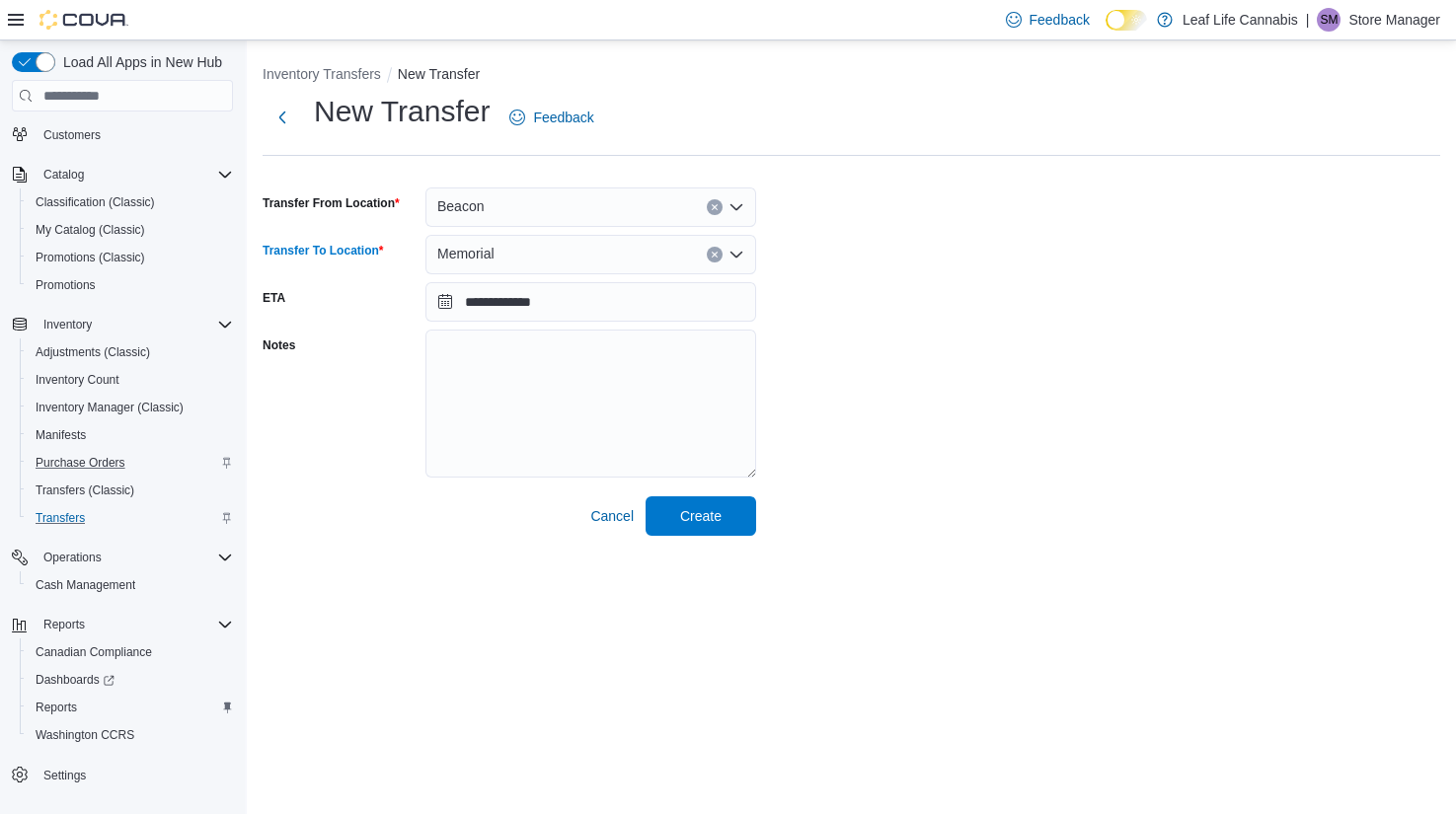 click on "Memorial" at bounding box center [590, 255] 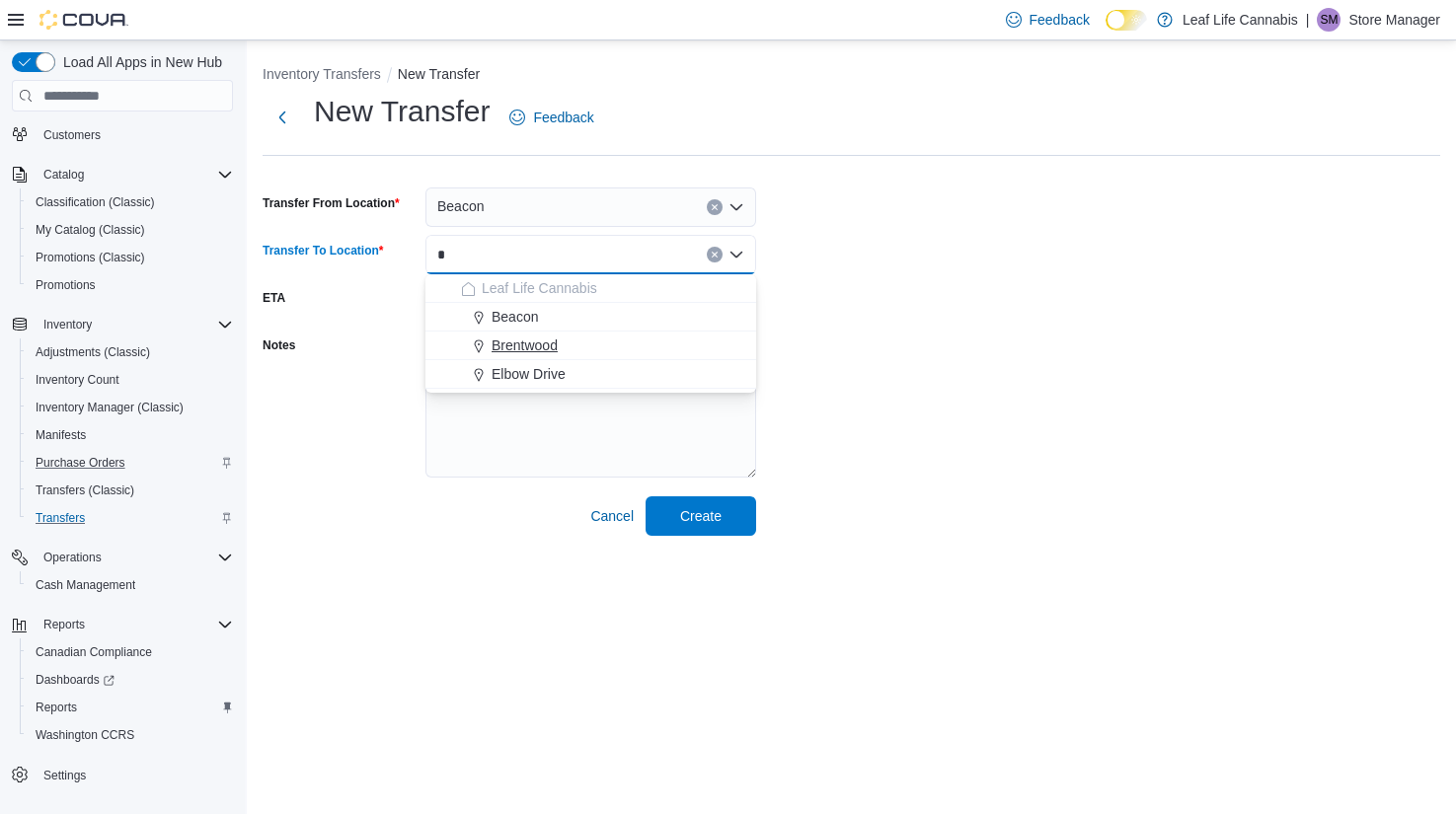 type on "*" 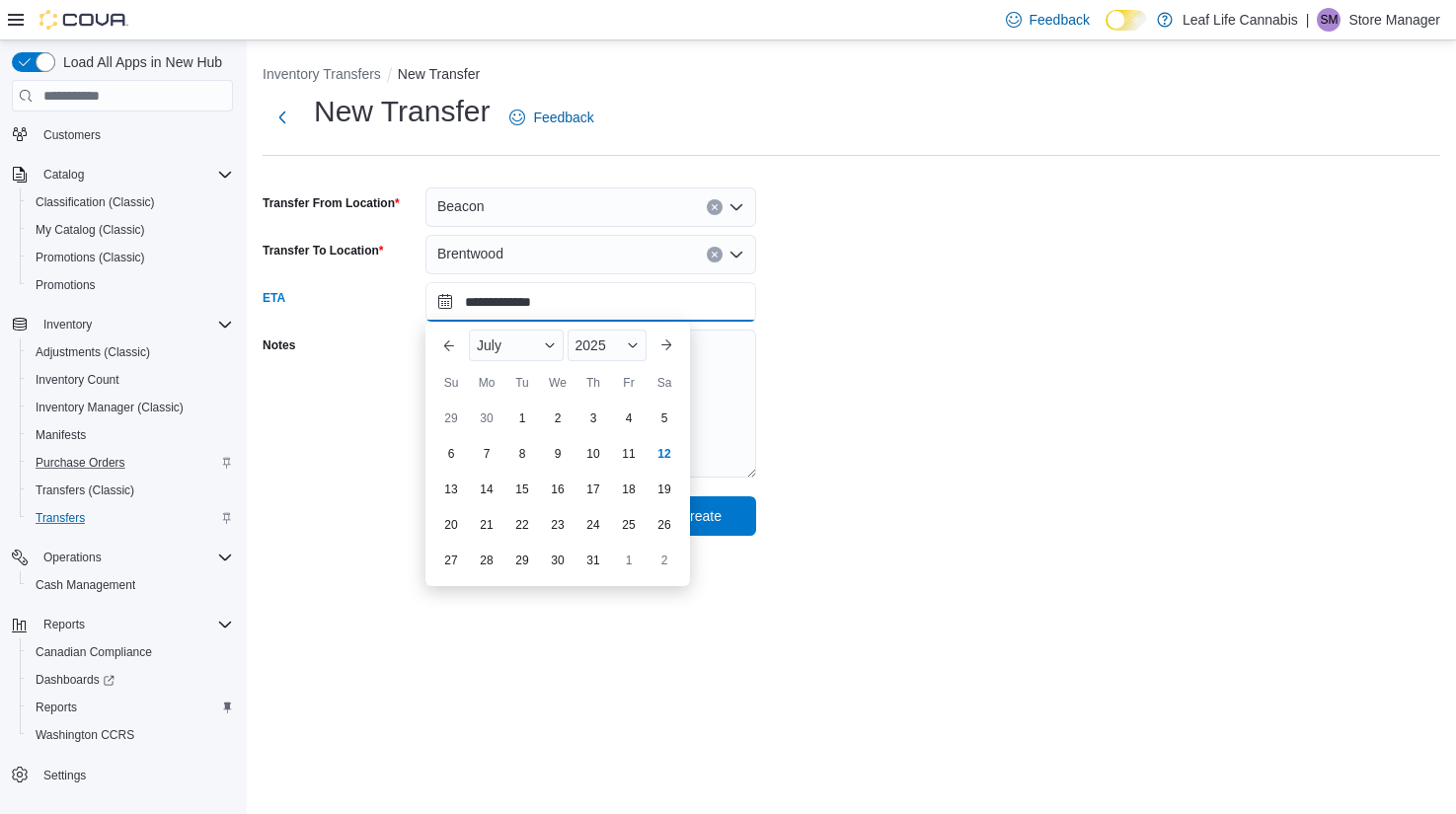 click on "**********" at bounding box center [590, 302] 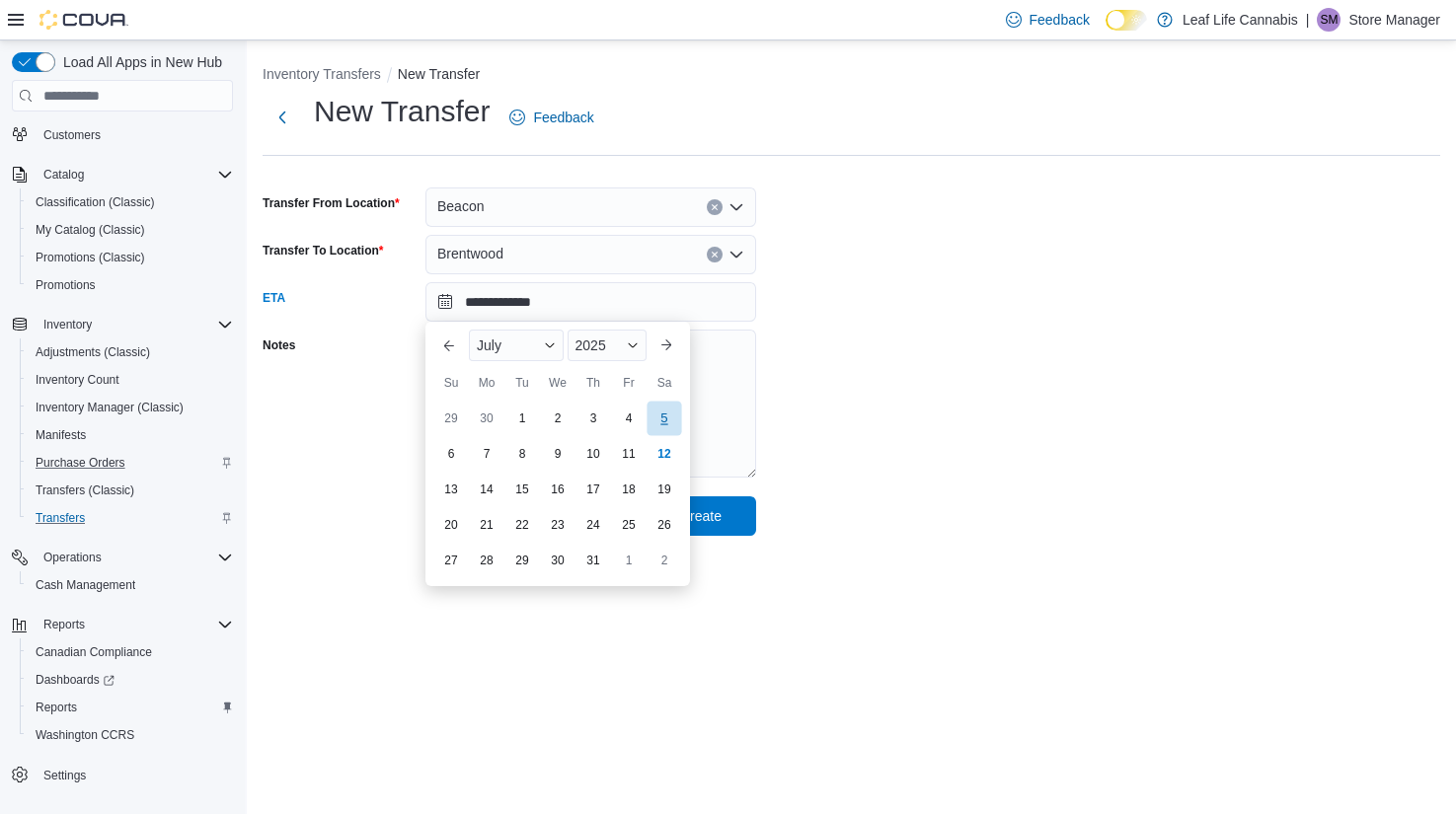 click on "5" at bounding box center (663, 418) 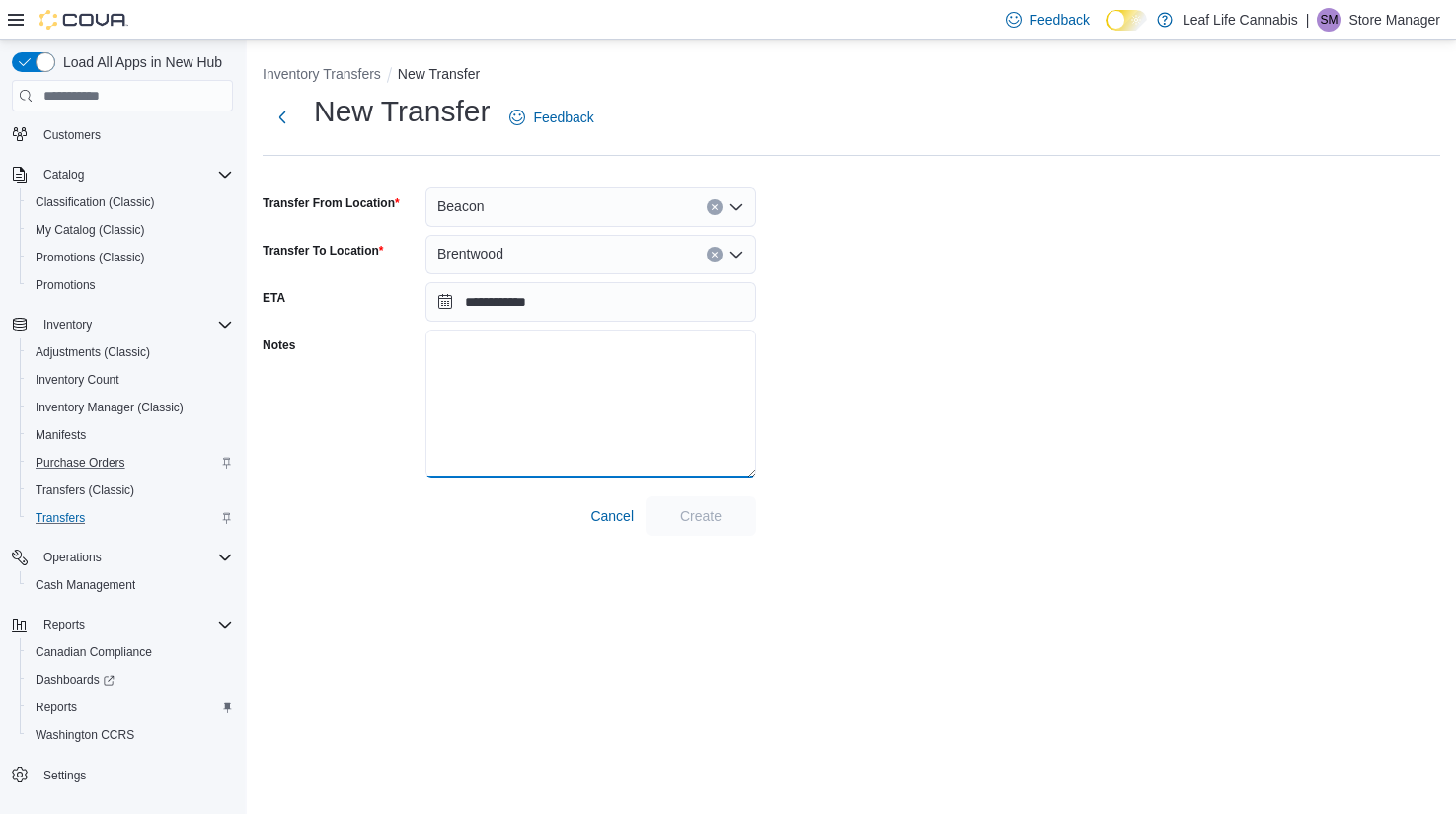 click on "Notes" at bounding box center [590, 404] 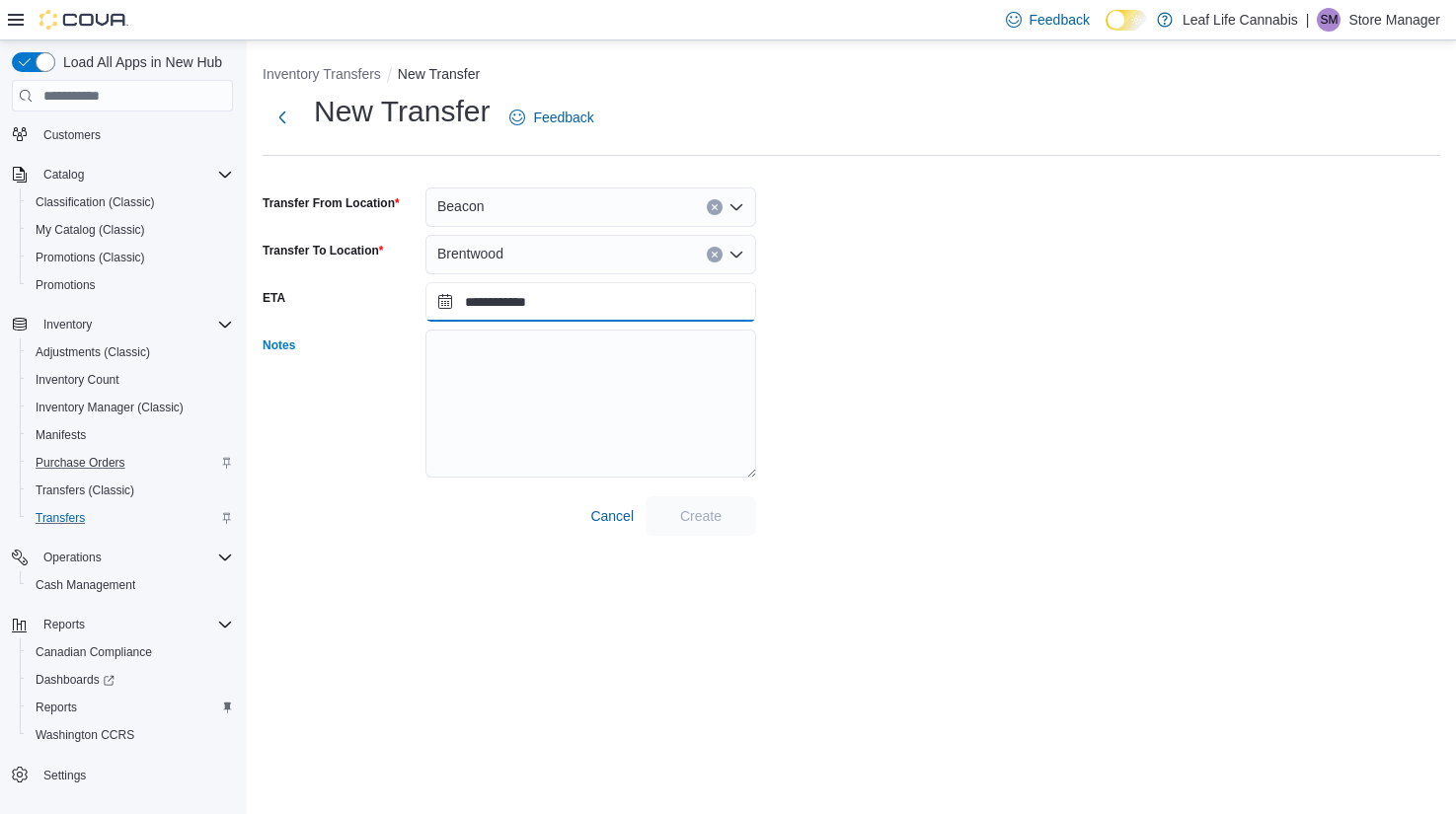 click on "**********" at bounding box center (590, 302) 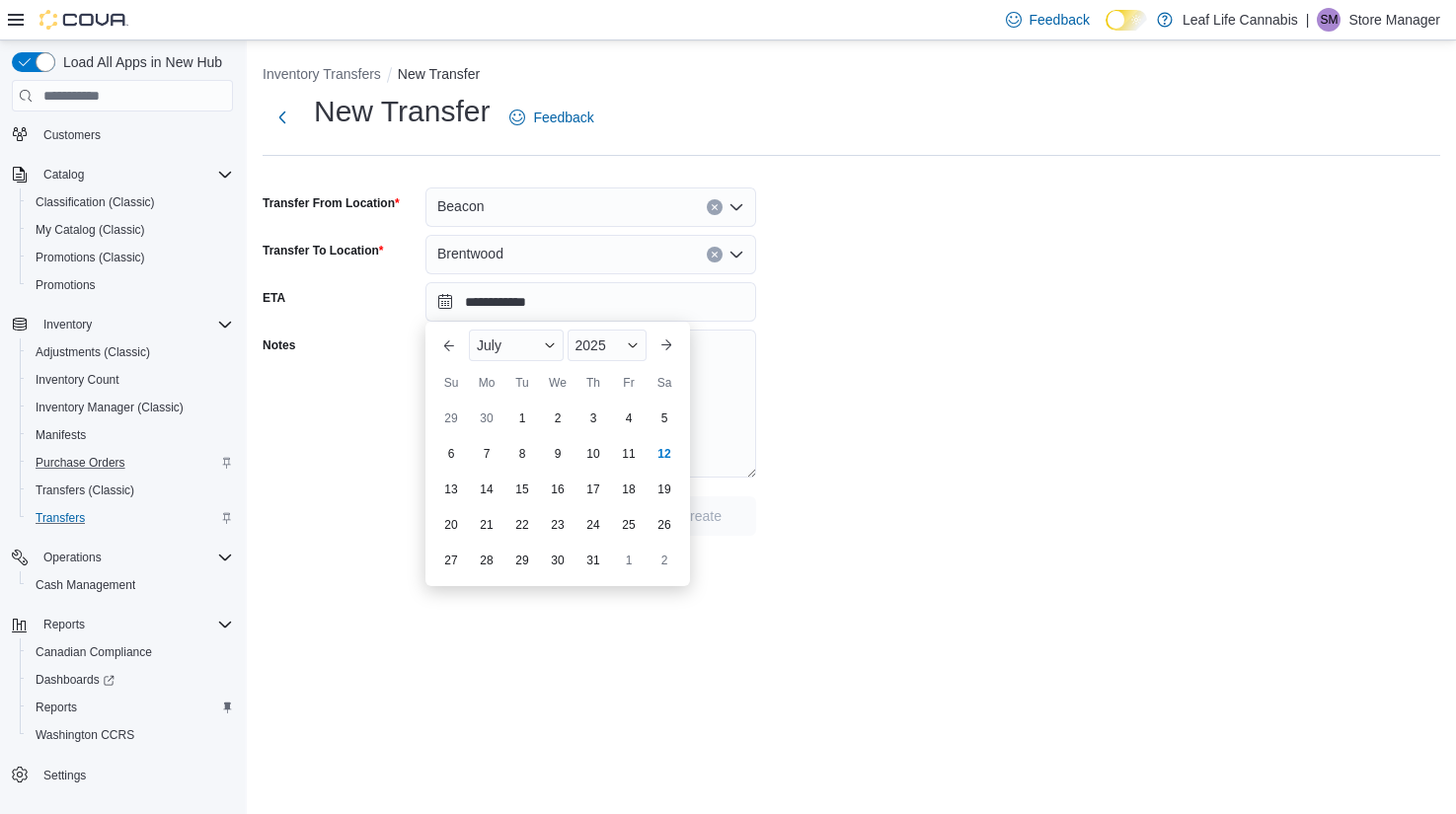 click on "**********" at bounding box center [851, 314] 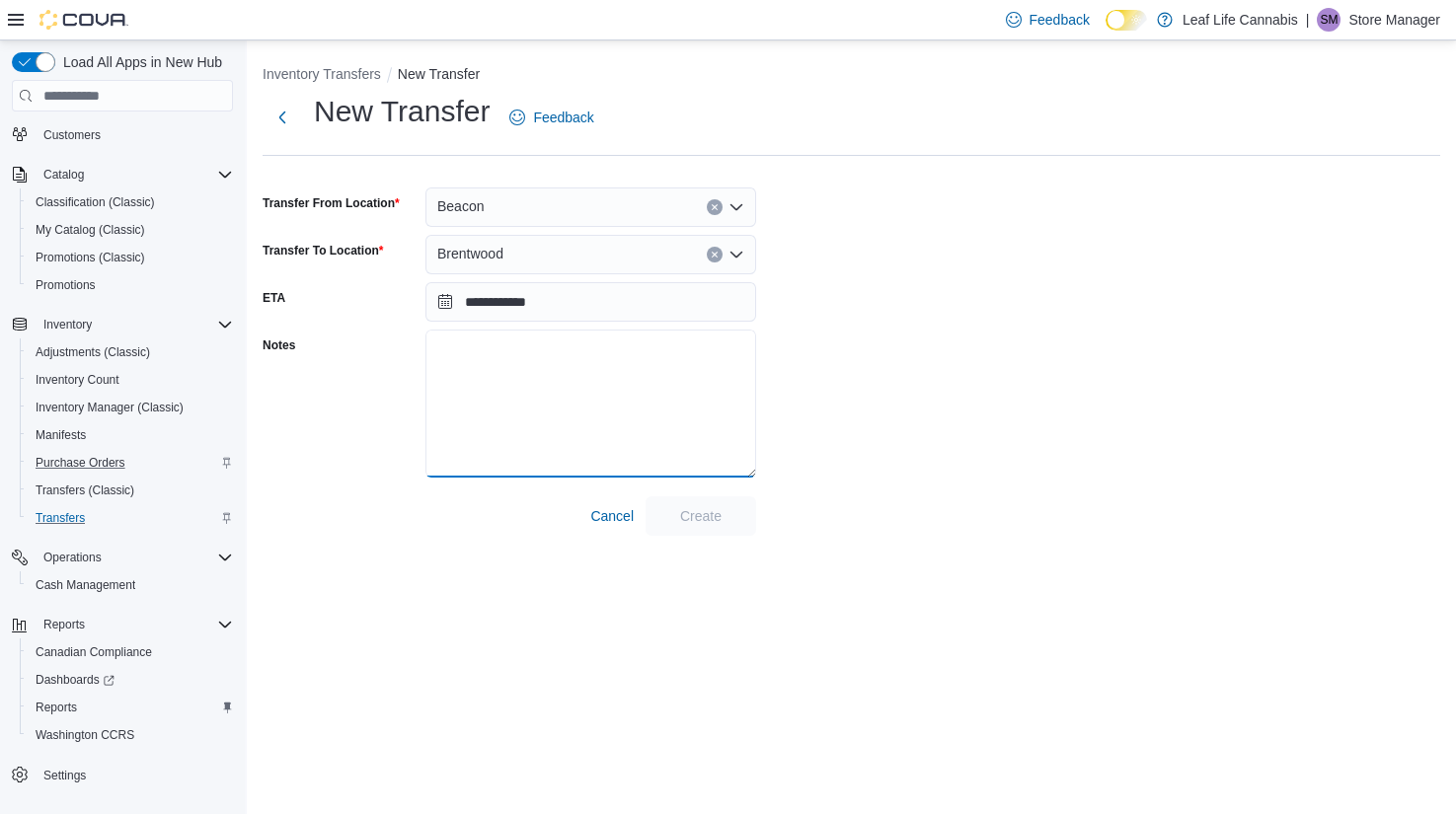 click on "Notes" at bounding box center (590, 404) 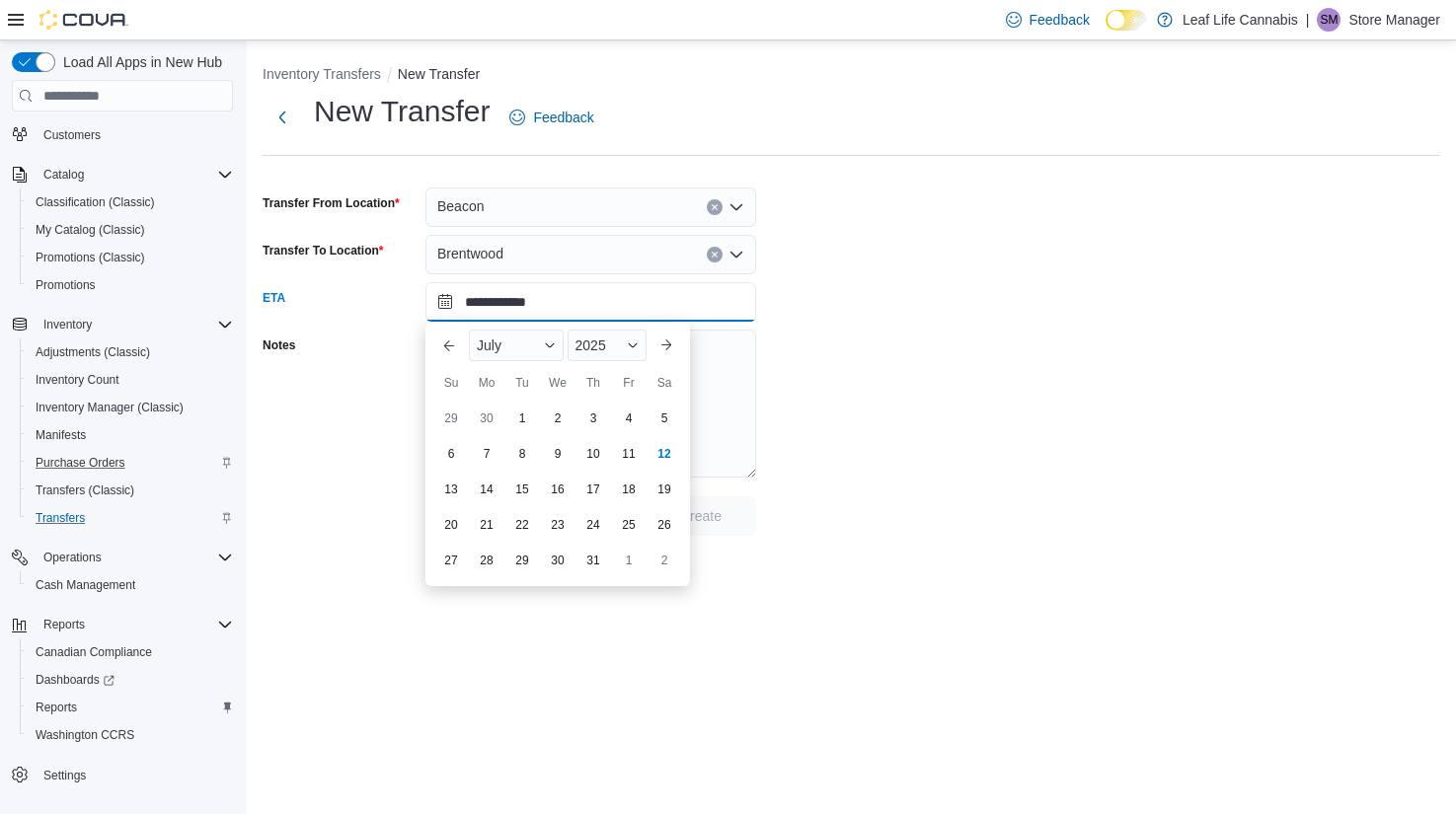 click on "**********" at bounding box center [590, 302] 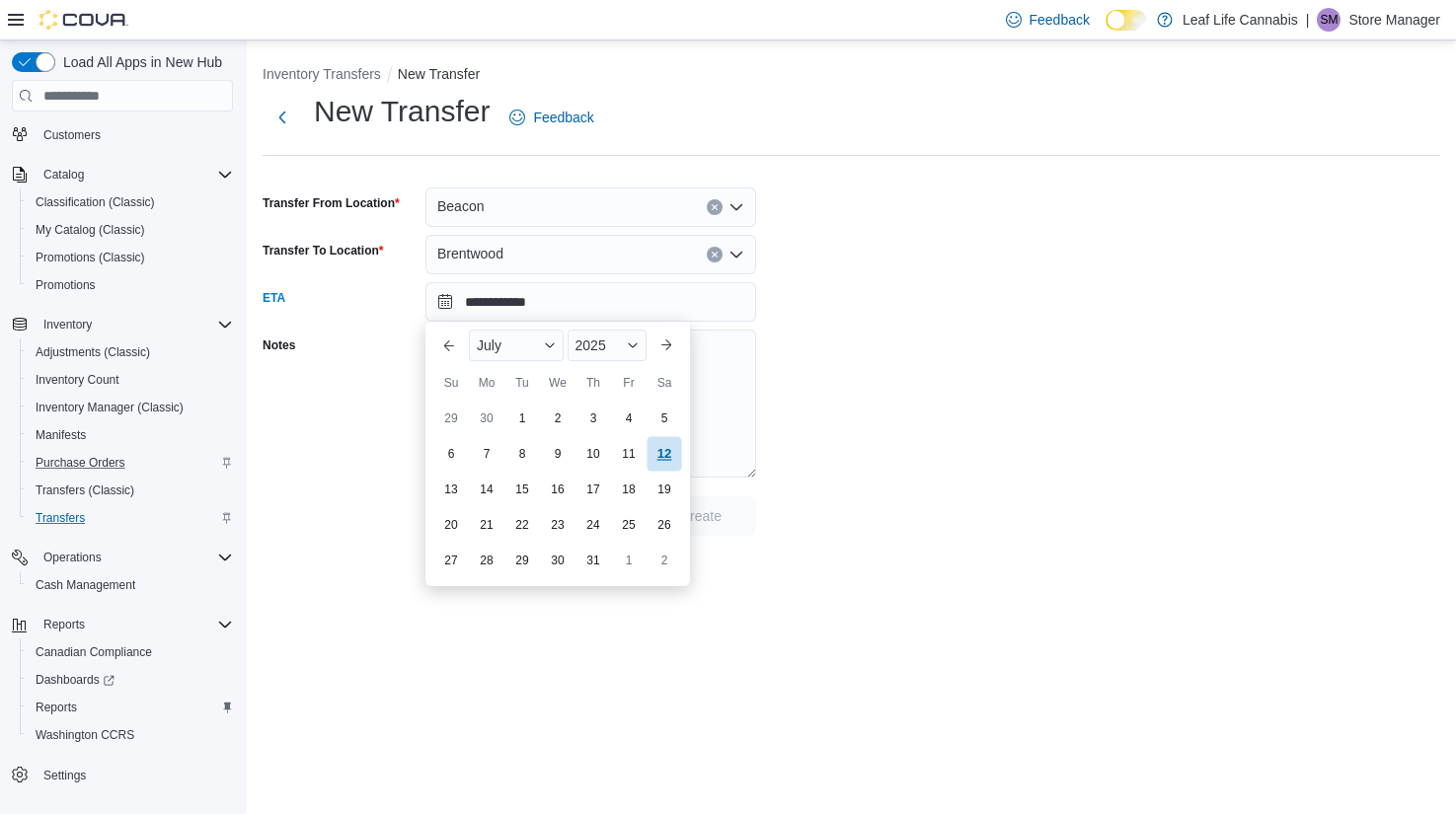 click on "12" at bounding box center [663, 454] 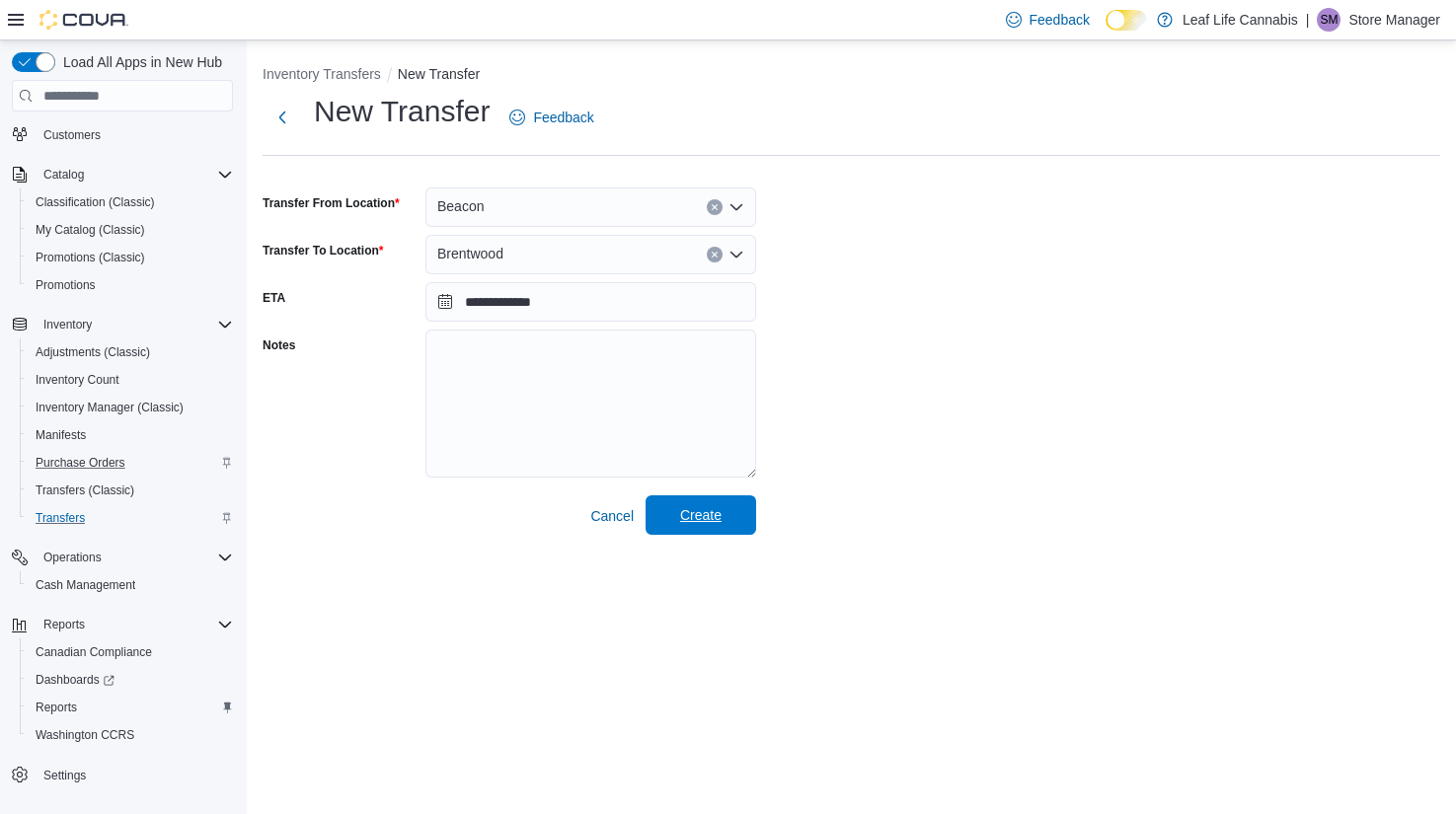 click on "Create" at bounding box center (701, 515) 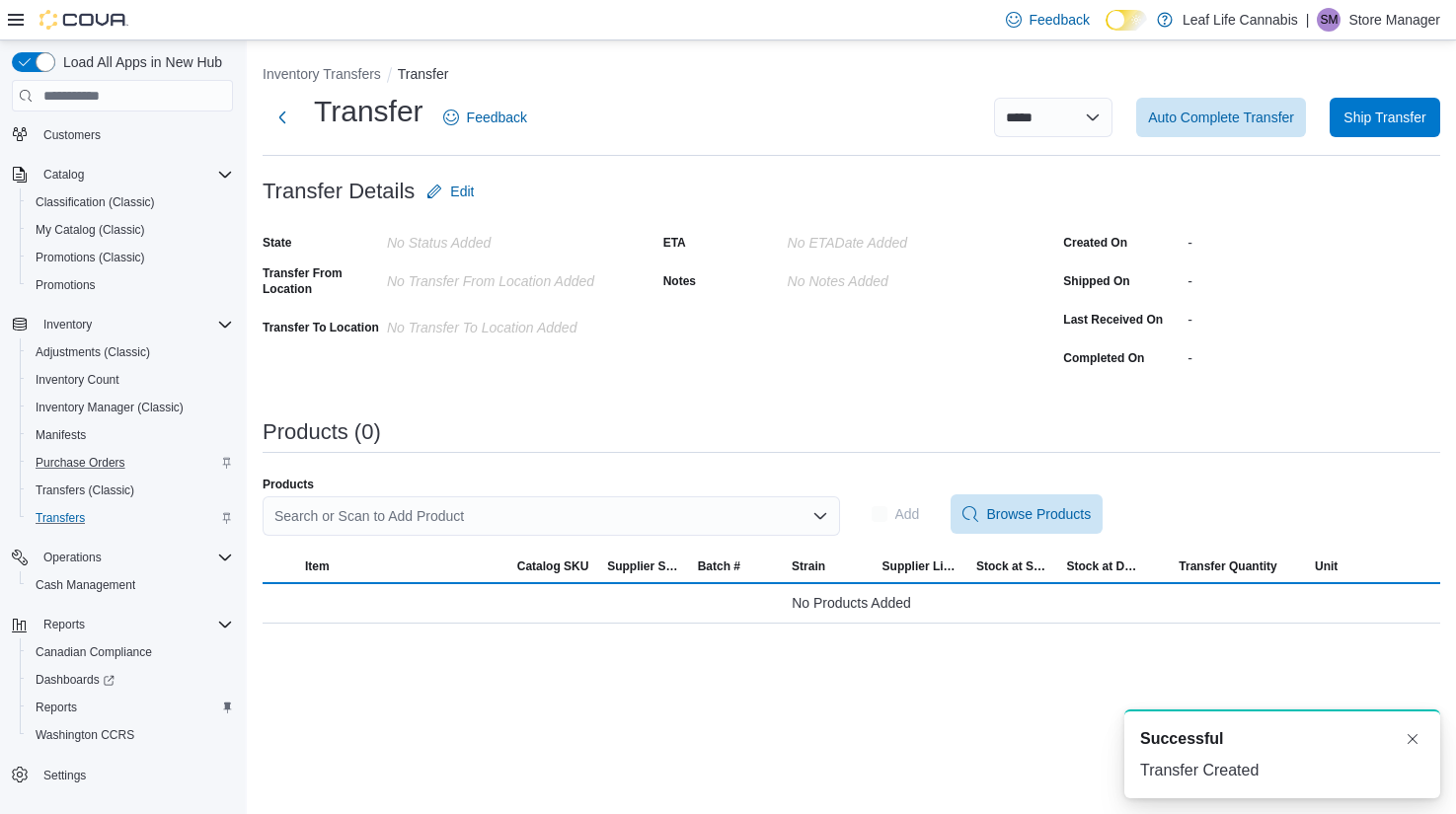 scroll, scrollTop: 0, scrollLeft: 0, axis: both 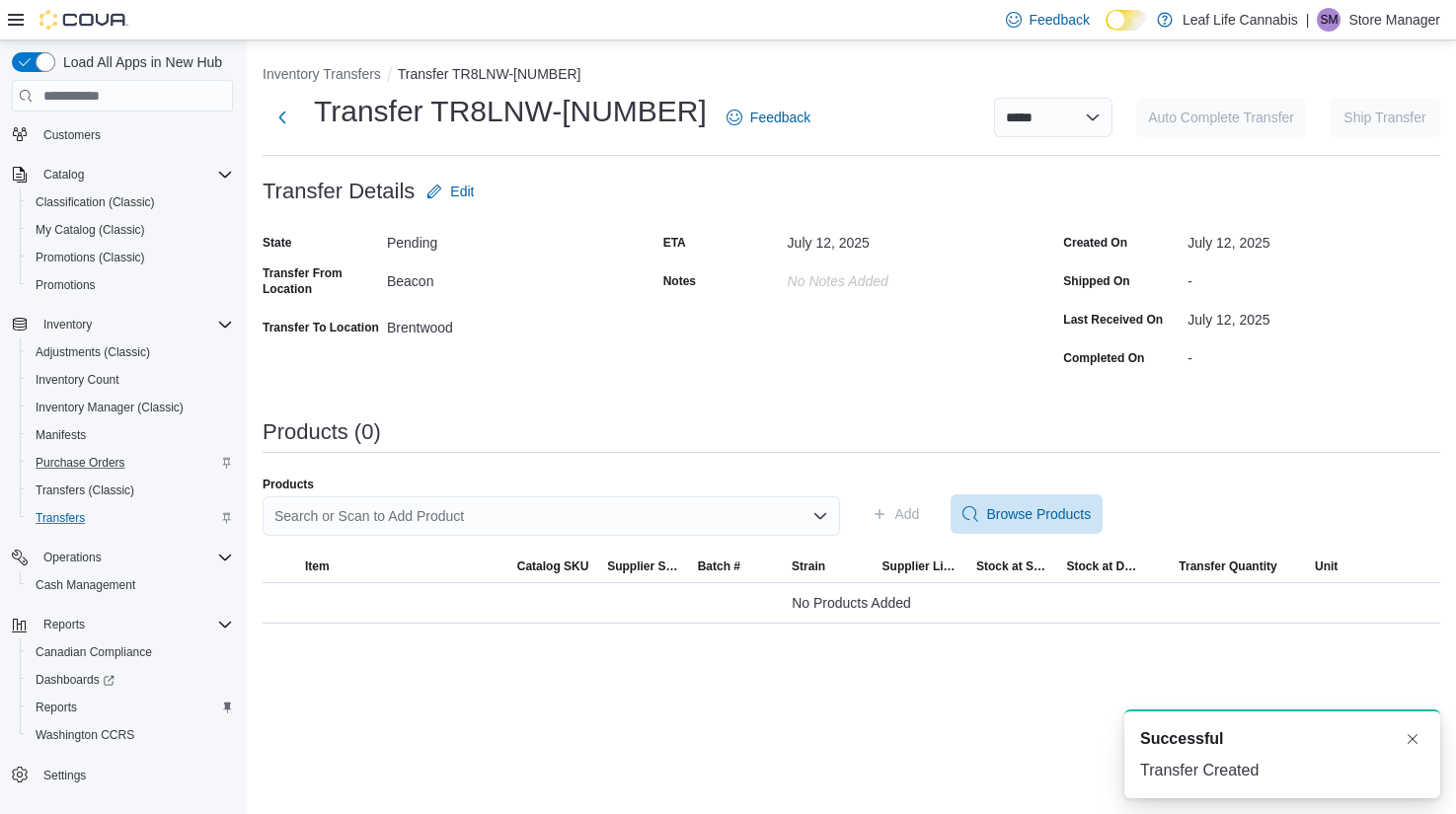 click on "ETA July 12, 2025 Notes No Notes added" at bounding box center [852, 300] 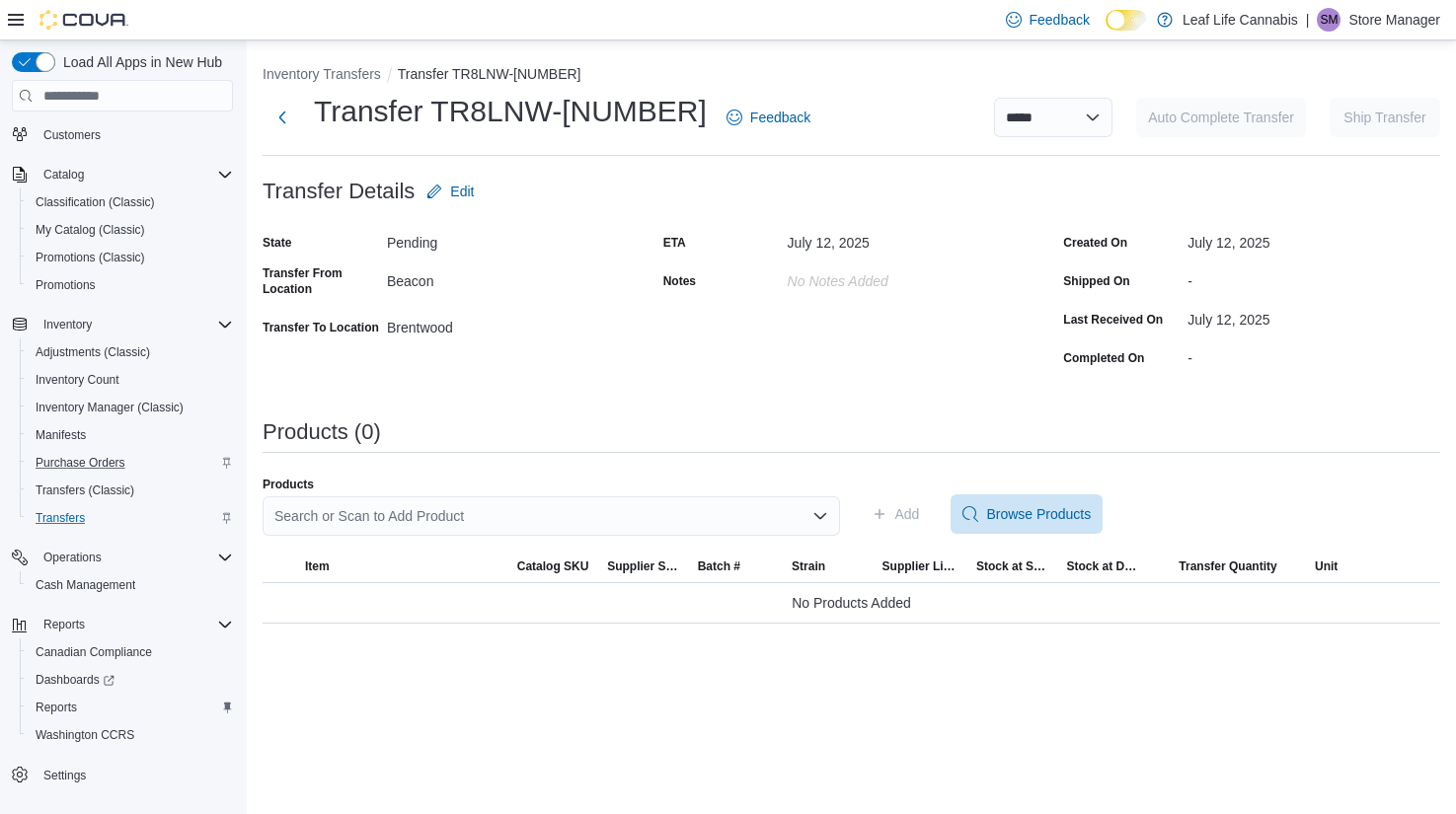 click on "Search or Scan to Add Product" at bounding box center [551, 516] 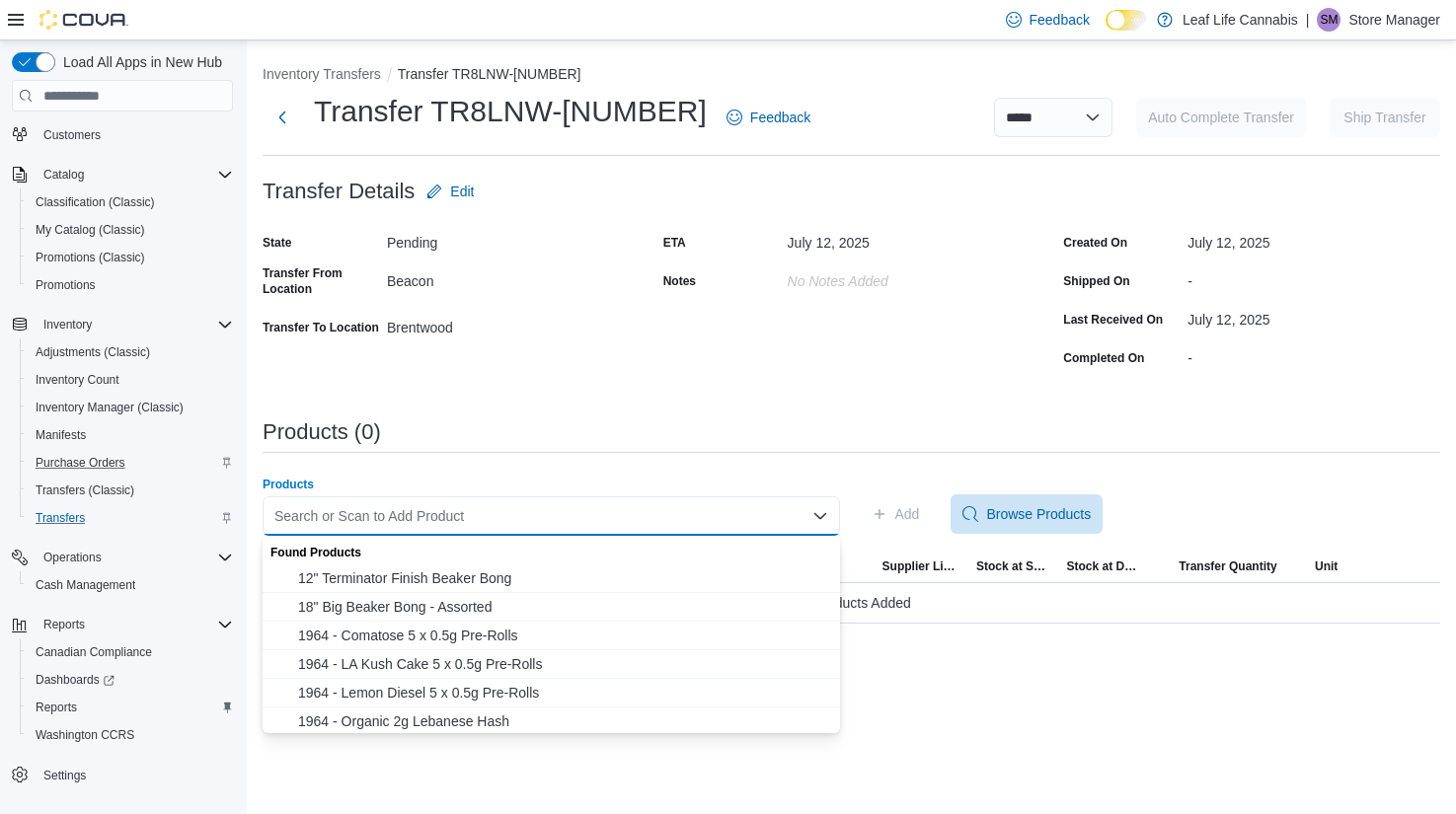 paste on "**********" 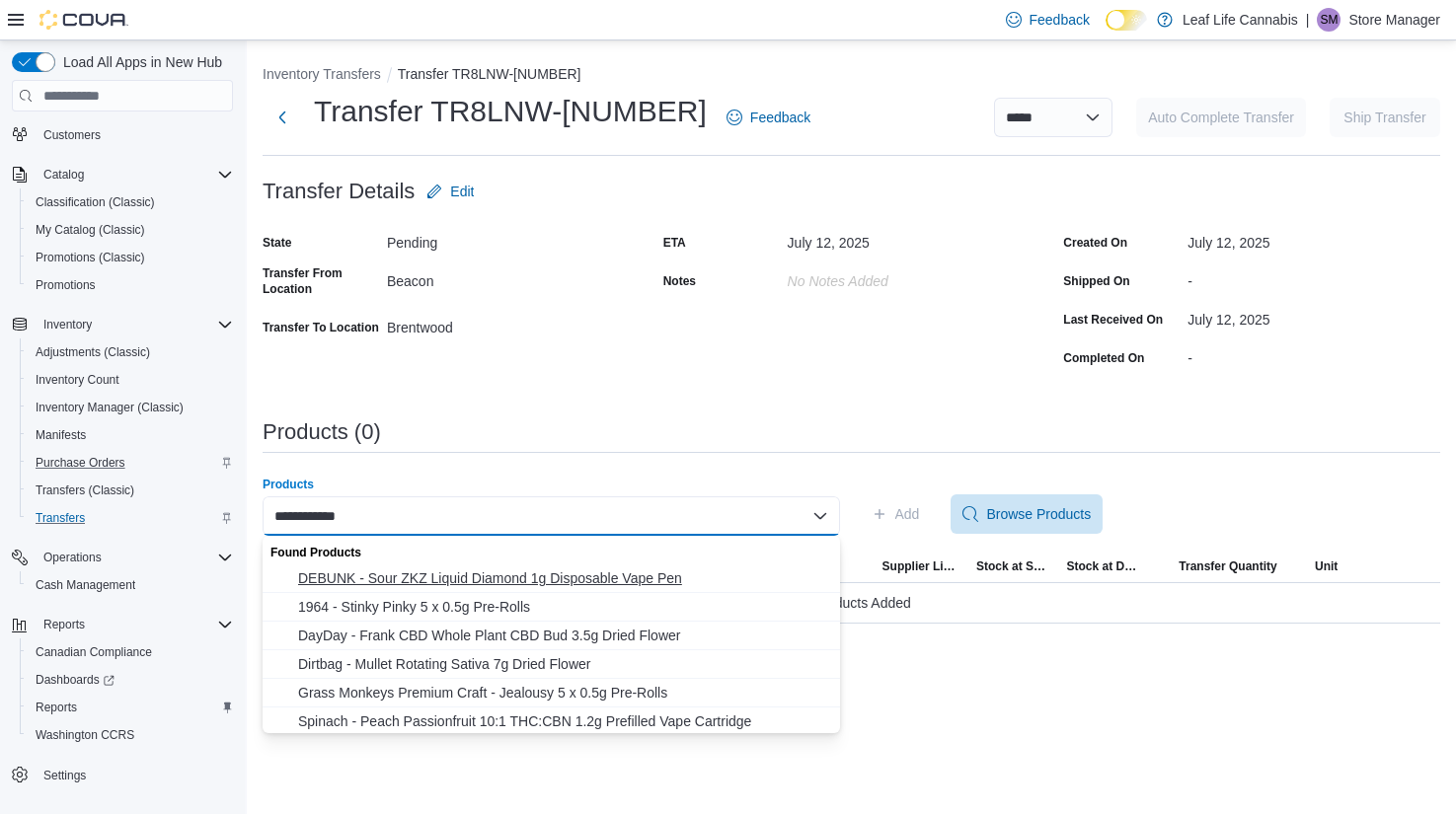 type on "**********" 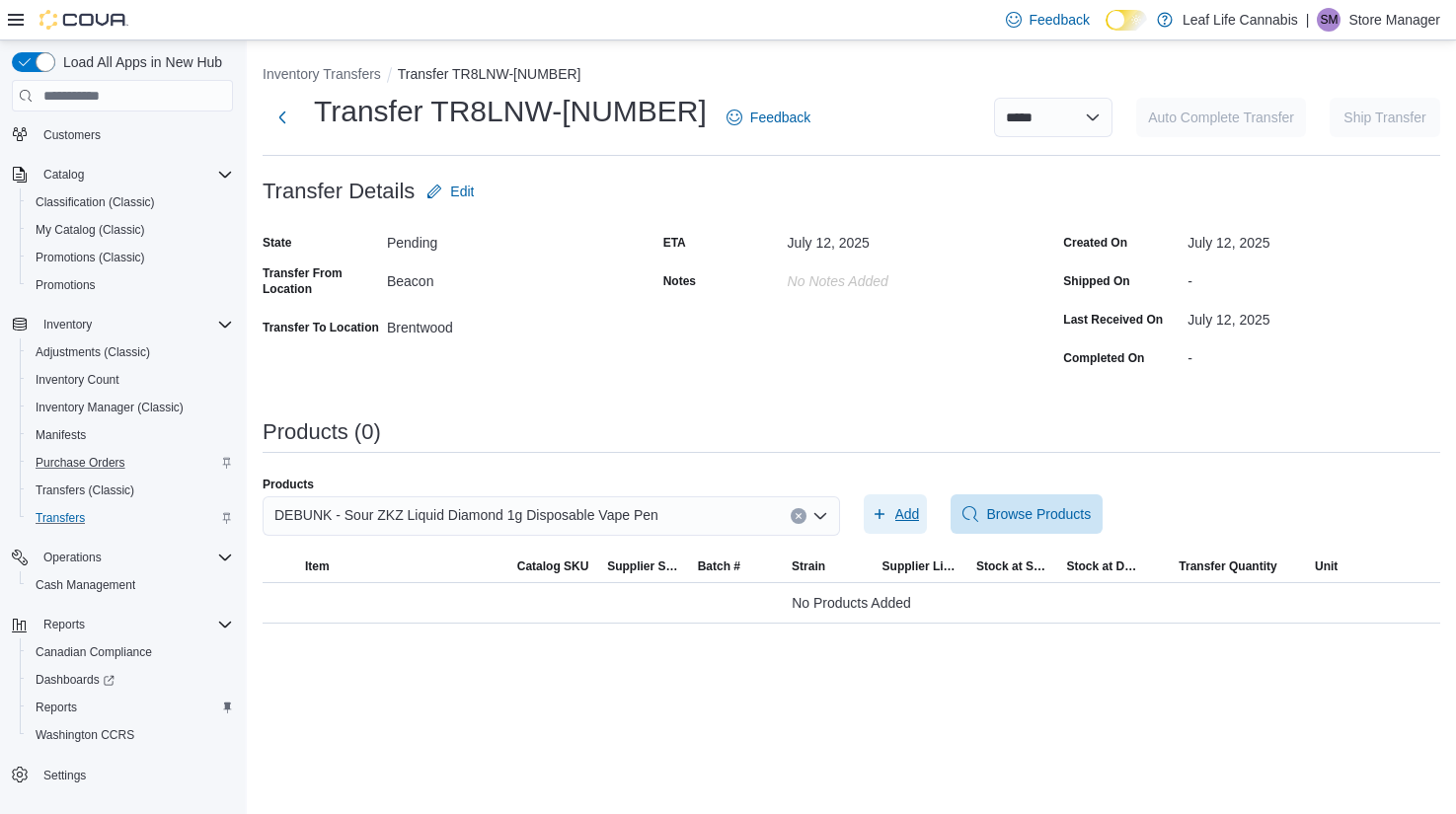 click on "Add" at bounding box center [907, 514] 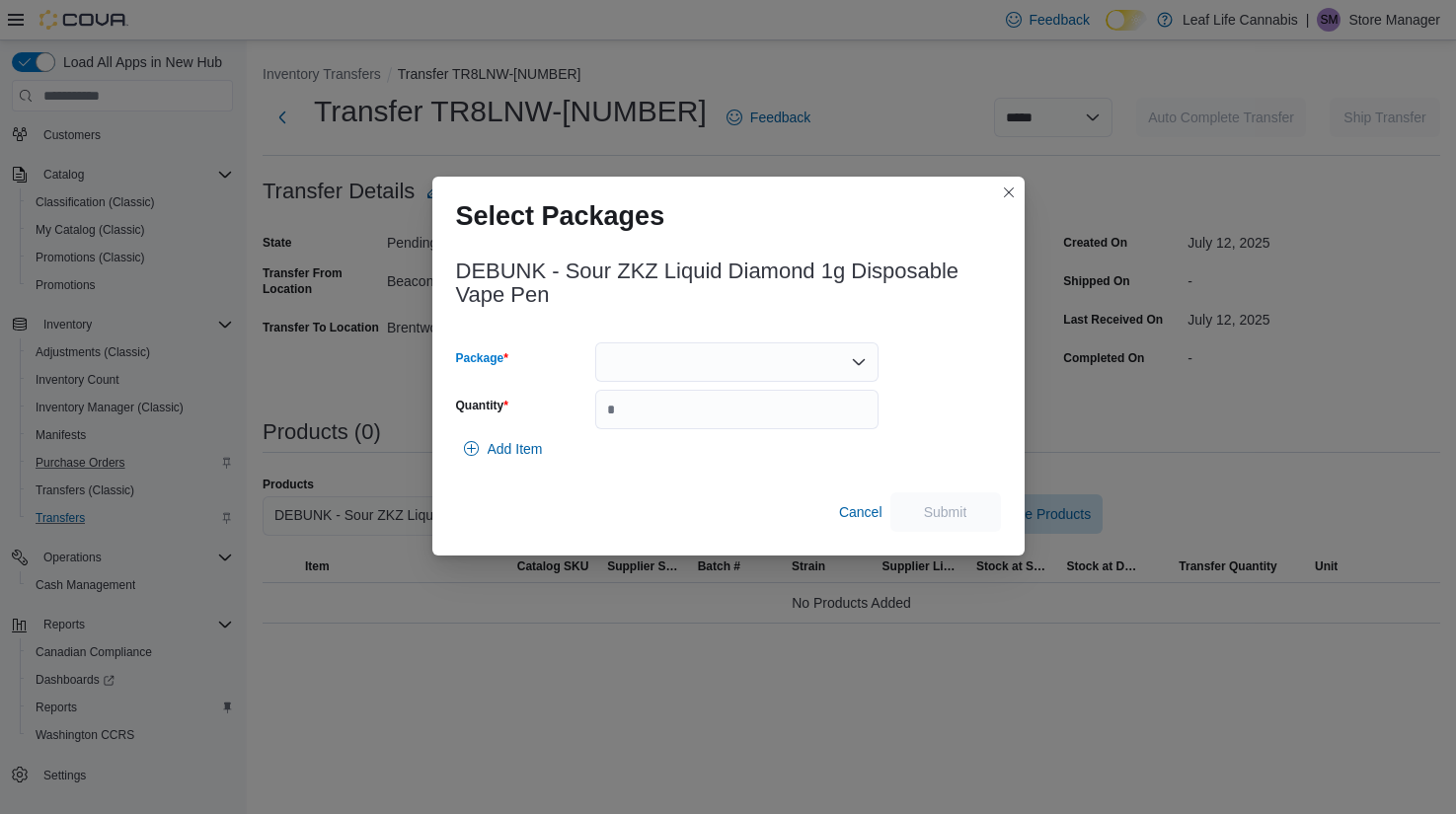 click at bounding box center [736, 362] 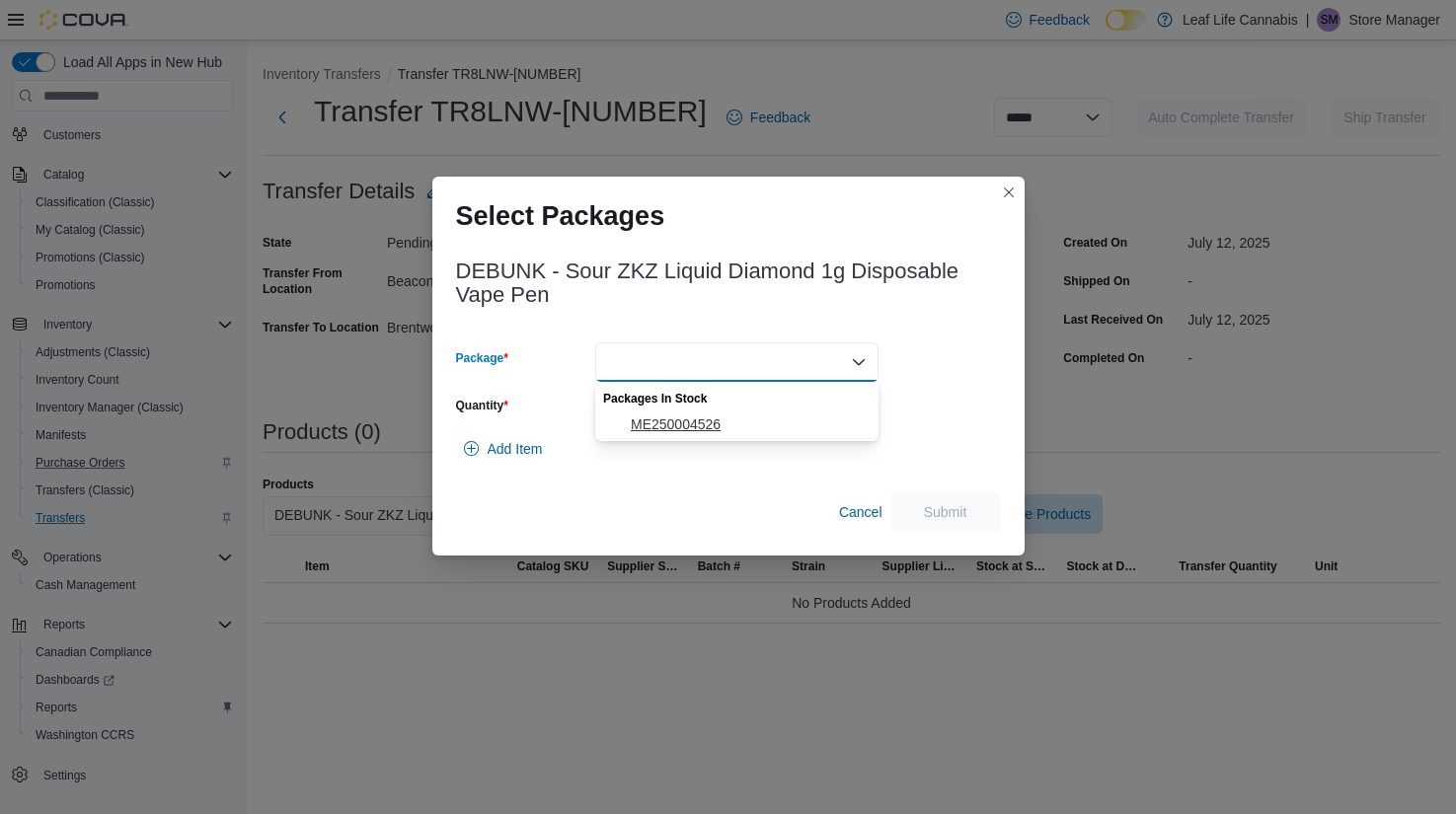 click on "ME250004526" at bounding box center [748, 424] 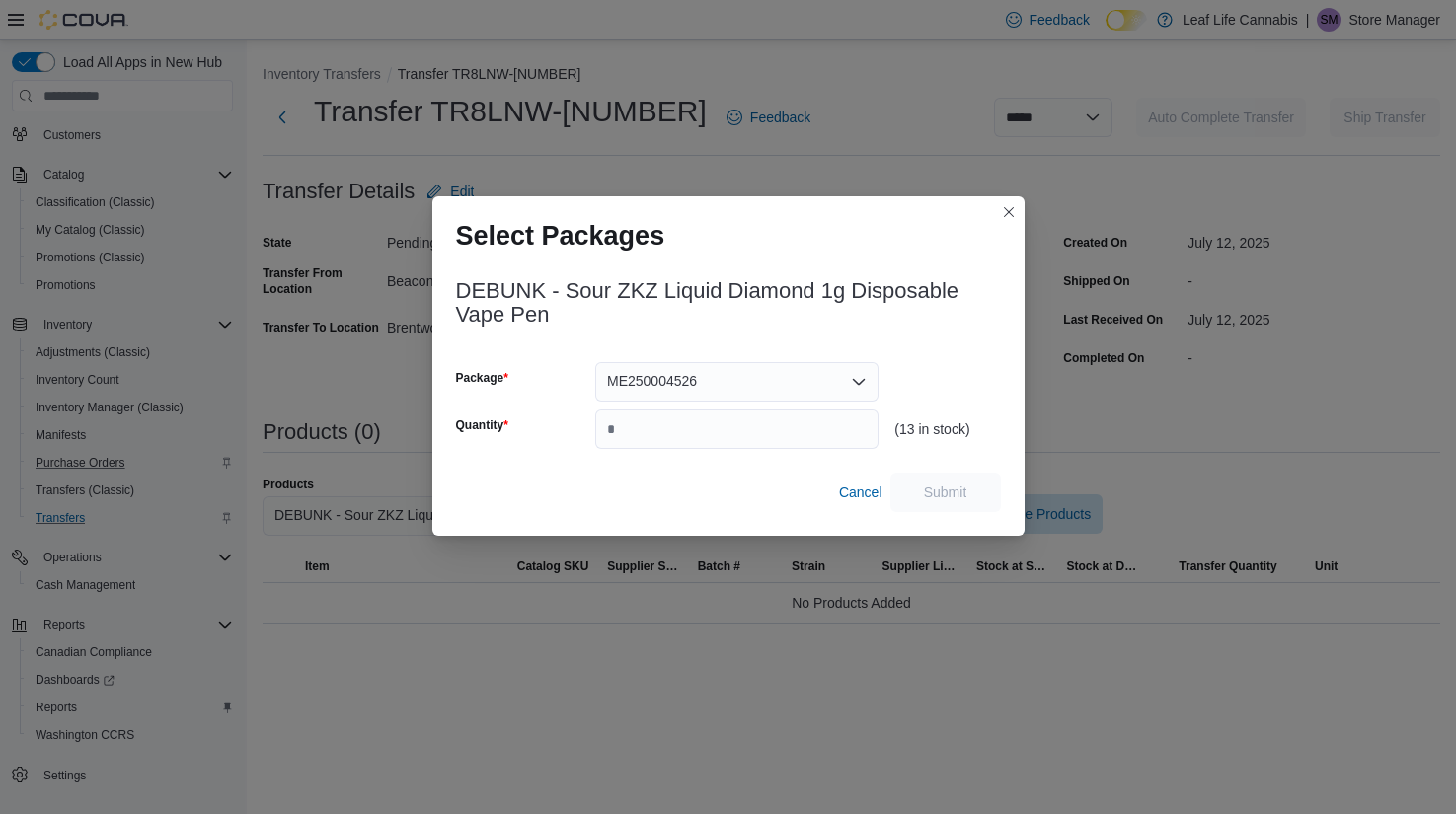 click on "Package [PACKAGE_ID] Quantity" at bounding box center (667, 406) 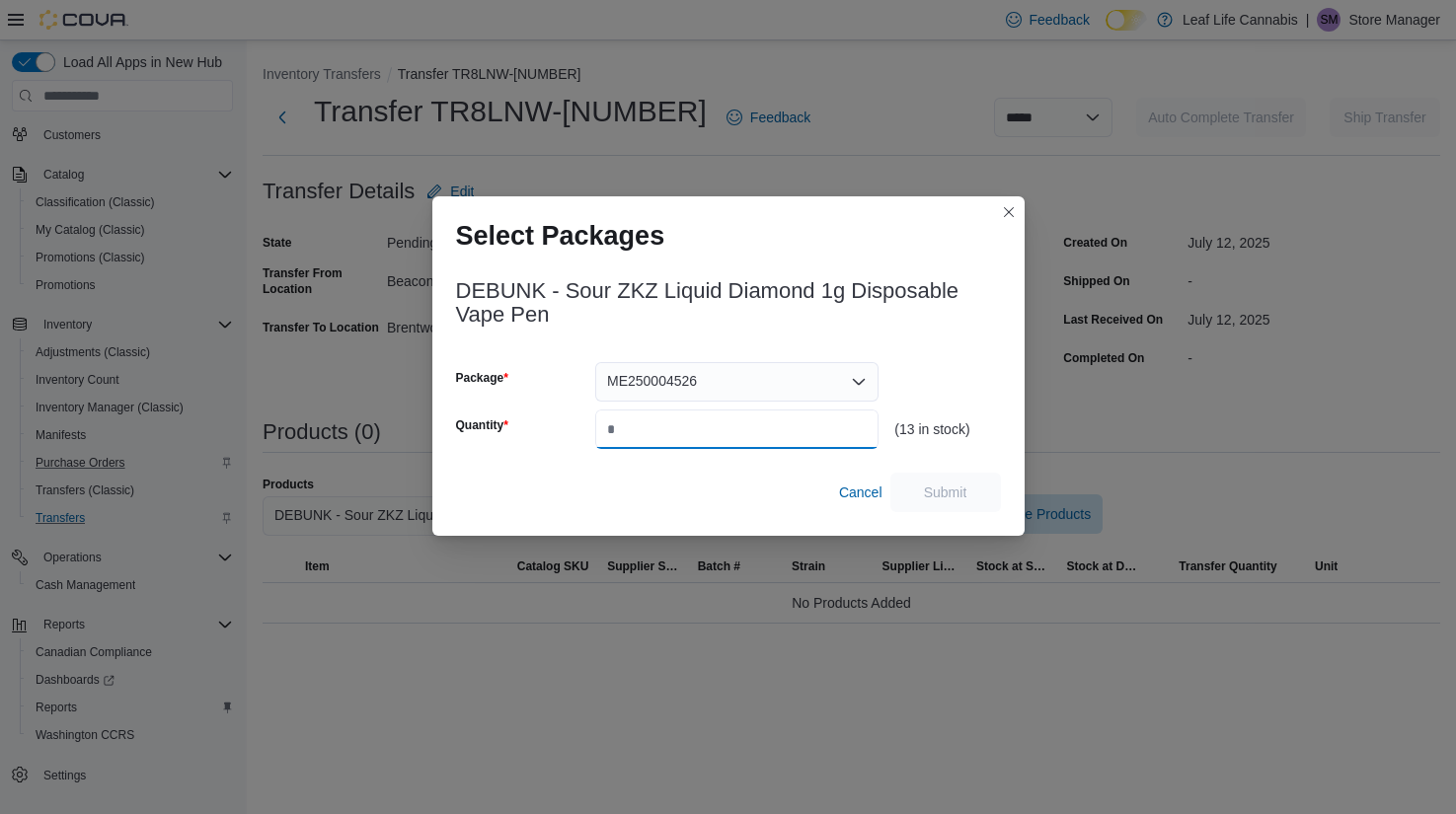 click on "Quantity" at bounding box center [736, 429] 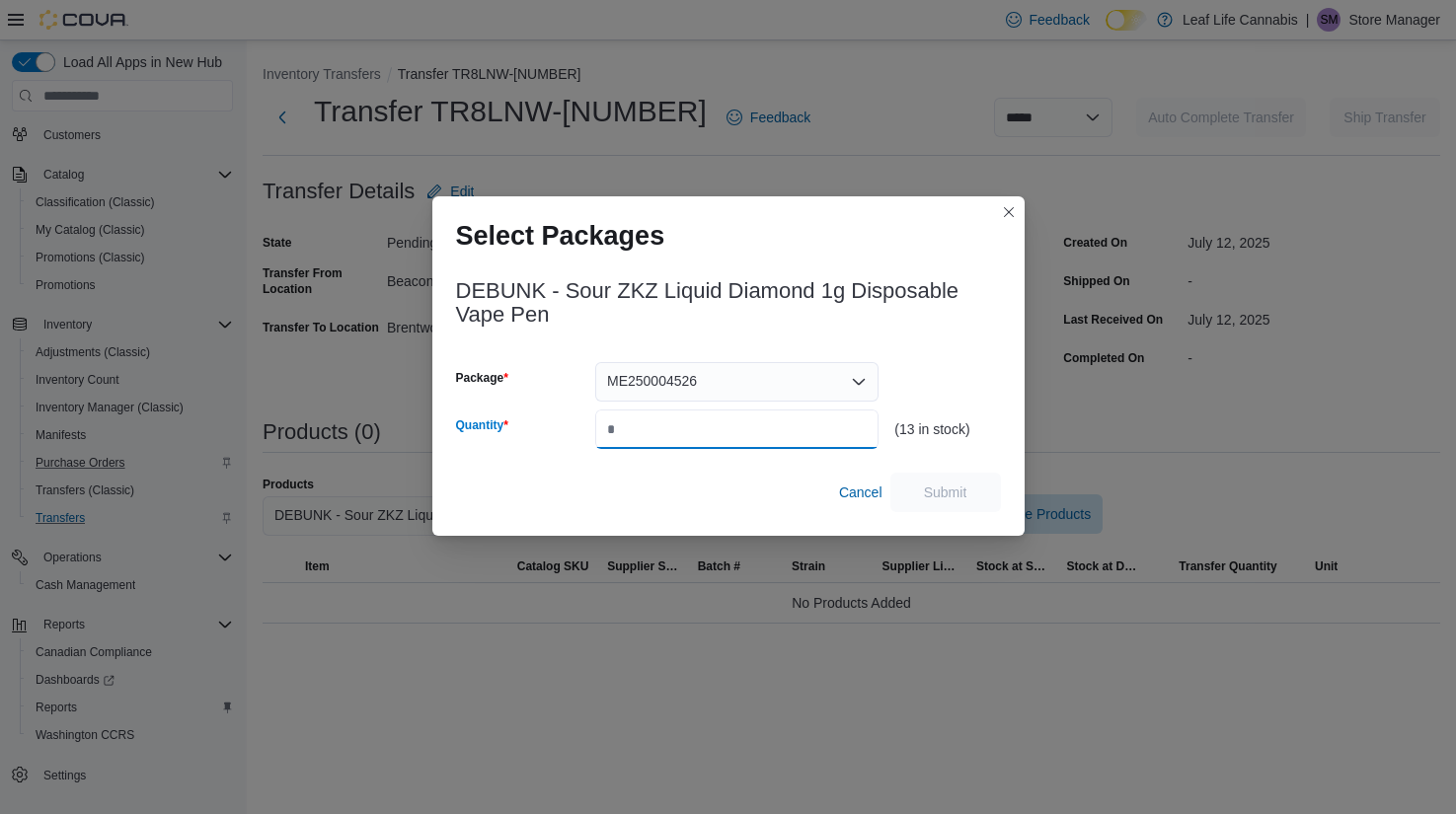 paste on "*" 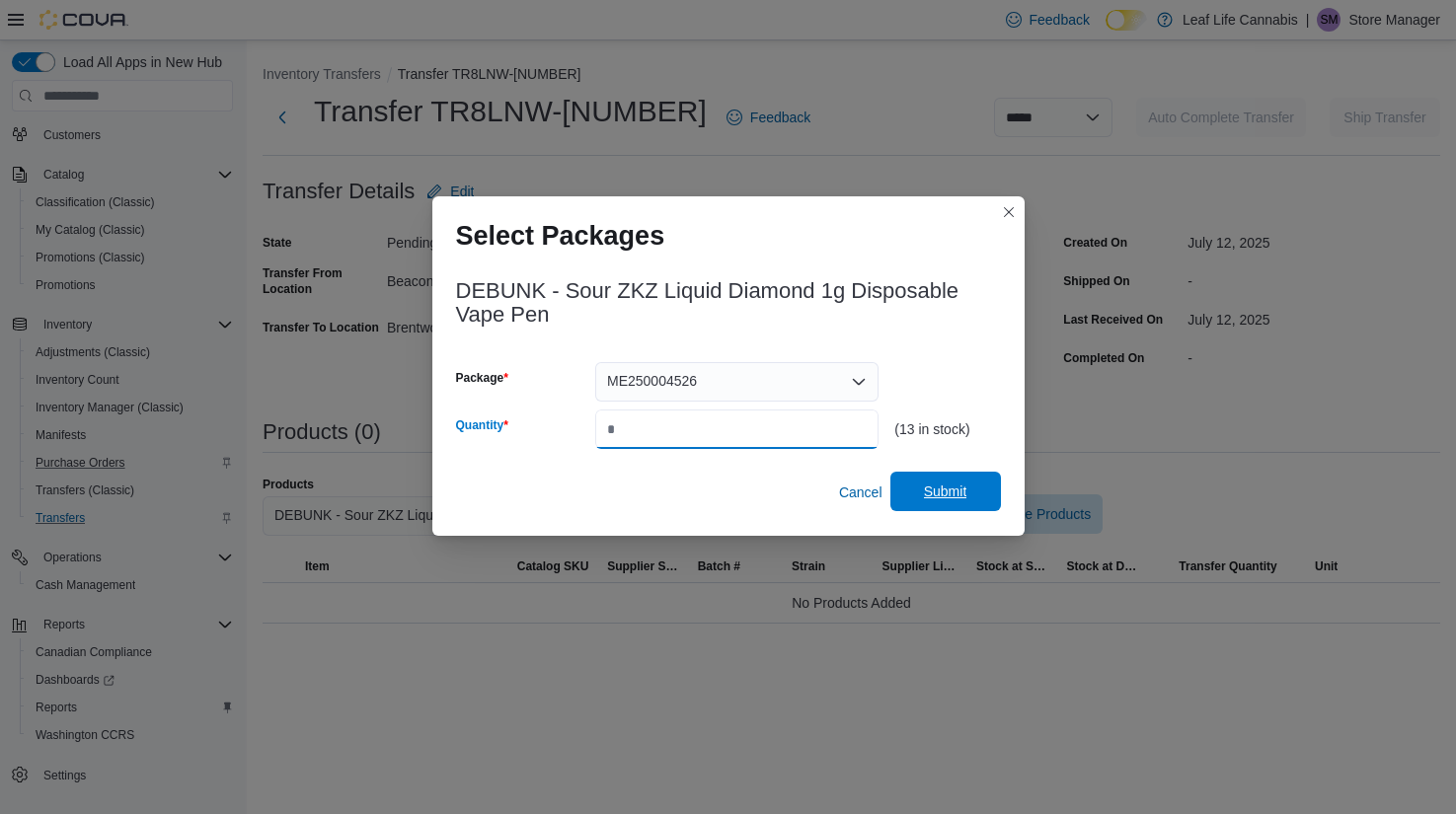 type on "*" 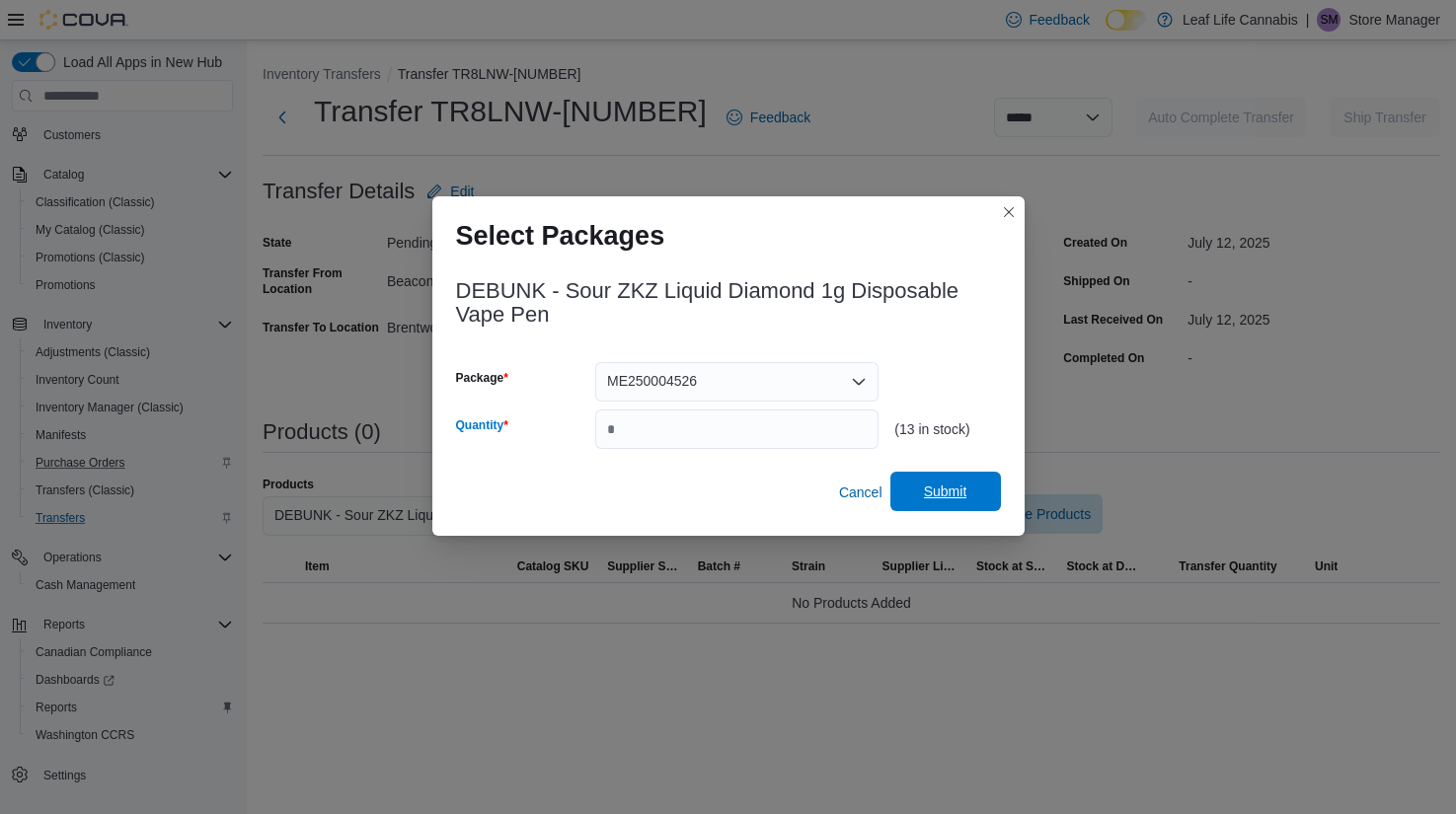 click on "Submit" at bounding box center (946, 491) 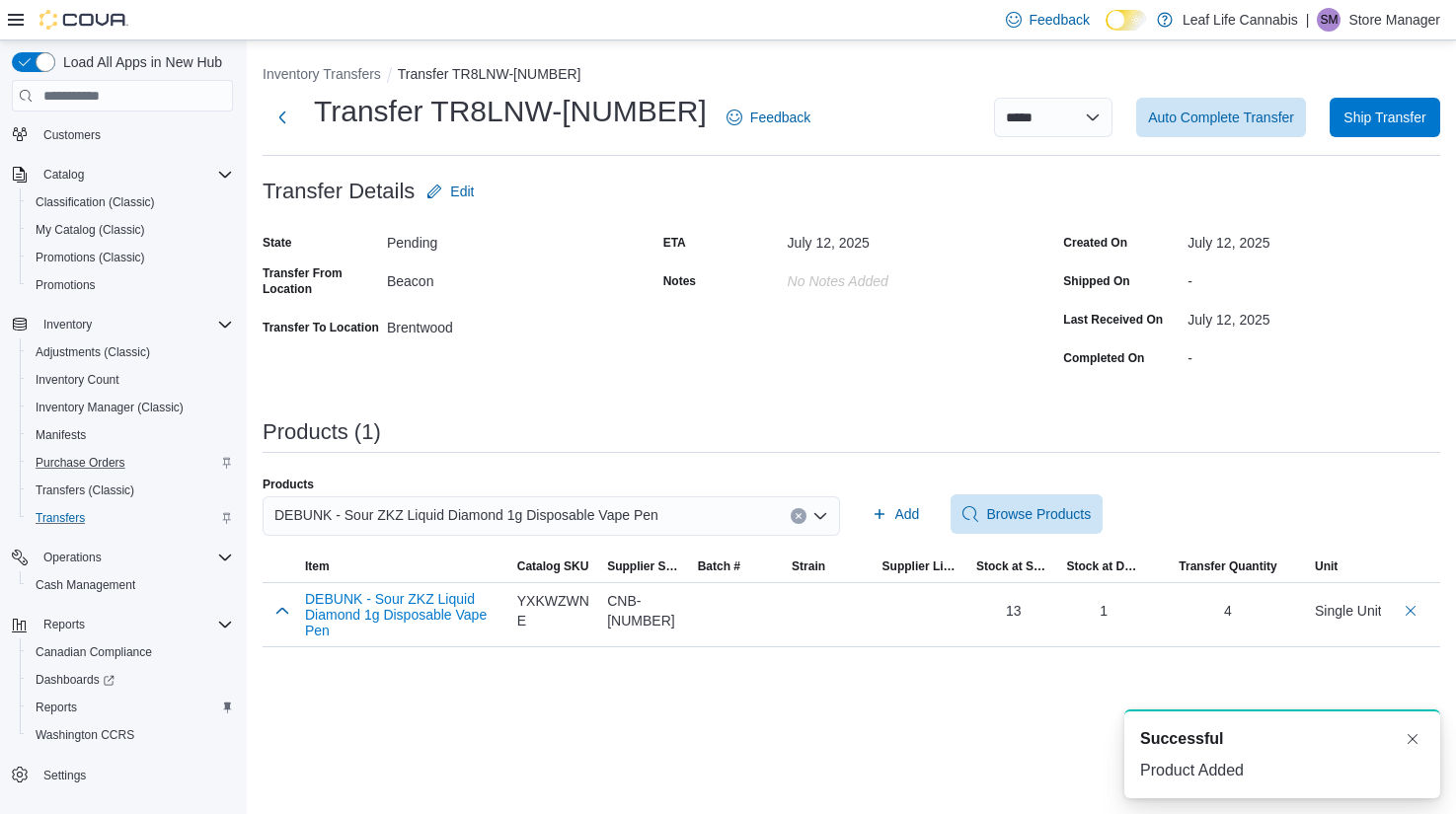 scroll, scrollTop: 0, scrollLeft: 0, axis: both 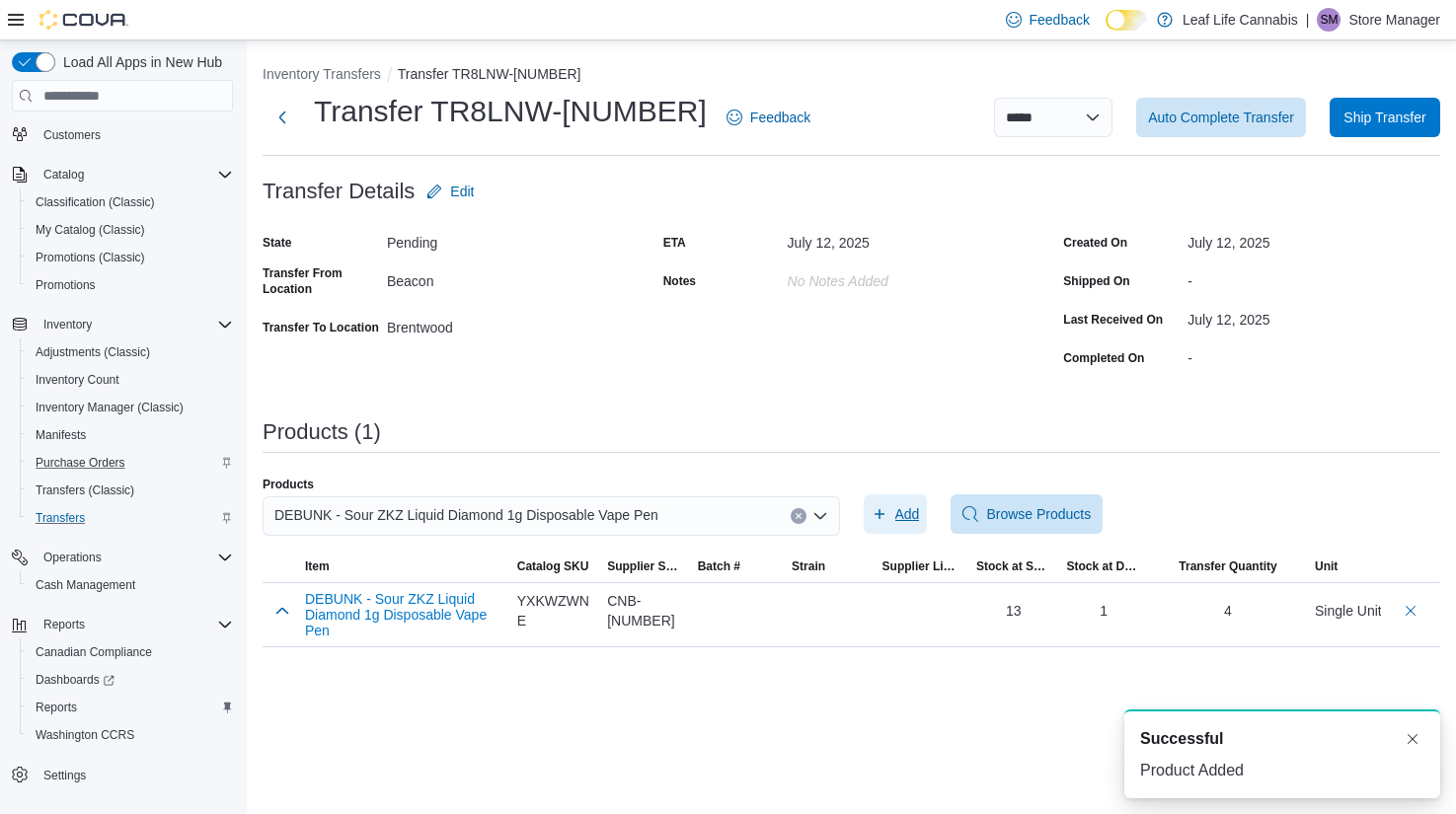 click 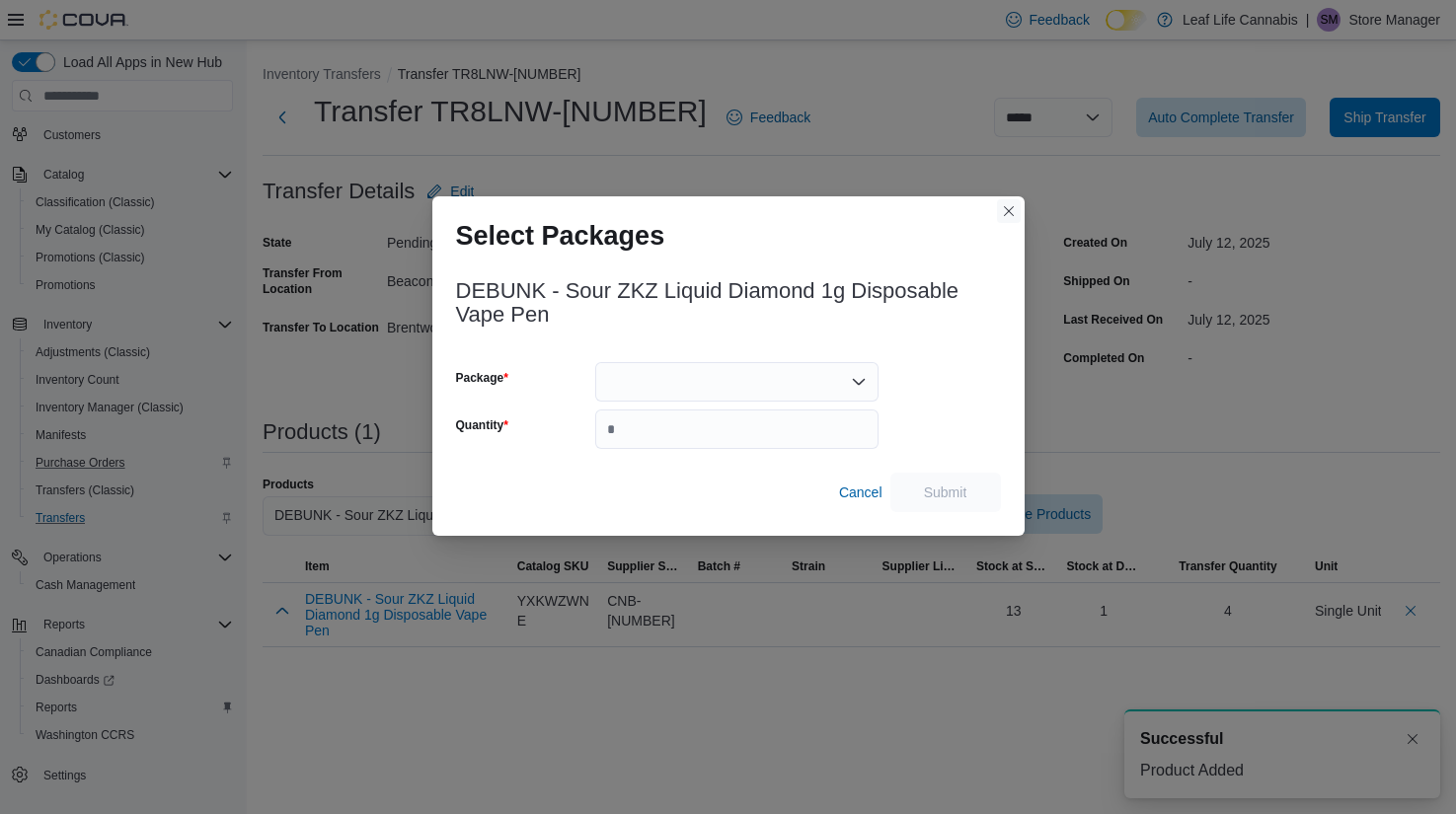 click at bounding box center [1009, 211] 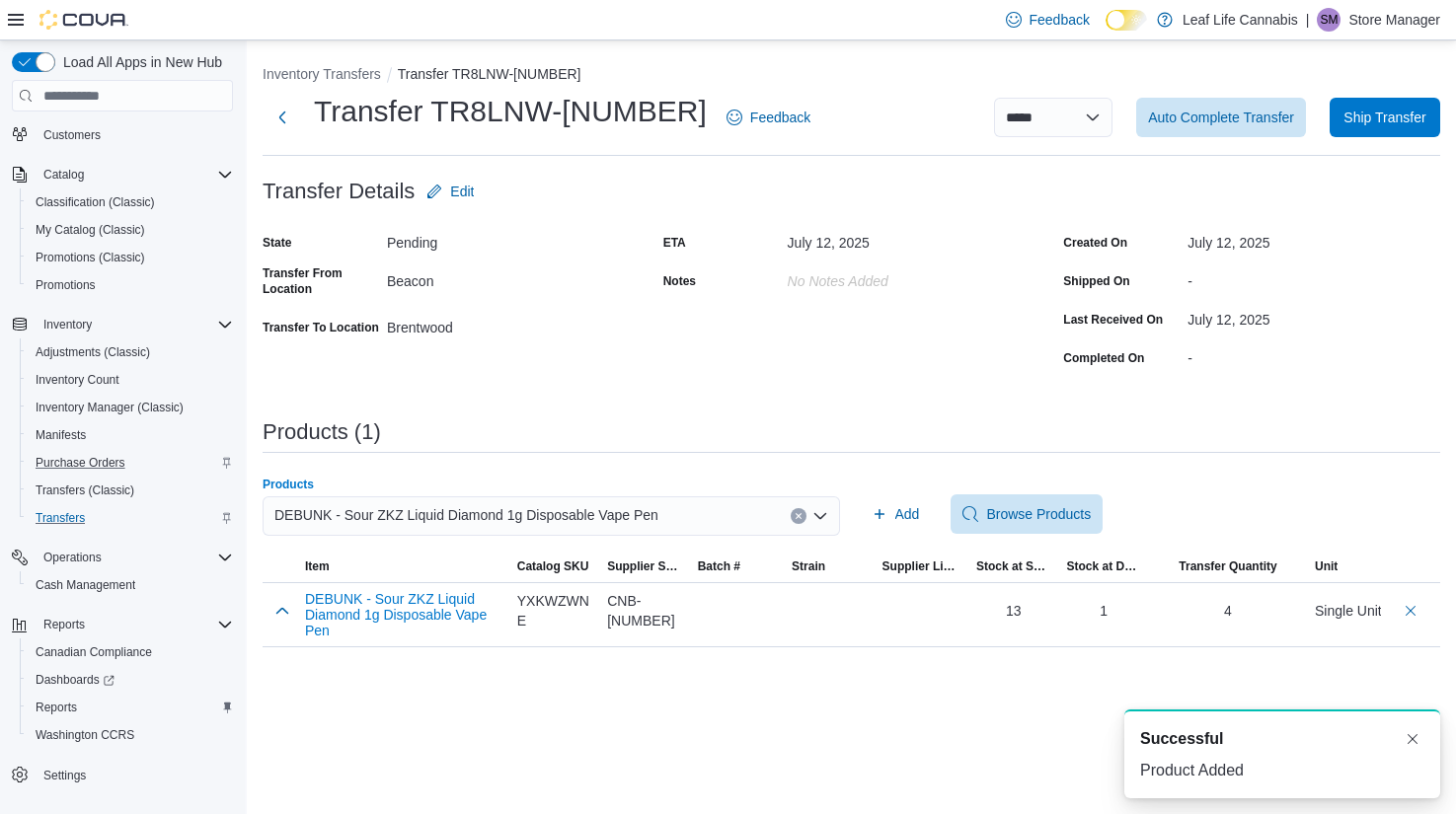 click at bounding box center (799, 516) 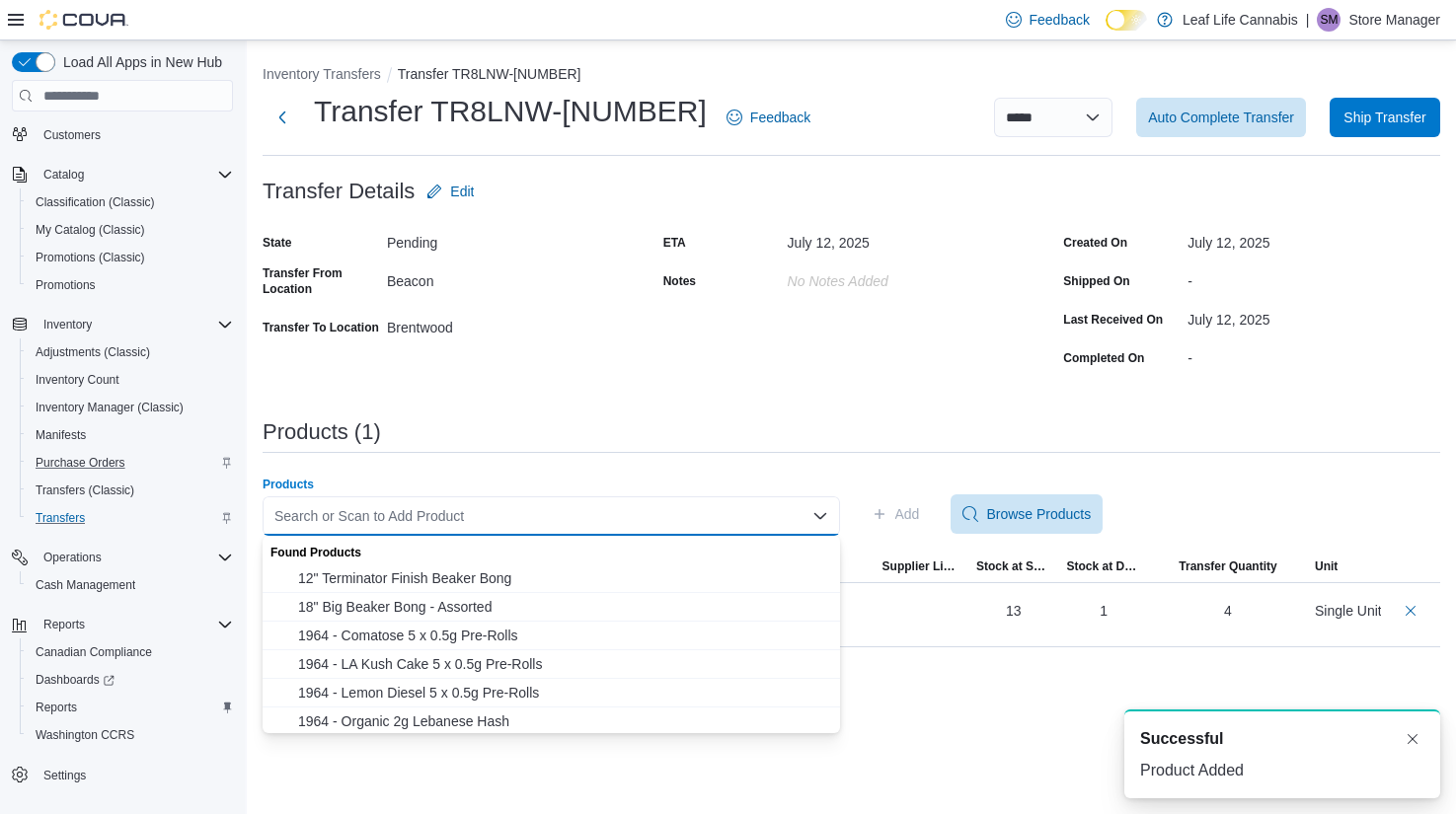 paste on "**********" 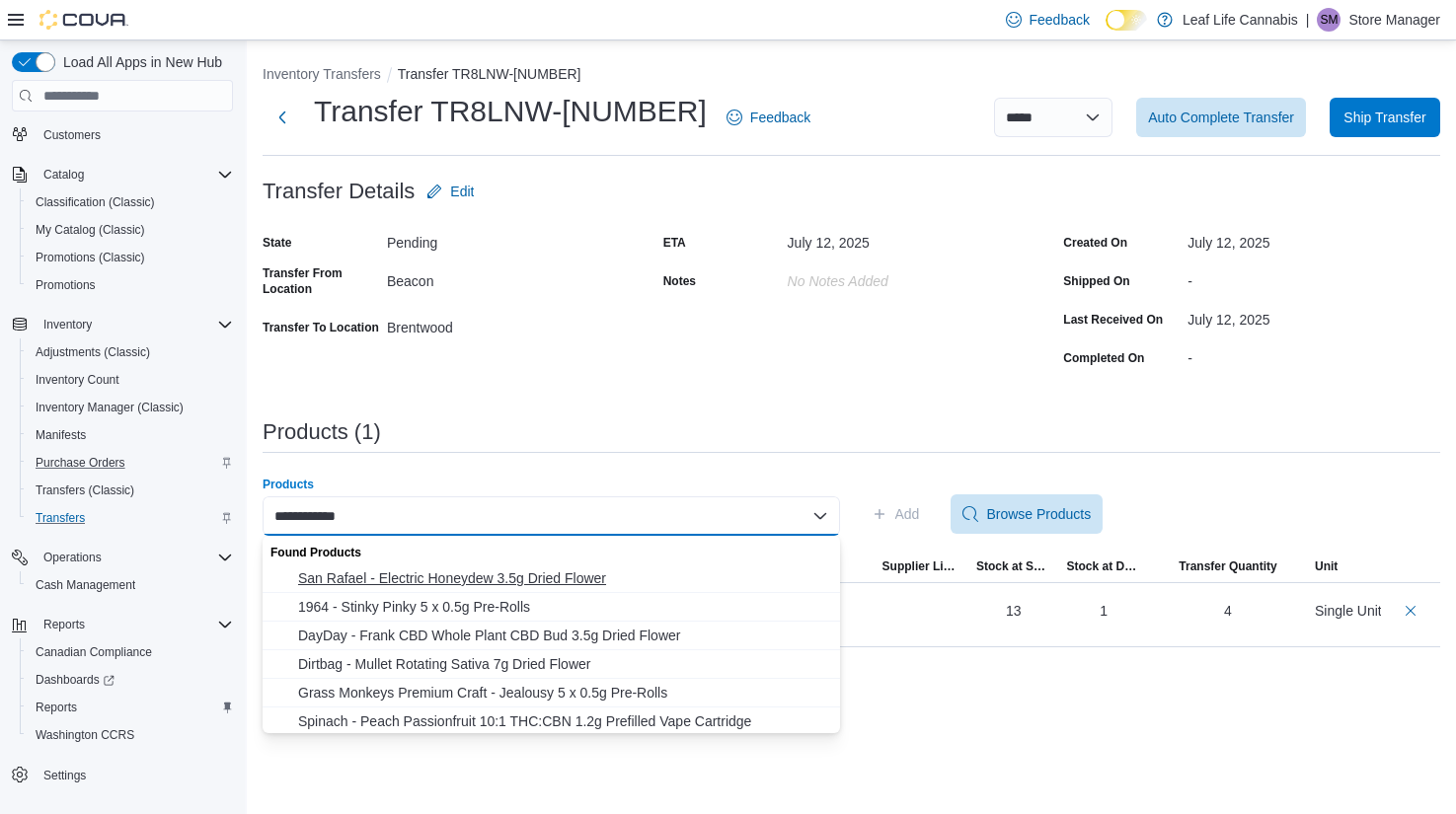 type on "**********" 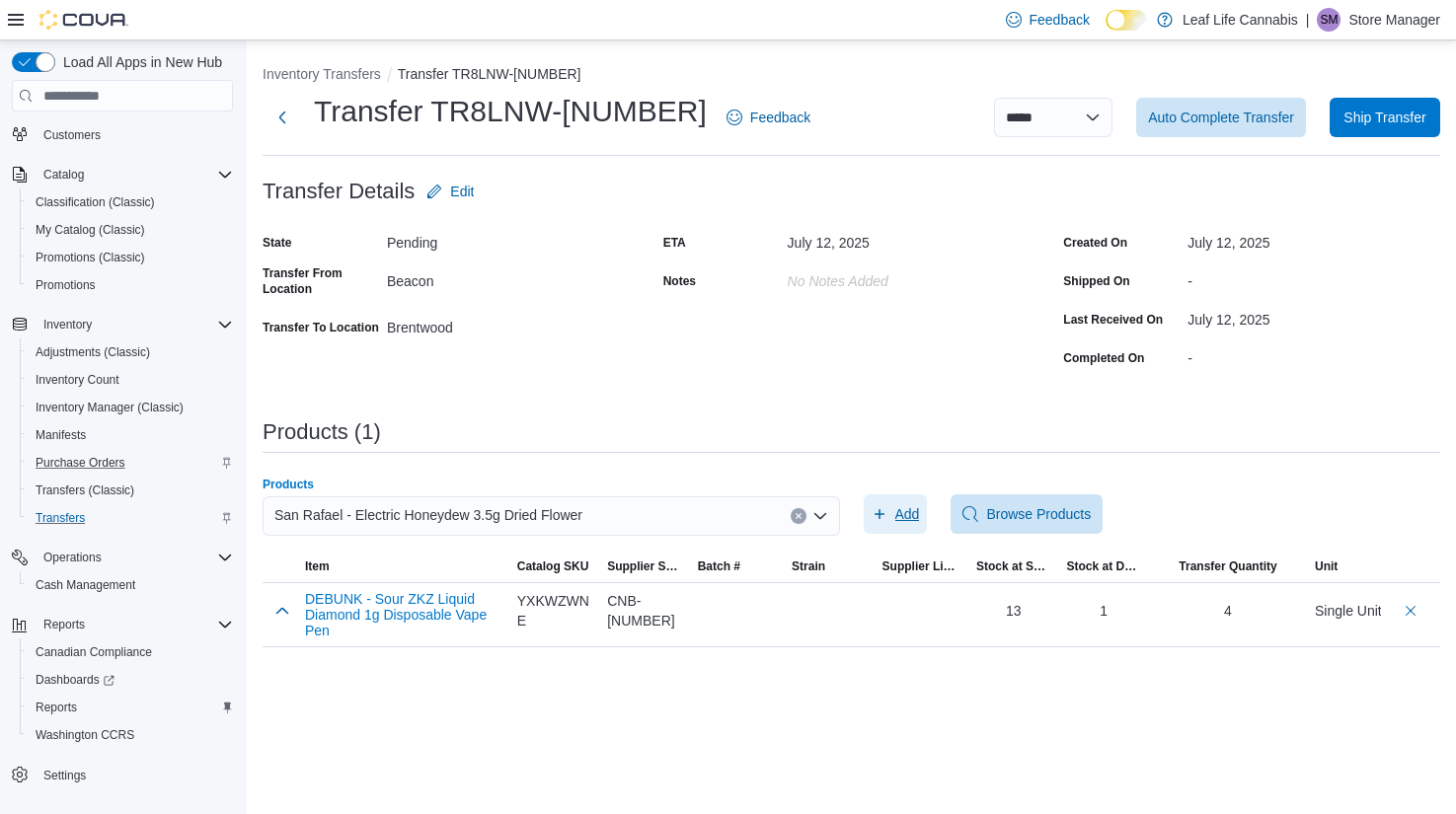 click on "Add" at bounding box center [907, 514] 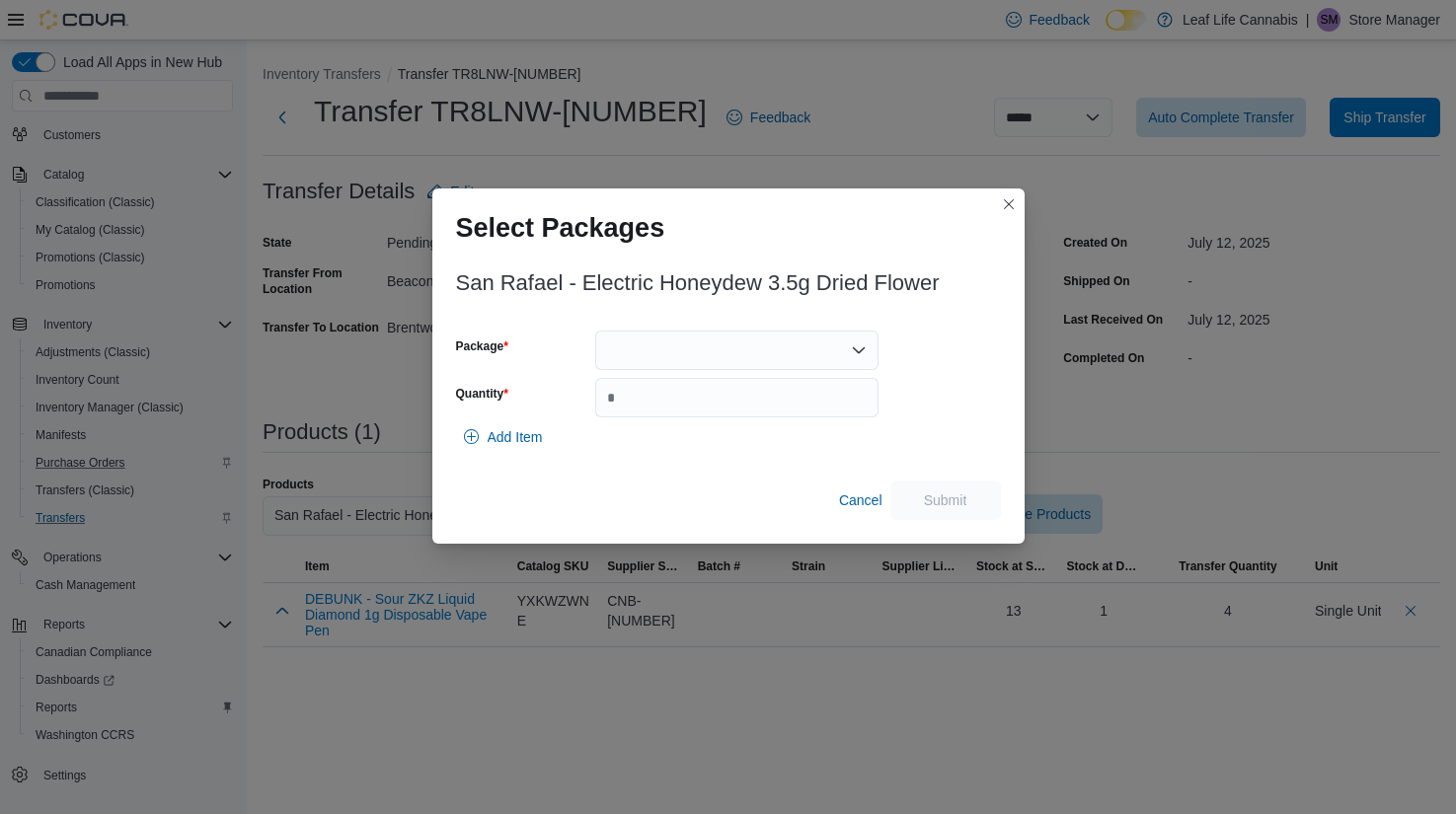 click at bounding box center (736, 350) 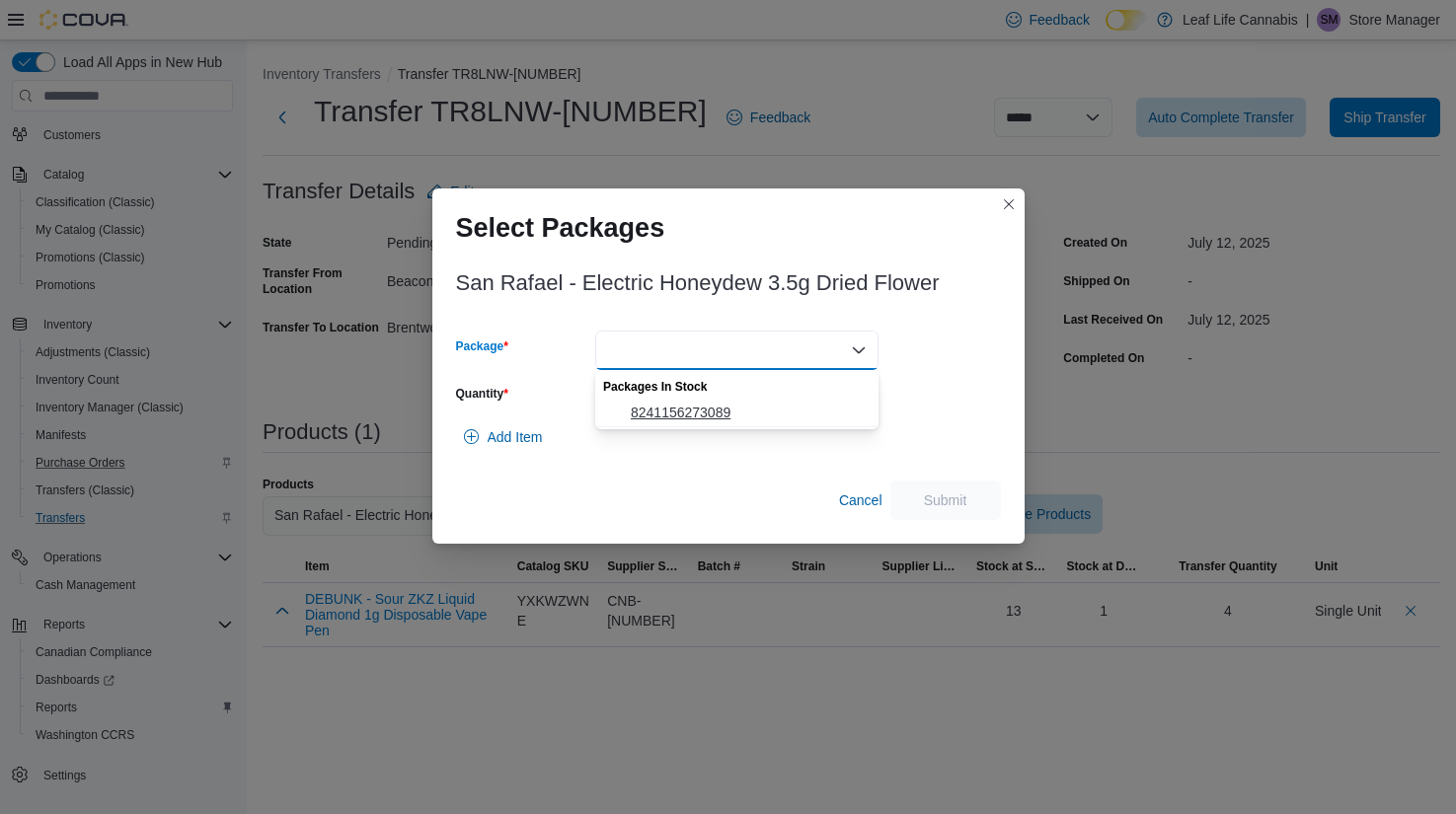 click on "8241156273089" at bounding box center [748, 412] 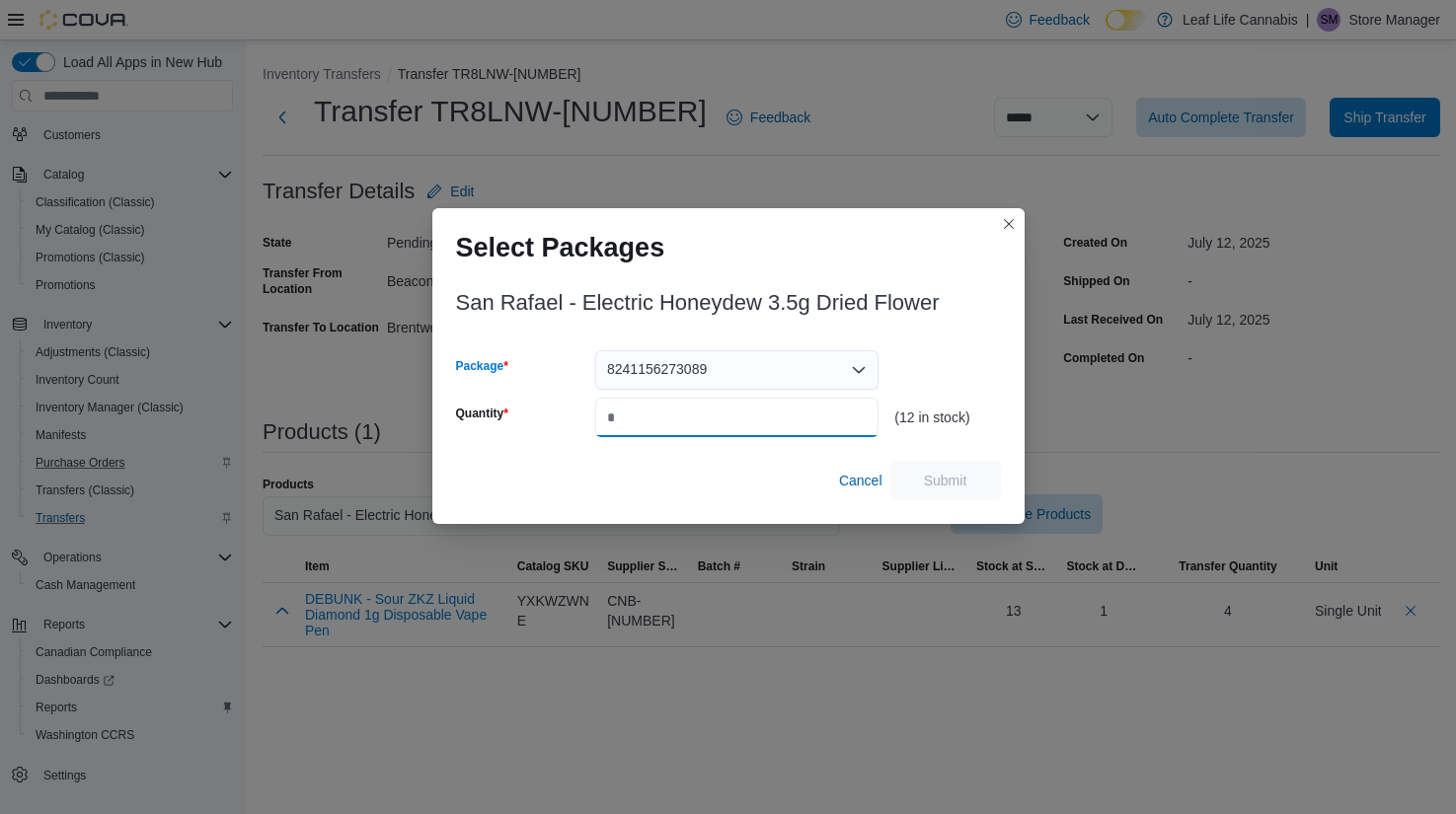 click on "Quantity" at bounding box center [736, 417] 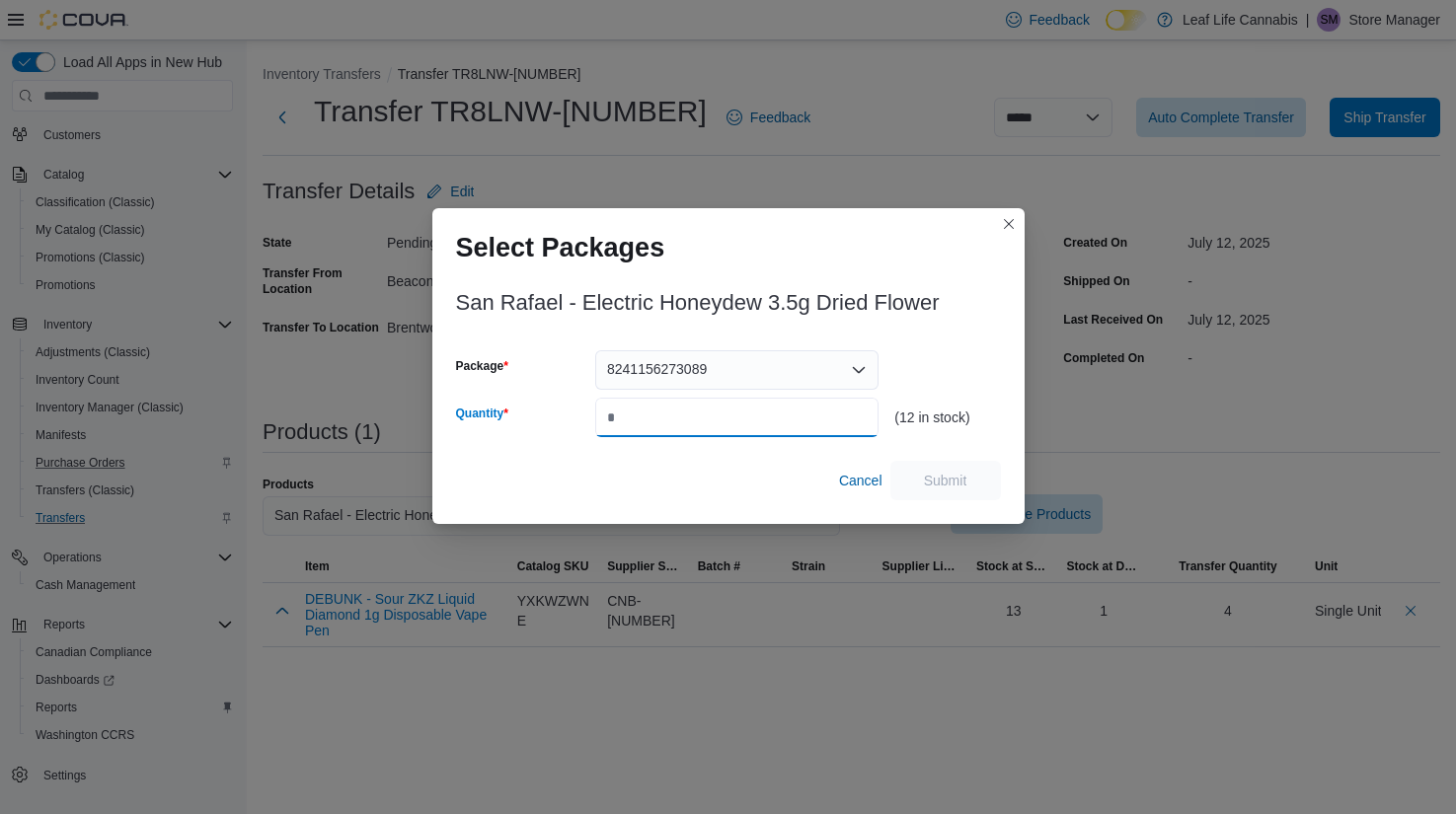 paste on "*" 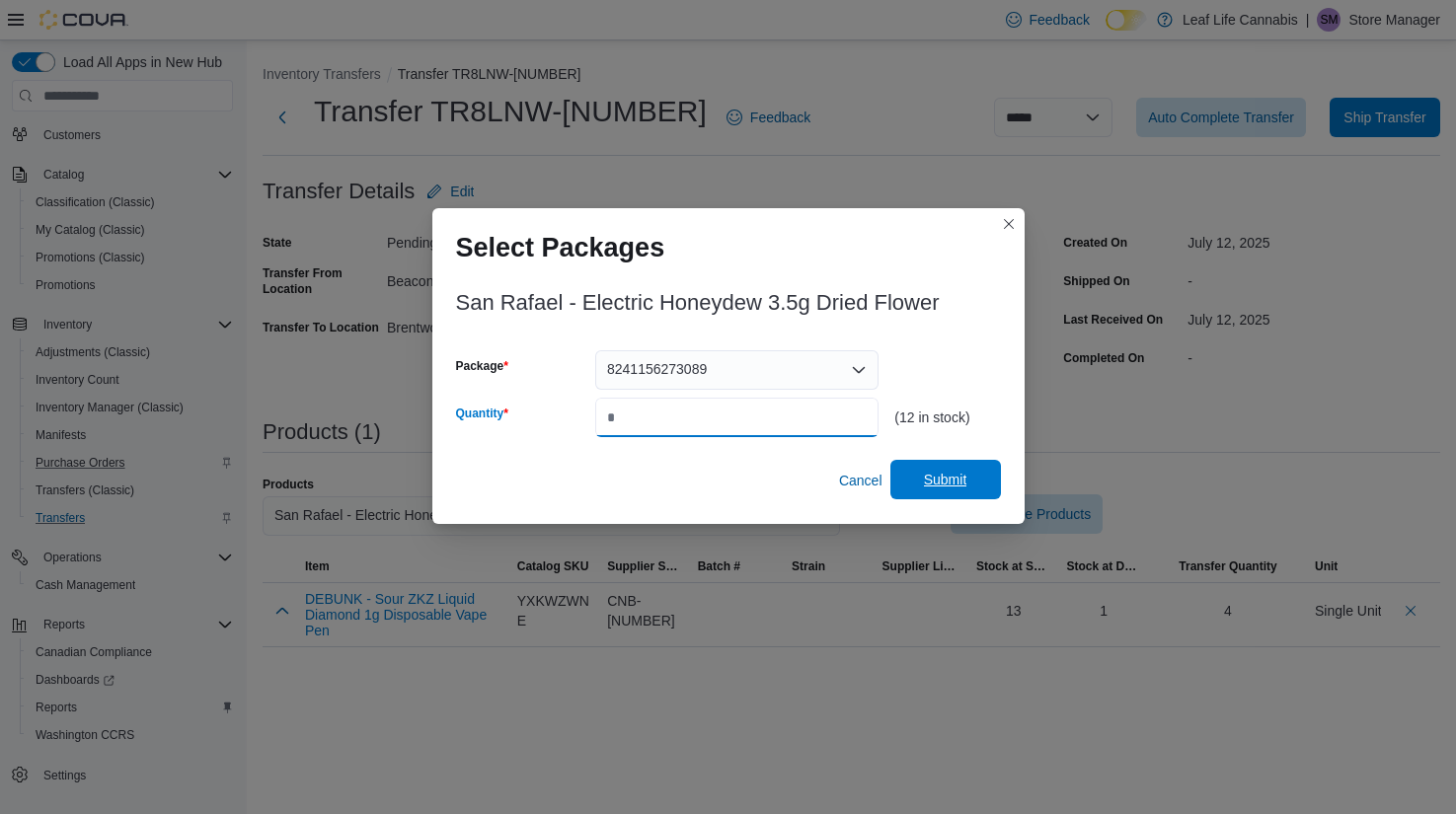 type on "*" 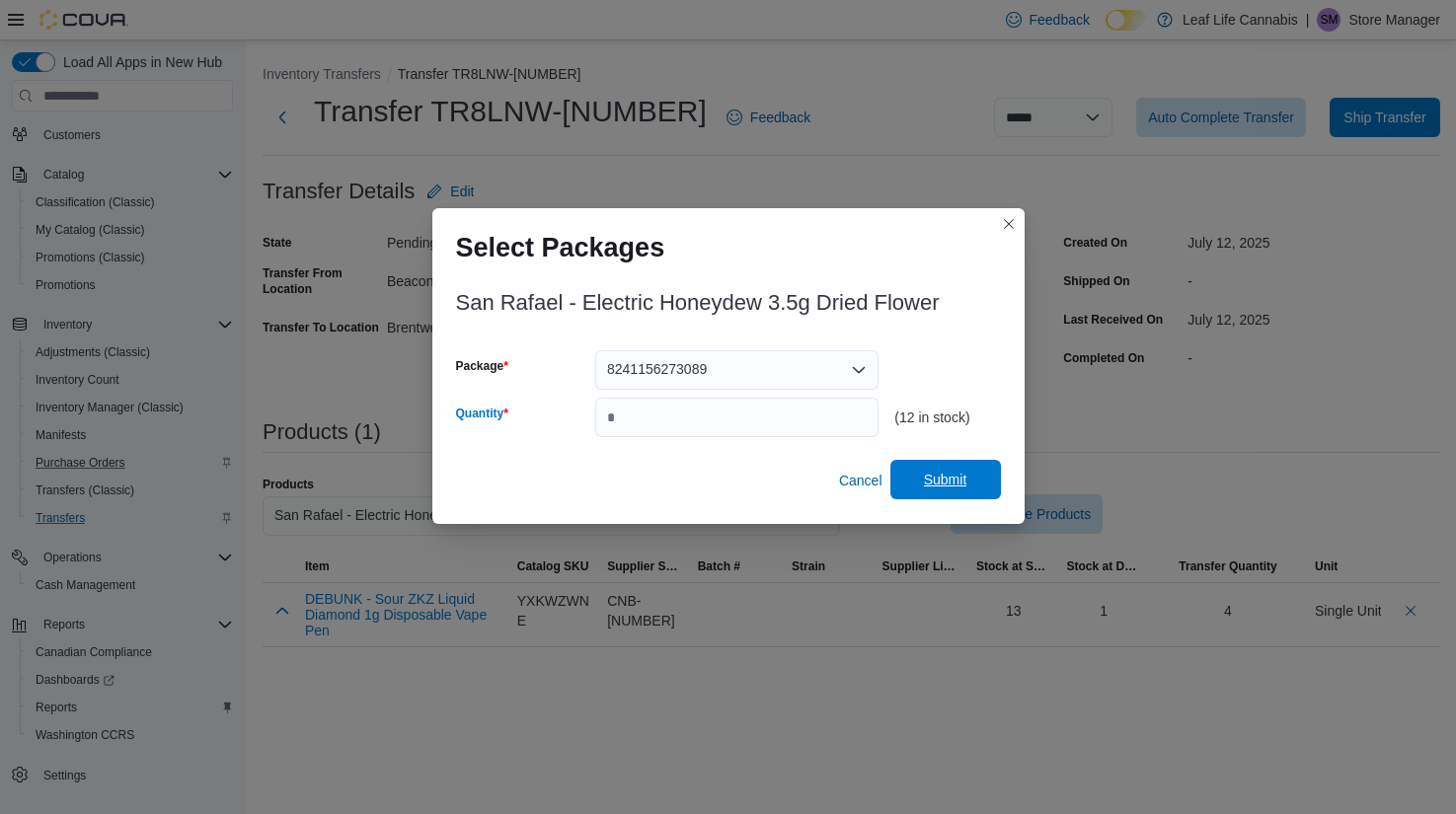 click on "Submit" at bounding box center (946, 480) 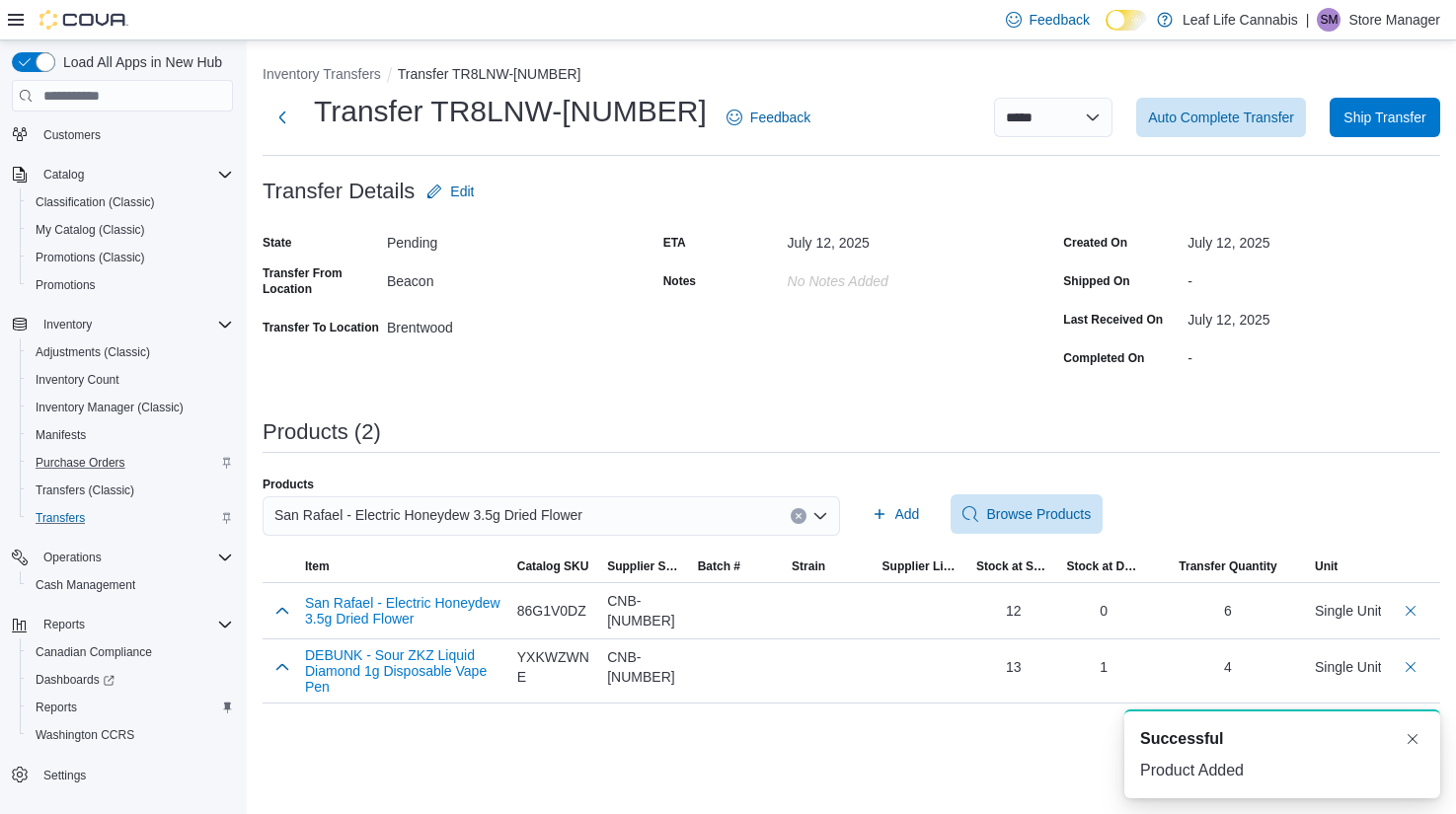 scroll, scrollTop: 0, scrollLeft: 0, axis: both 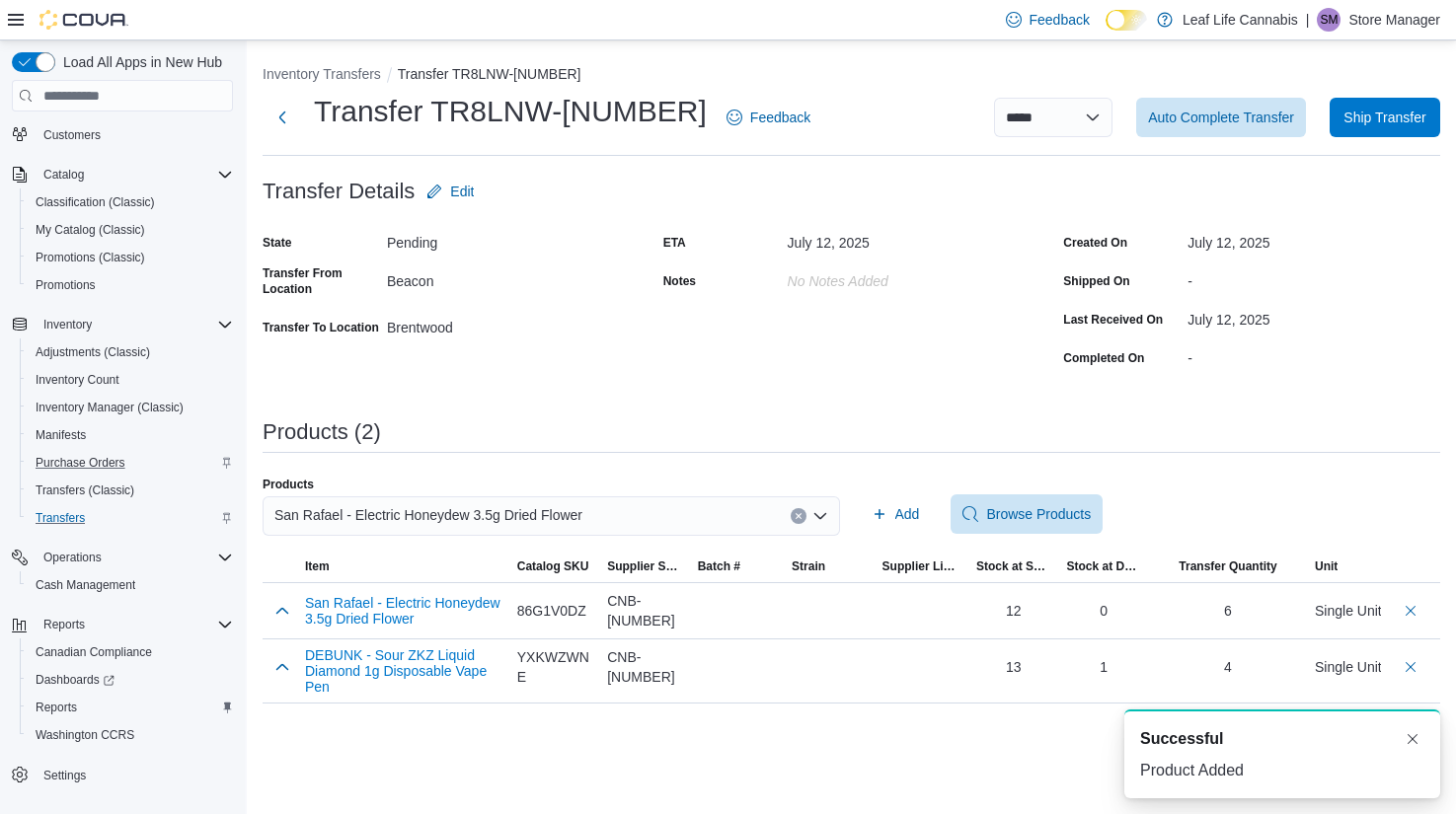 click 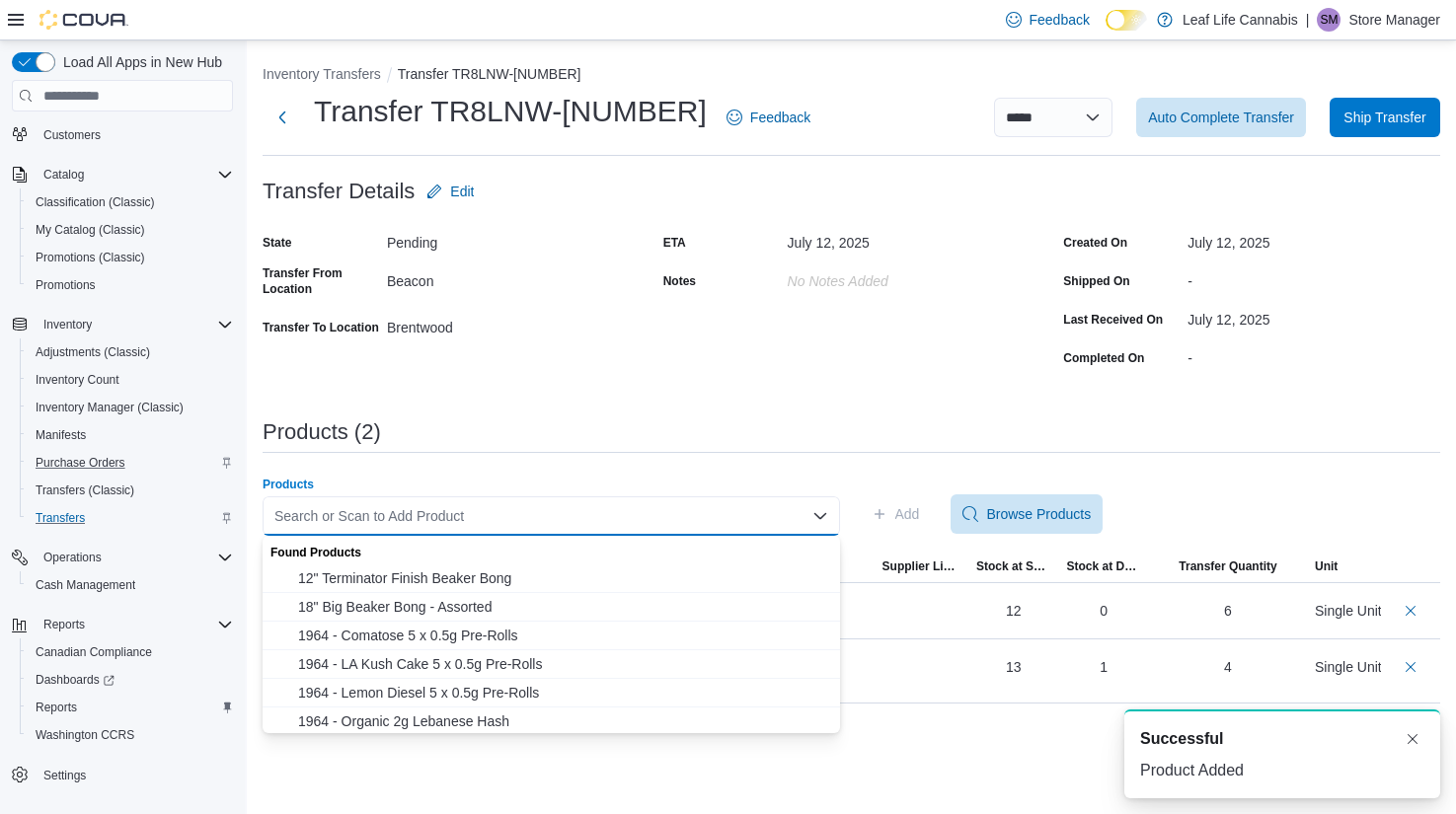 click on "Search or Scan to Add Product" at bounding box center (551, 516) 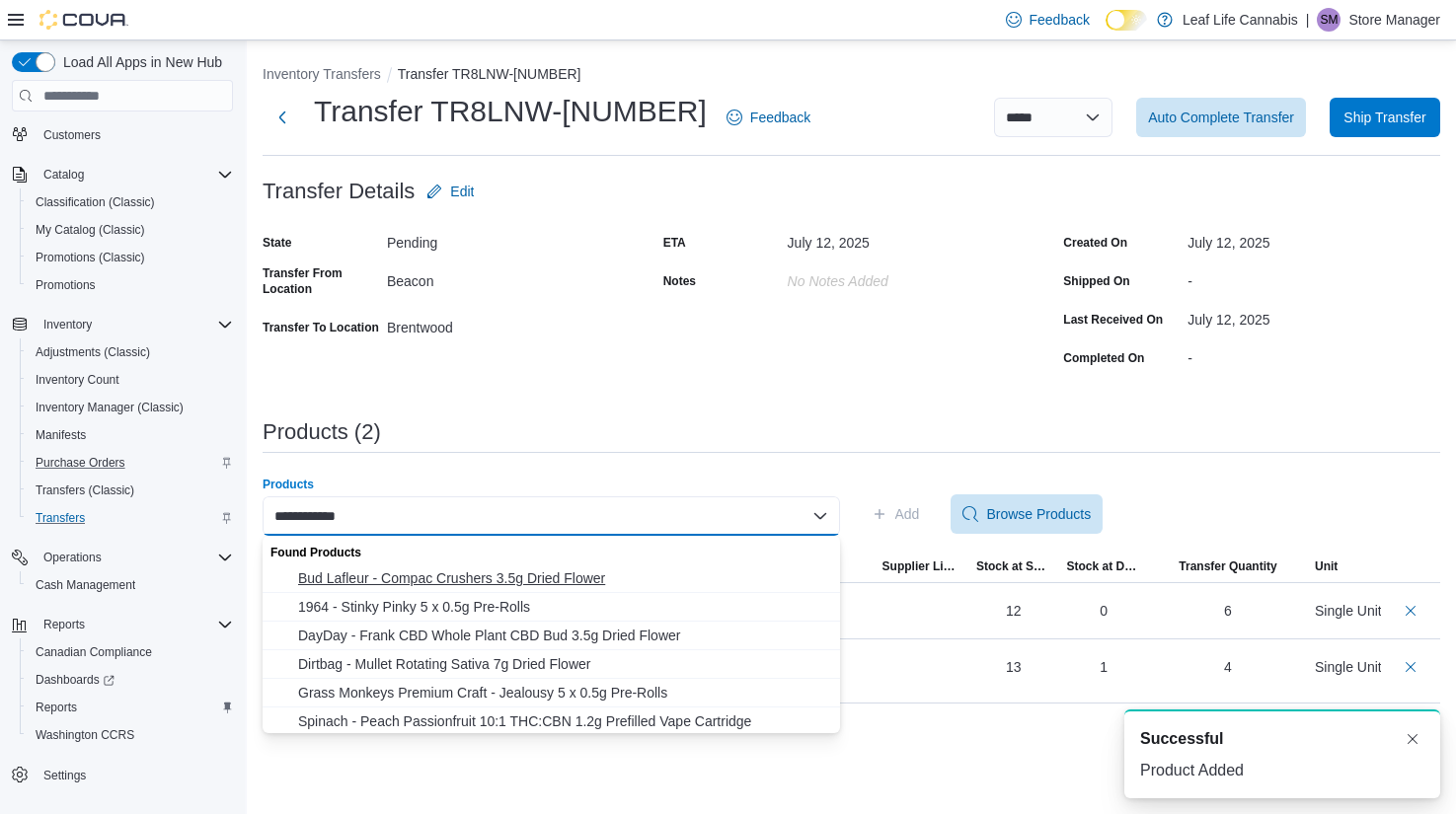 type on "**********" 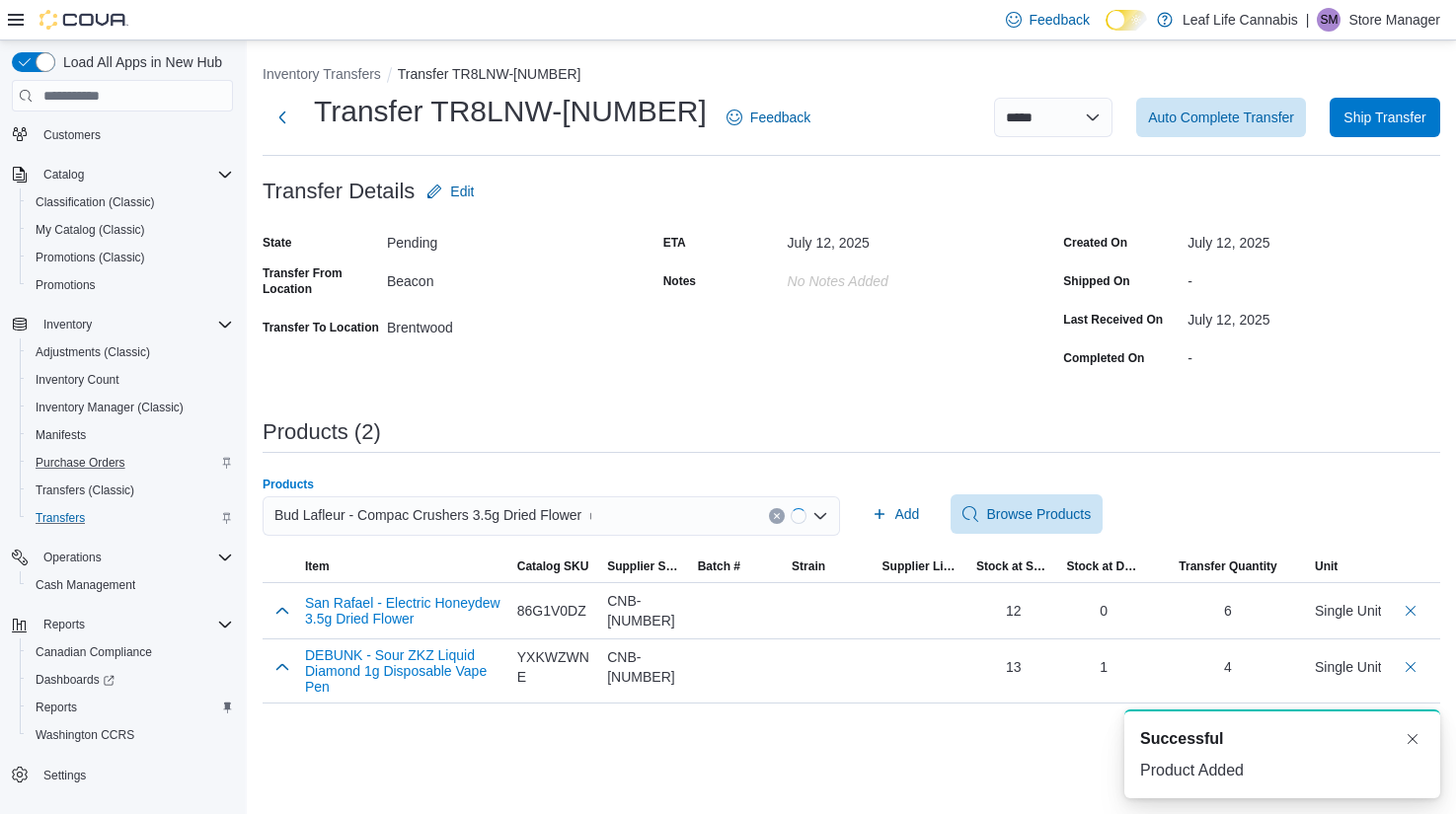type 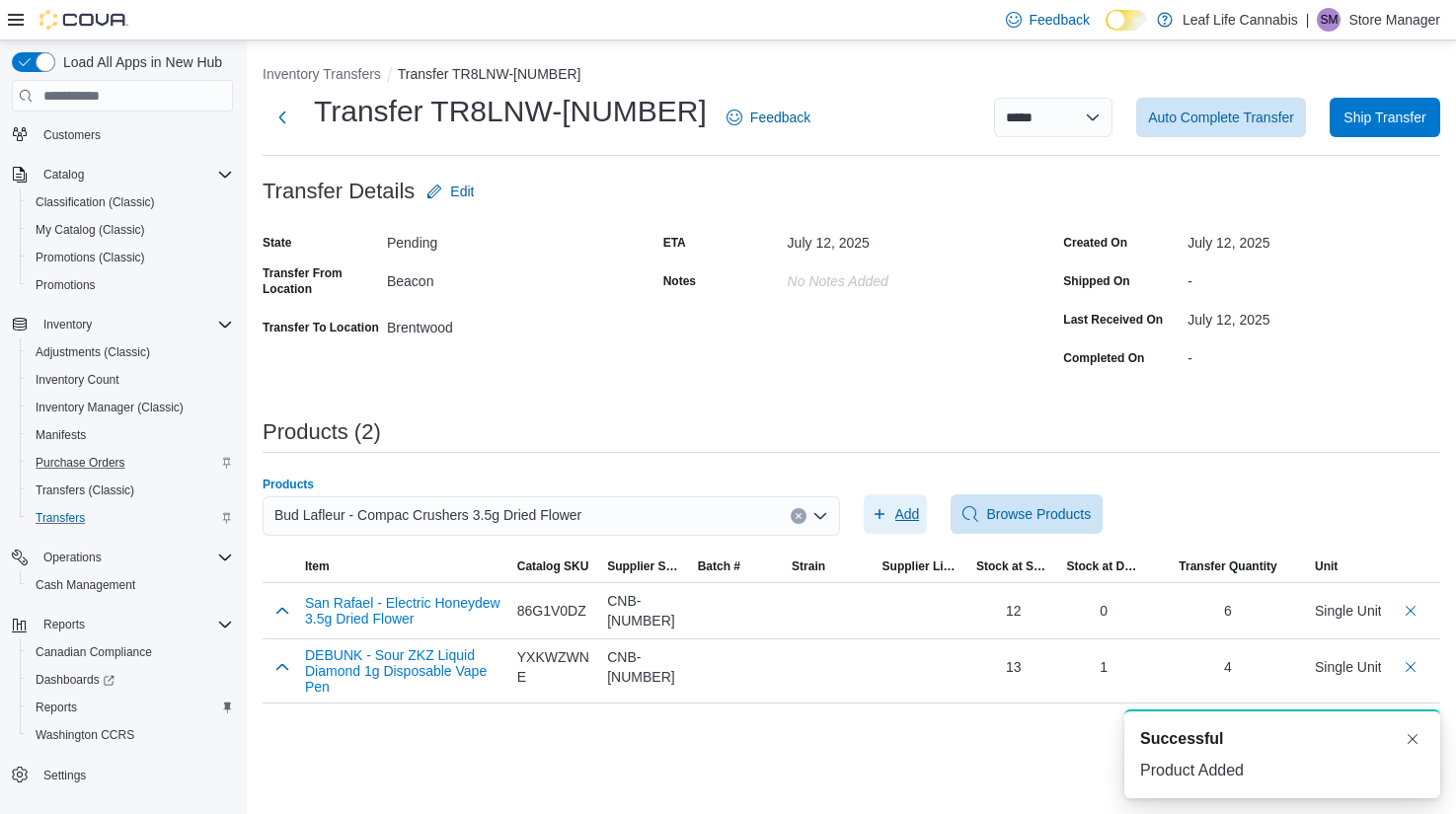 click on "Add" at bounding box center (907, 514) 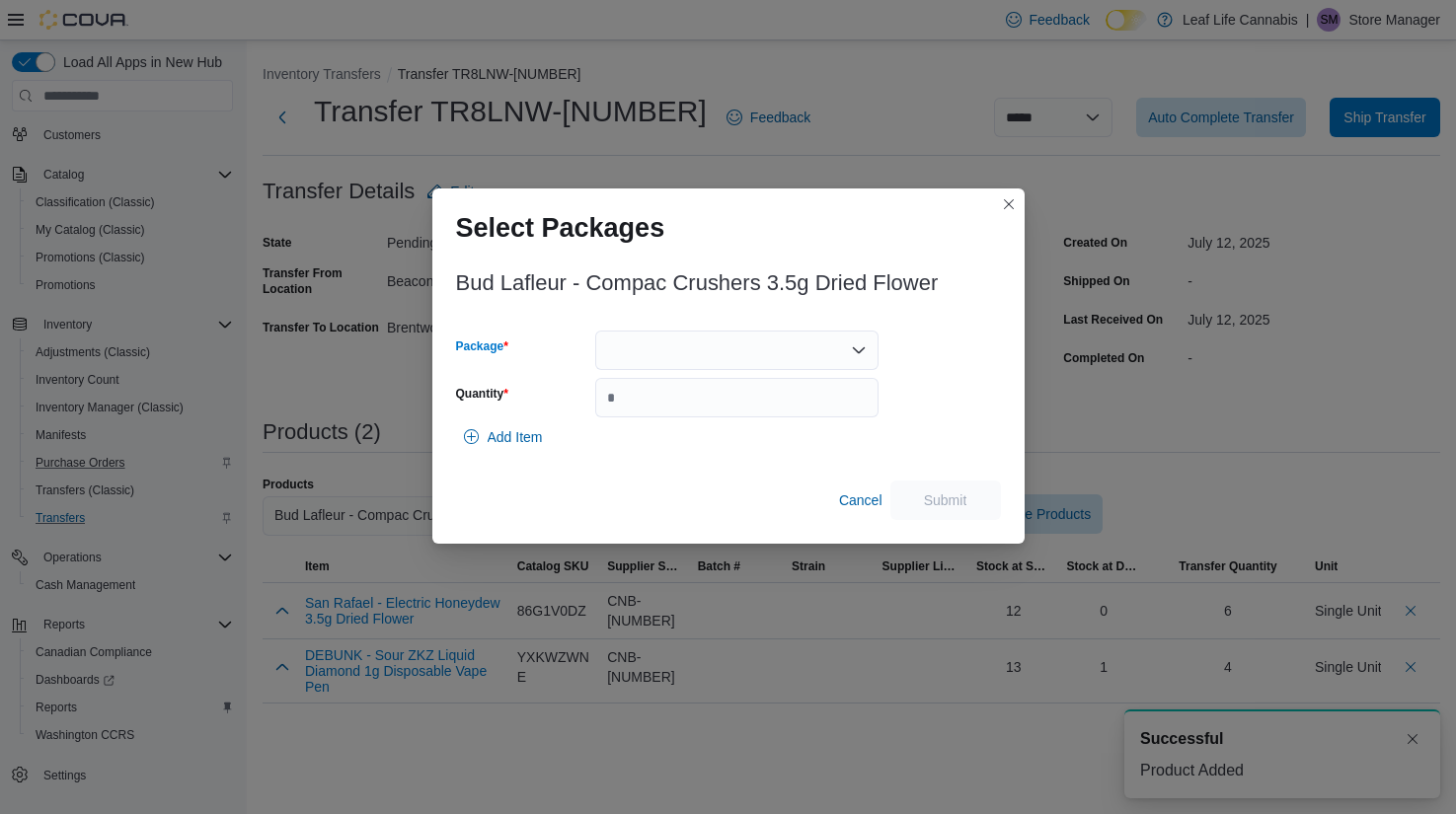 click at bounding box center [736, 350] 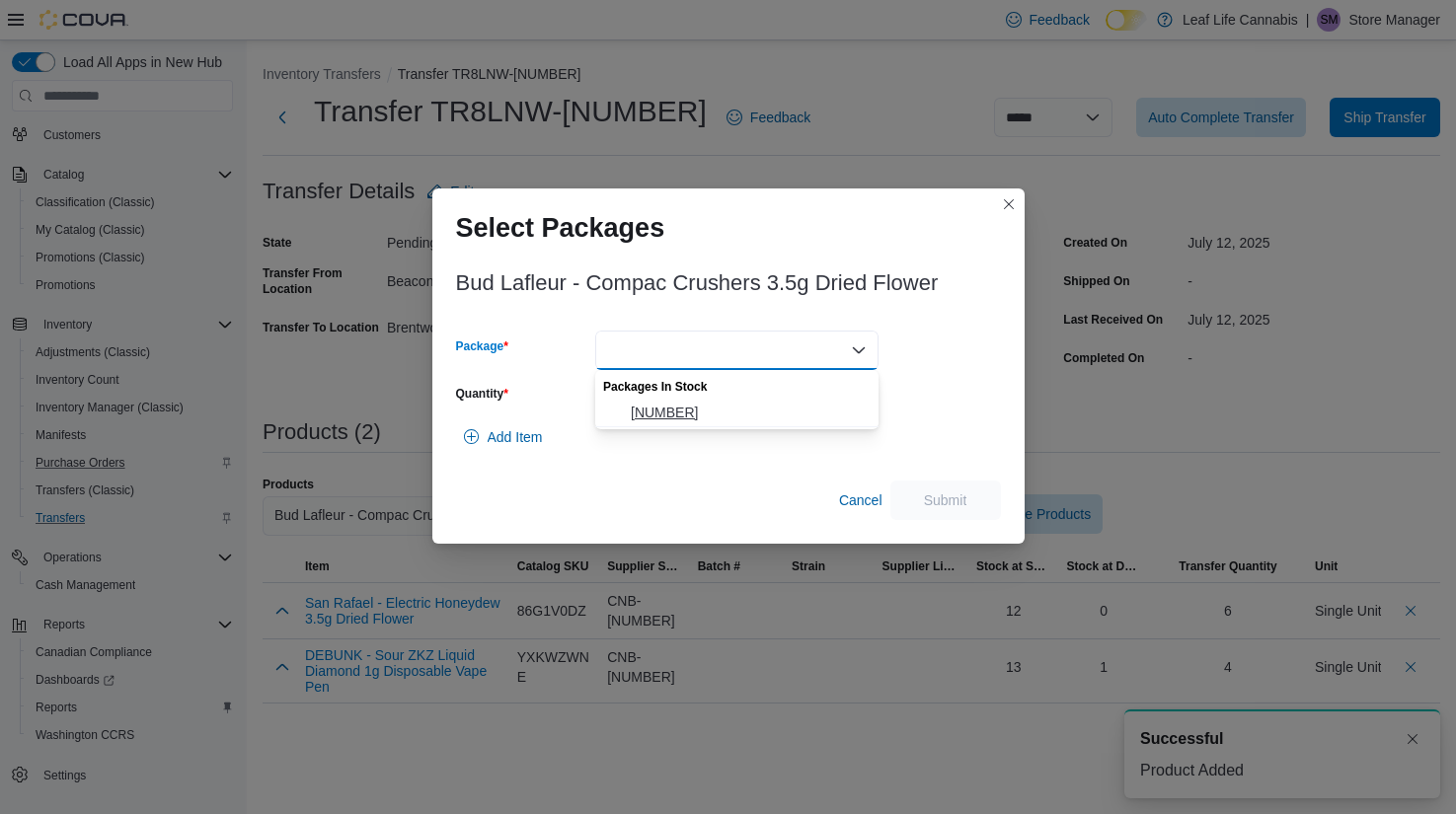 click on "[NUMBER]" at bounding box center [748, 412] 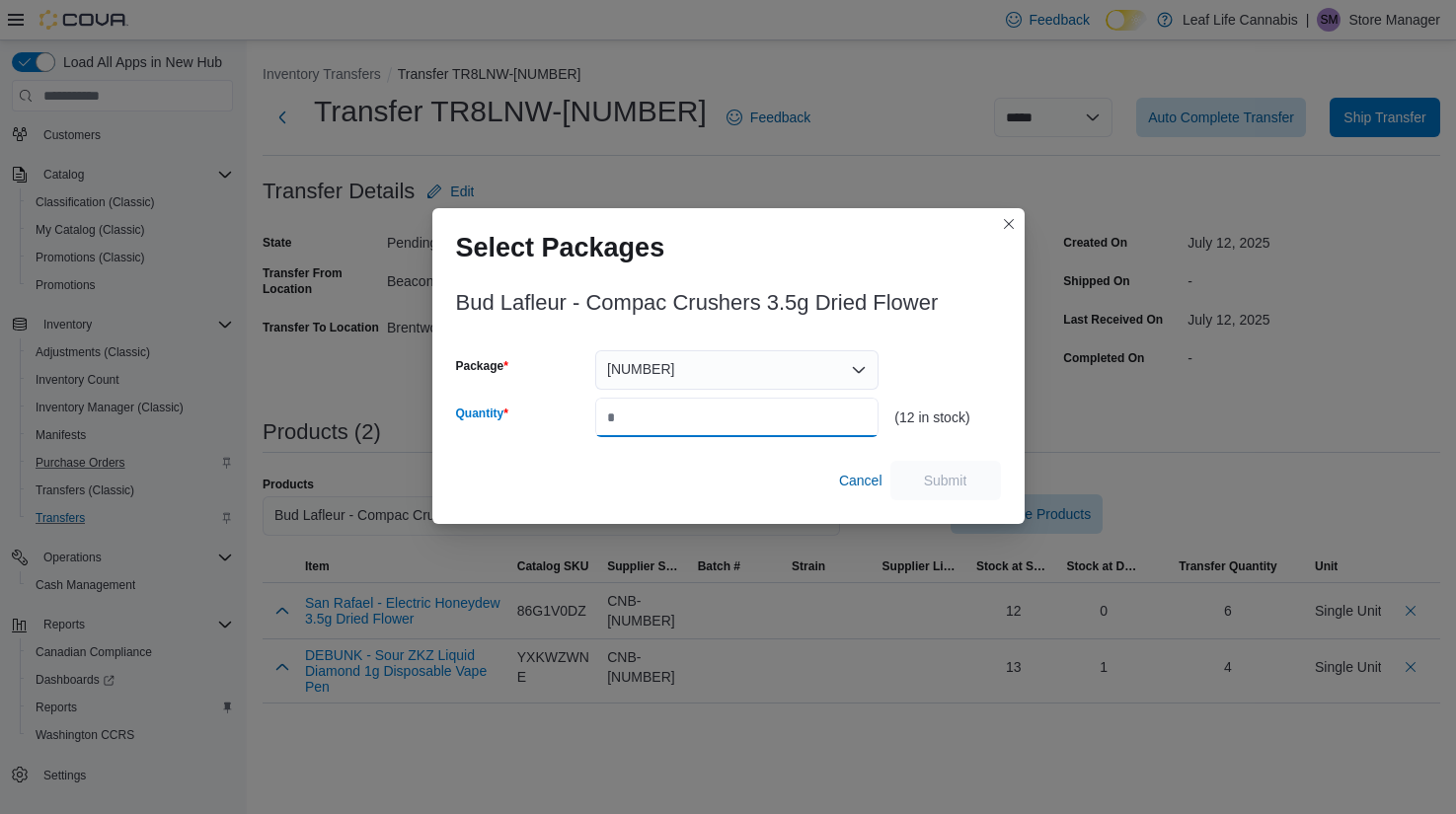 click on "Quantity" at bounding box center (736, 417) 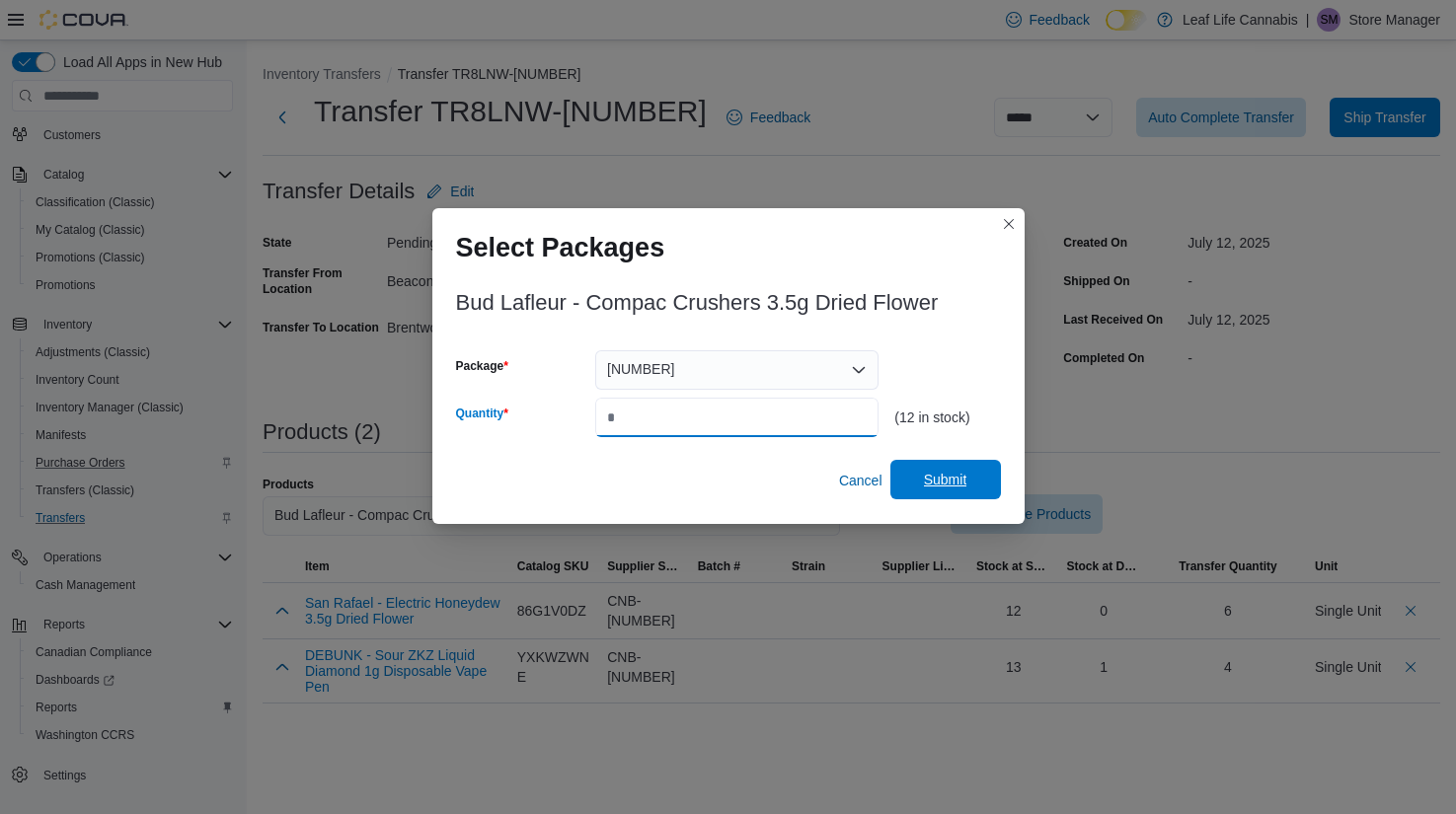 type on "*" 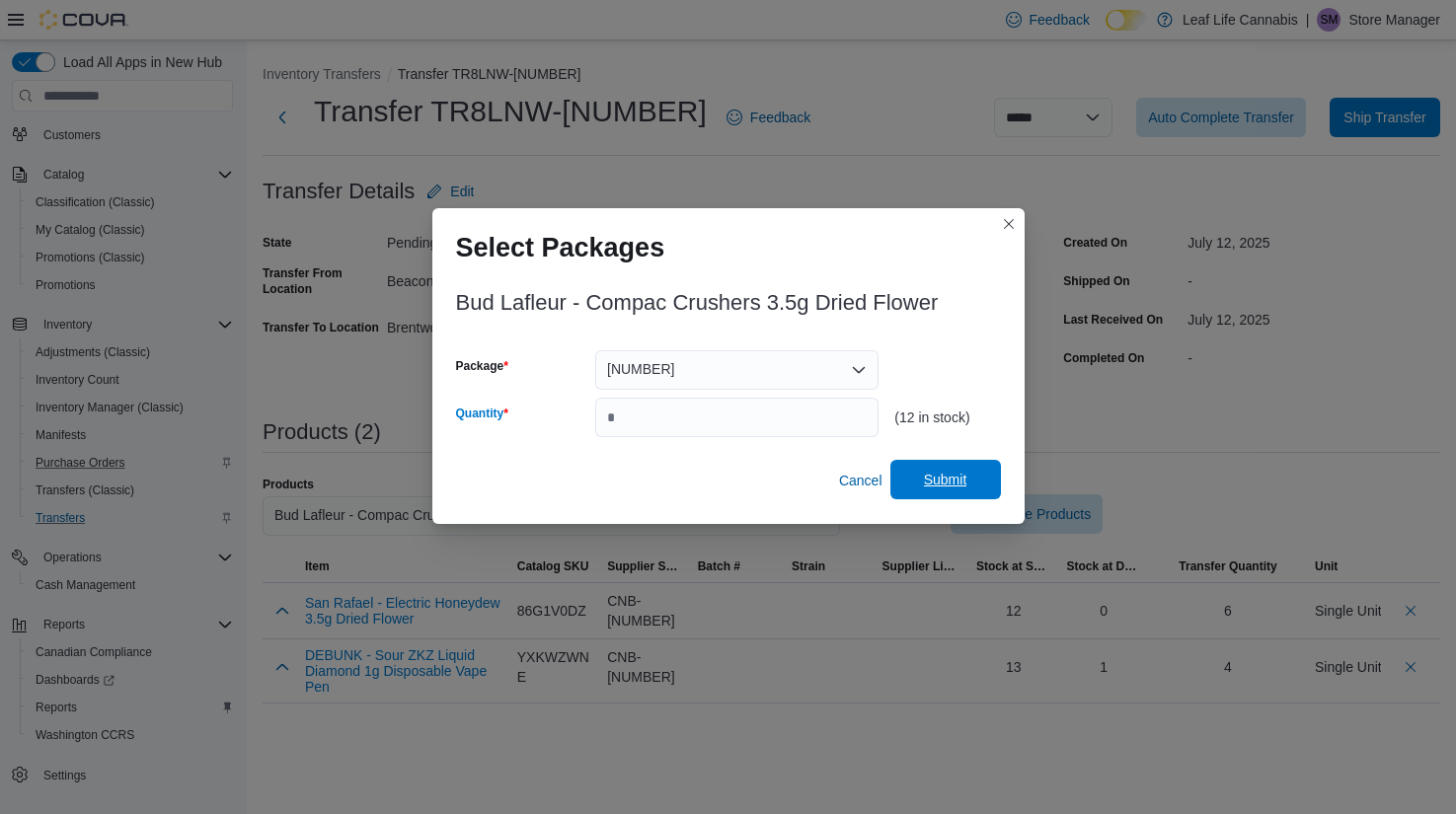 click on "Submit" at bounding box center (946, 480) 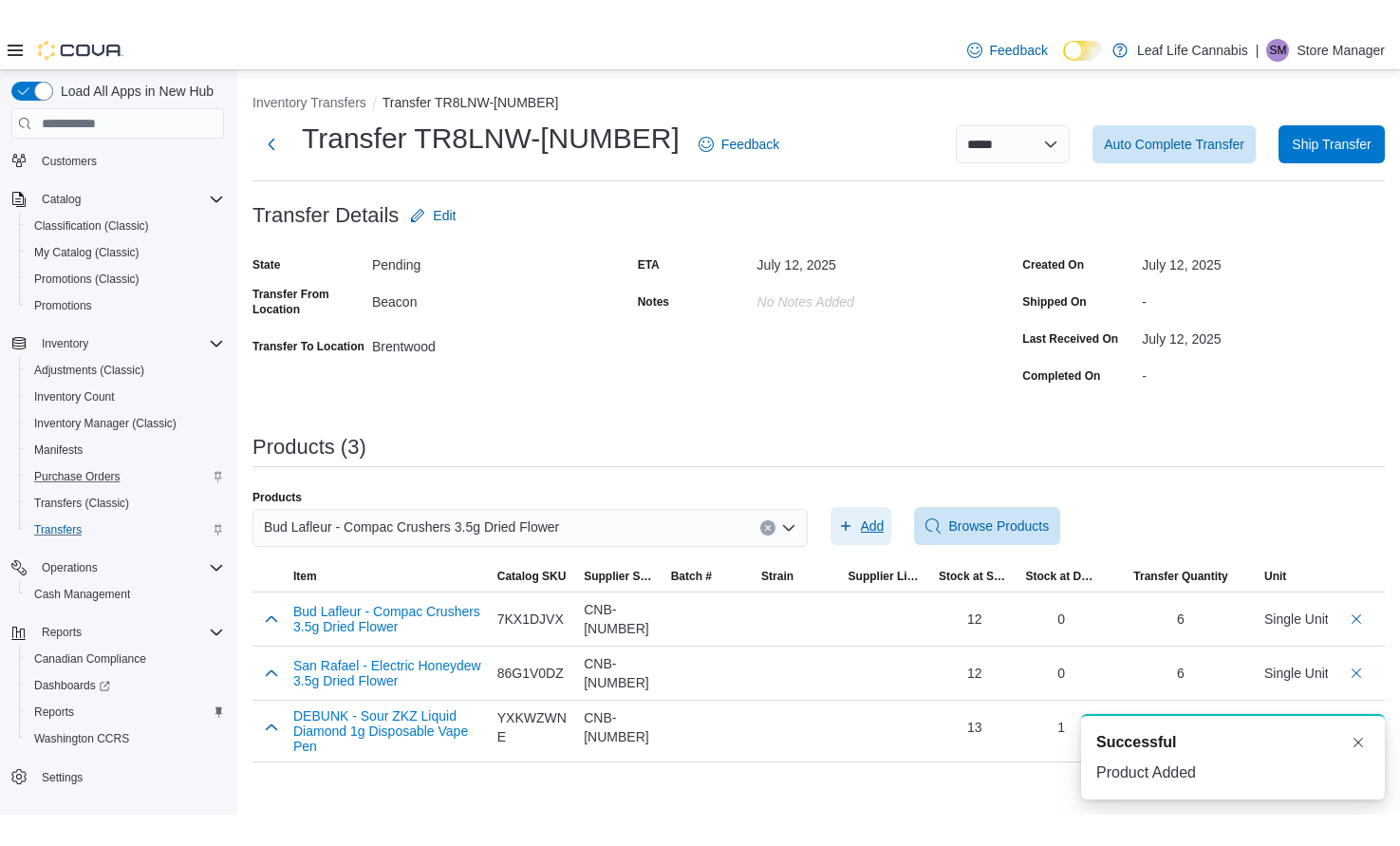 scroll, scrollTop: 0, scrollLeft: 0, axis: both 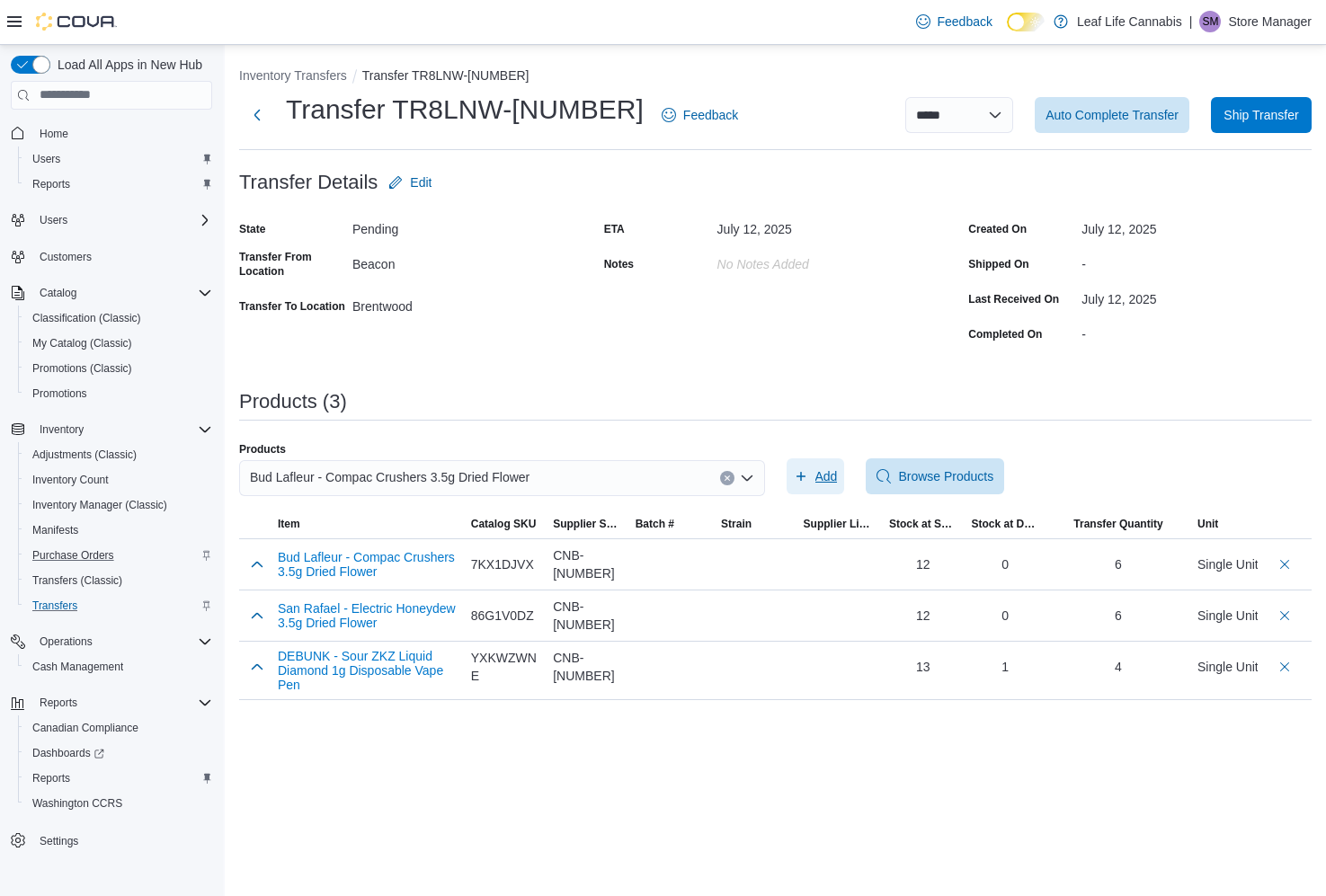 click on "Add" at bounding box center (815, 476) 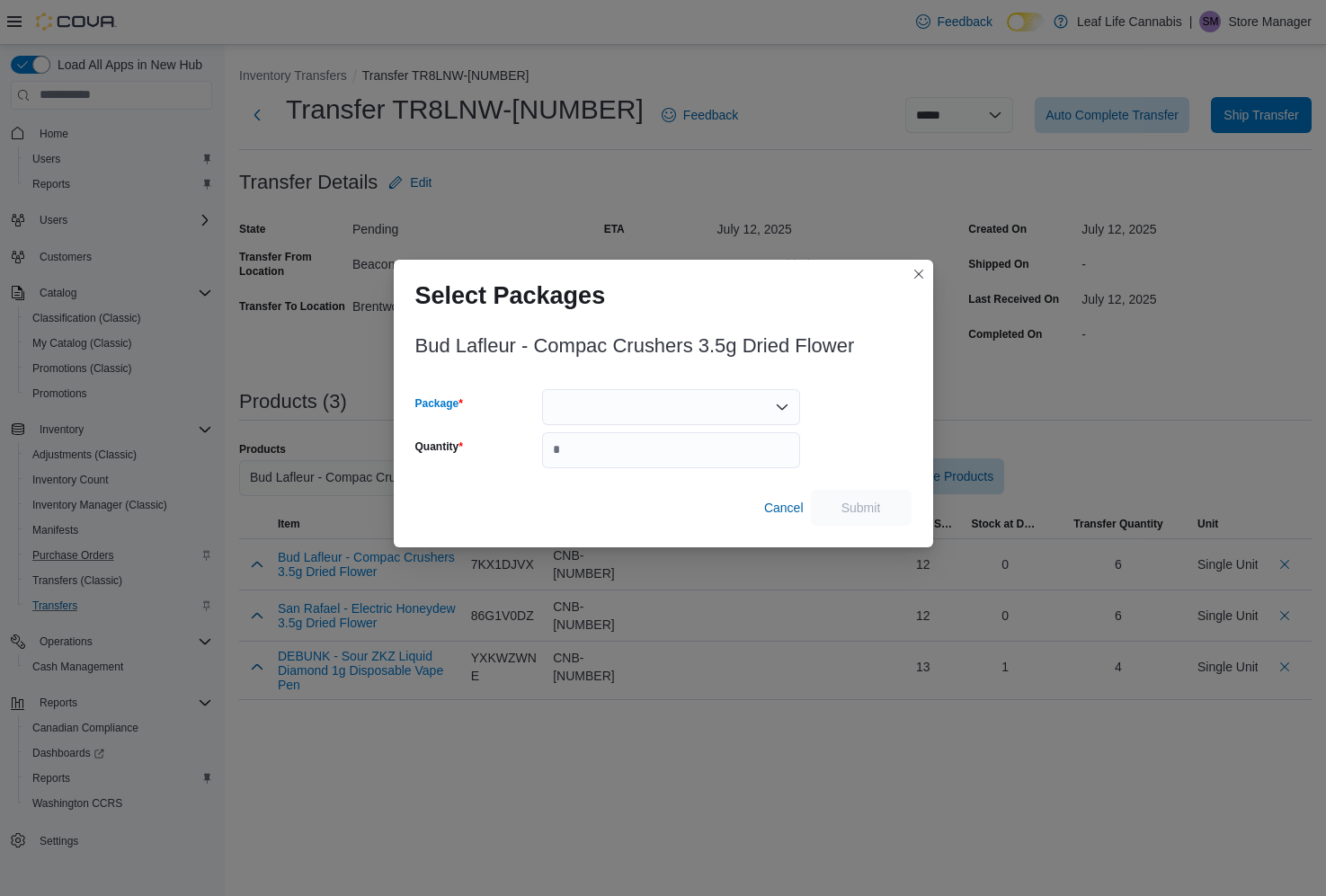 click at bounding box center (671, 407) 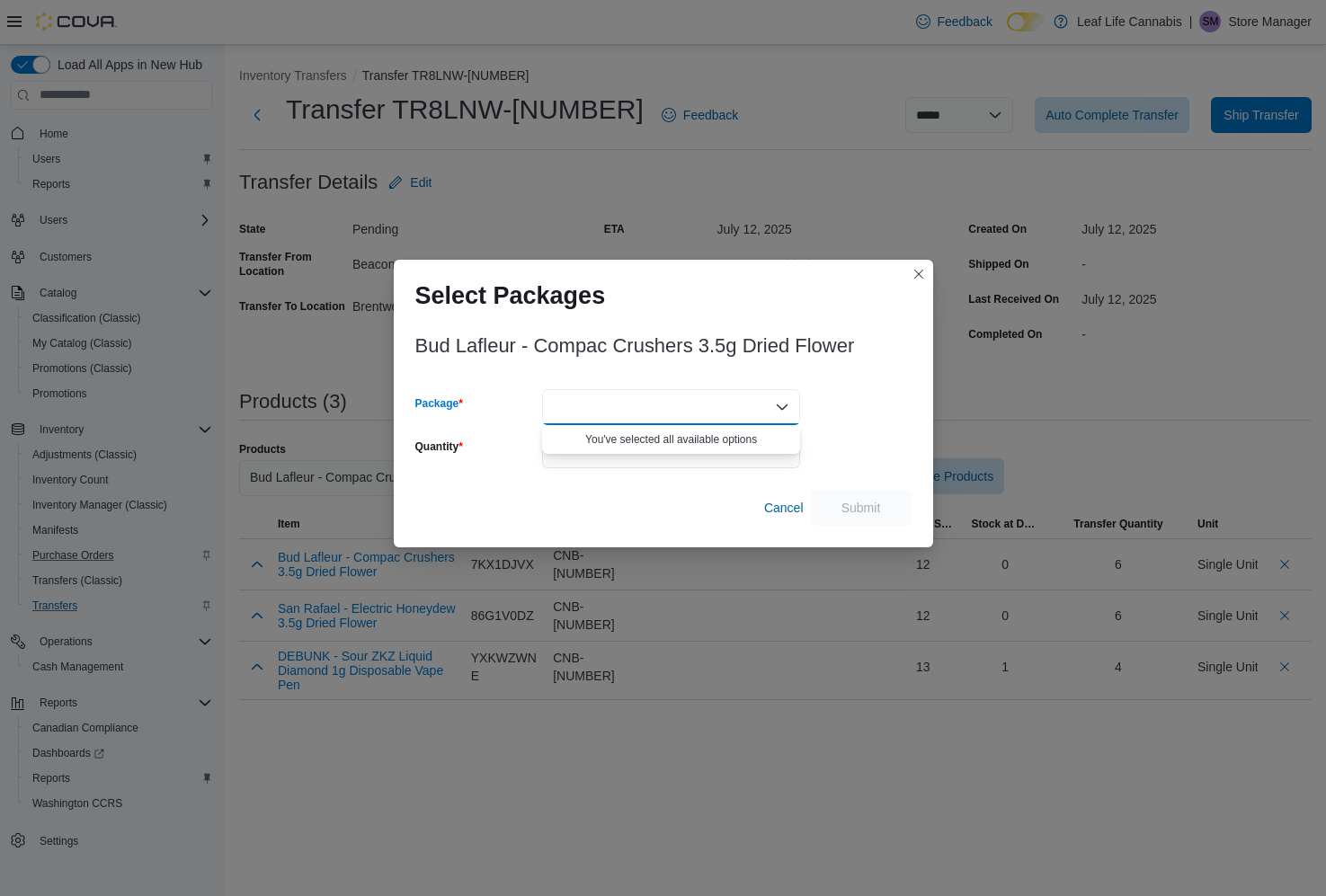 paste on "**********" 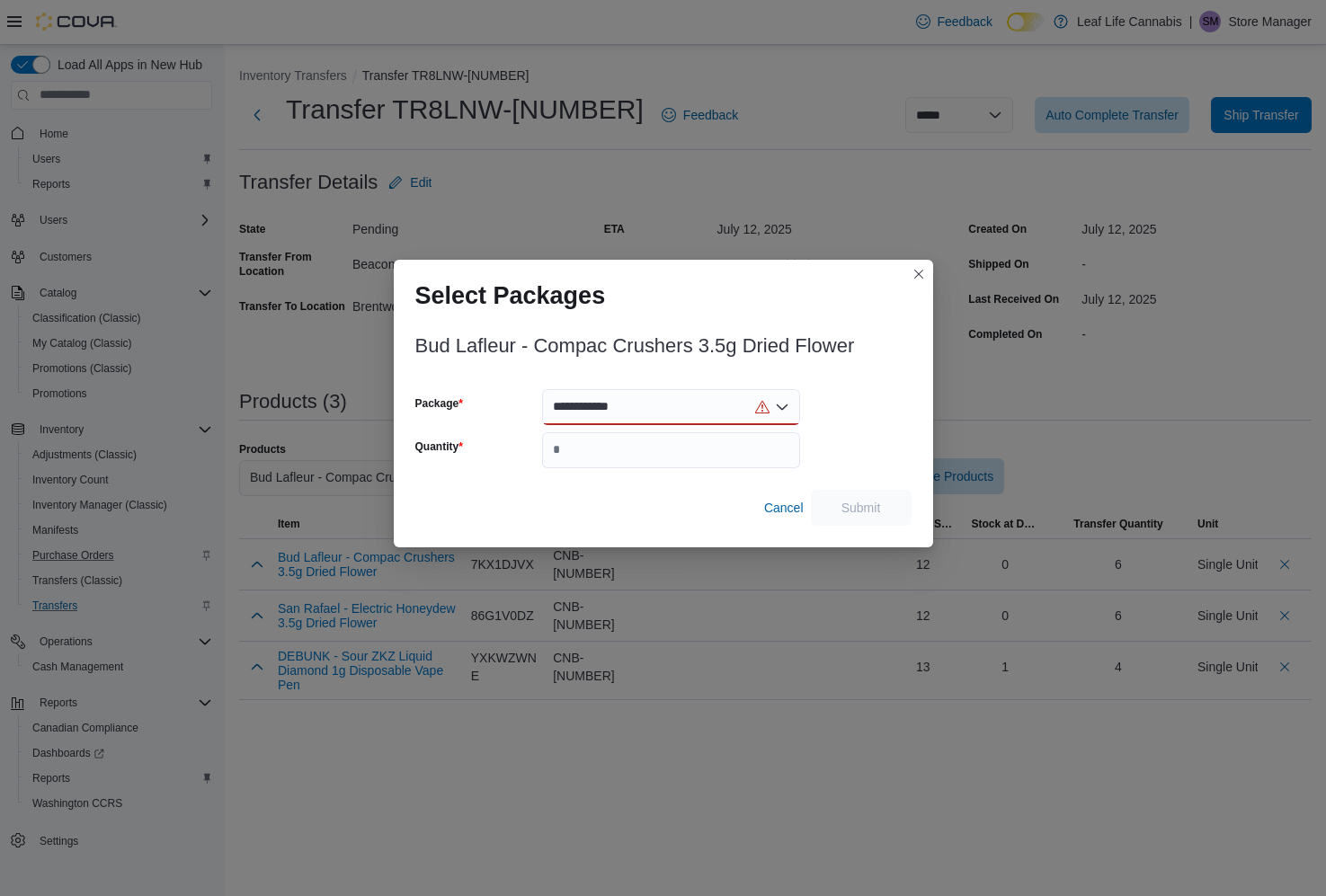click on "**********" at bounding box center [597, 407] 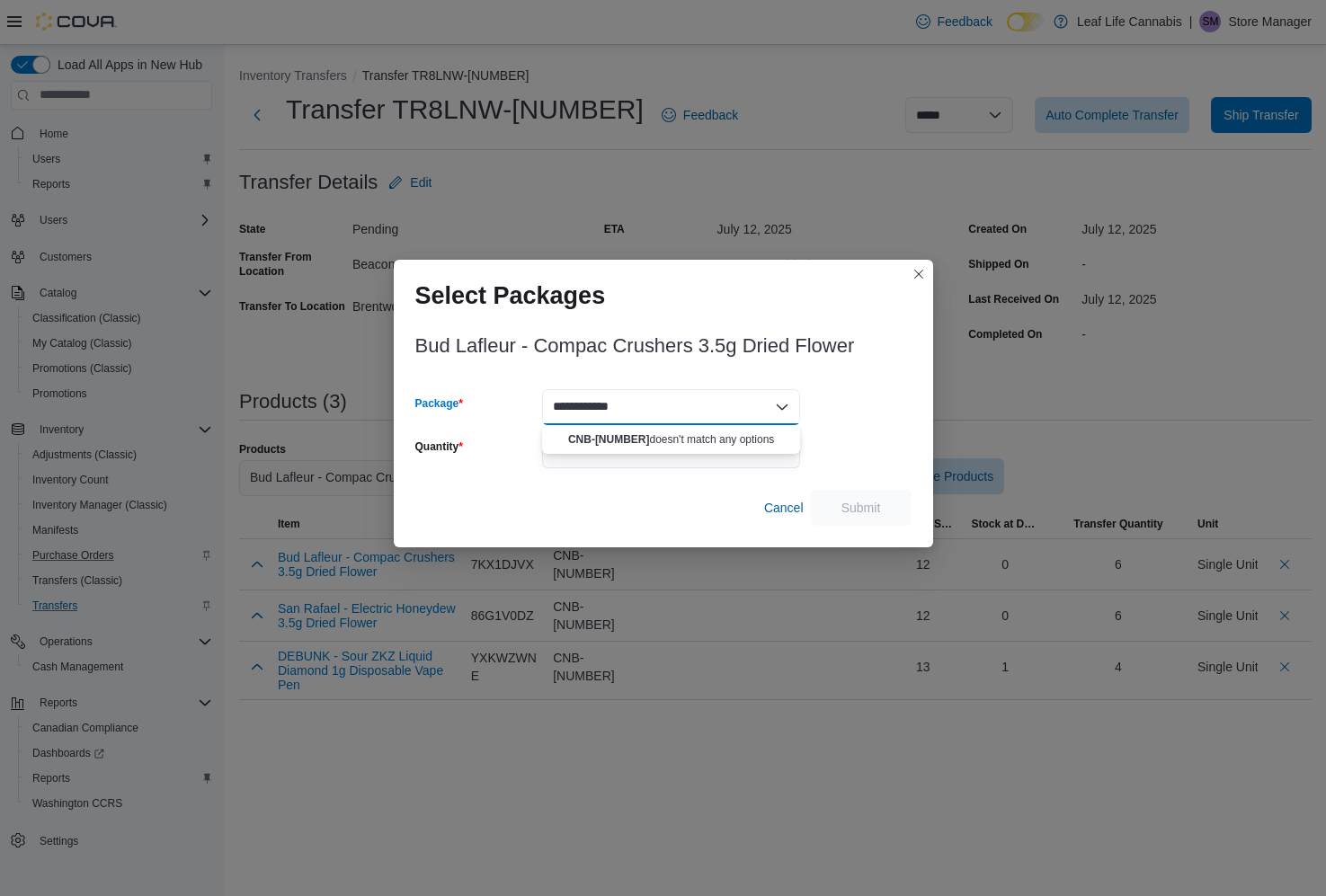 click on "**********" at bounding box center (671, 407) 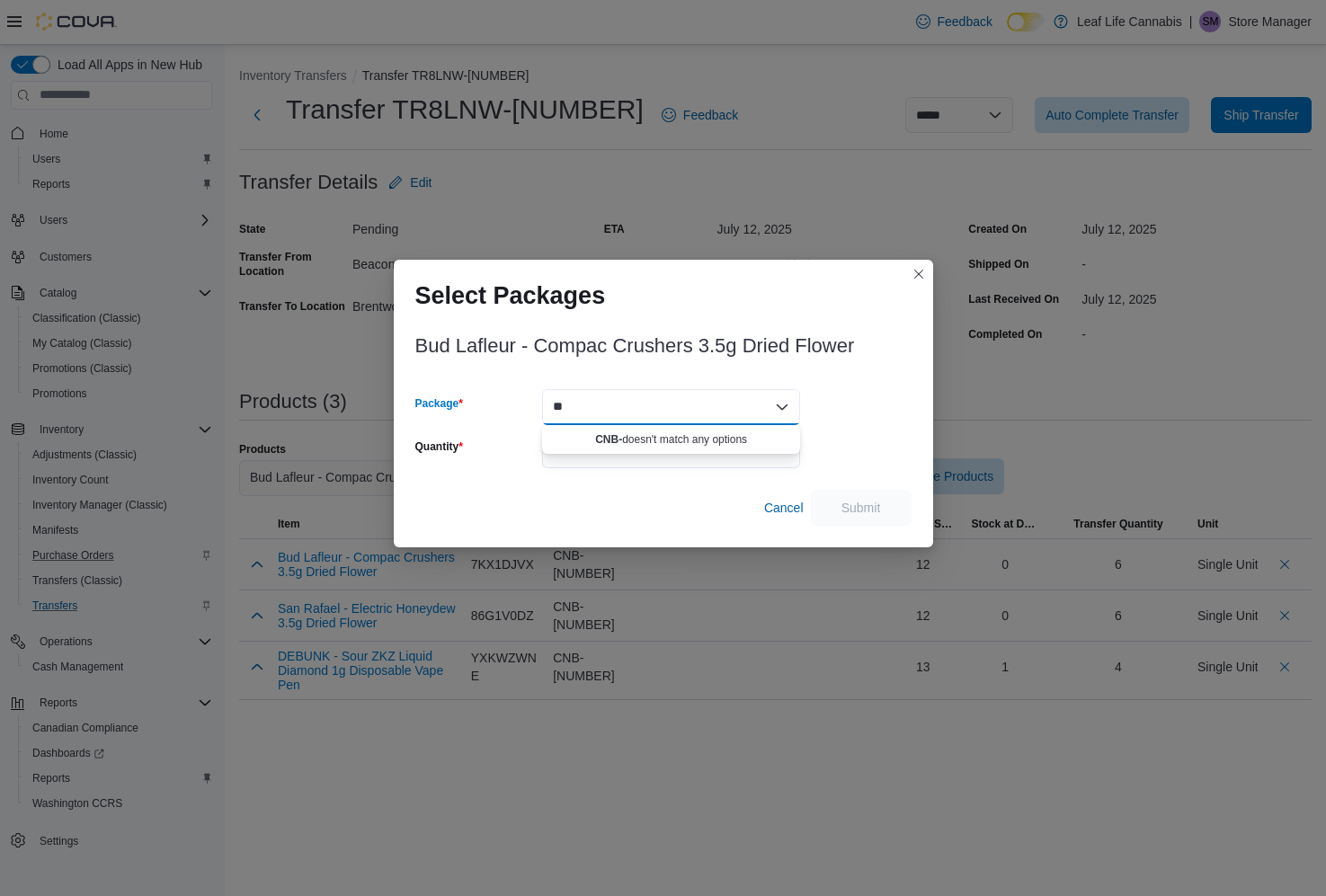 type on "*" 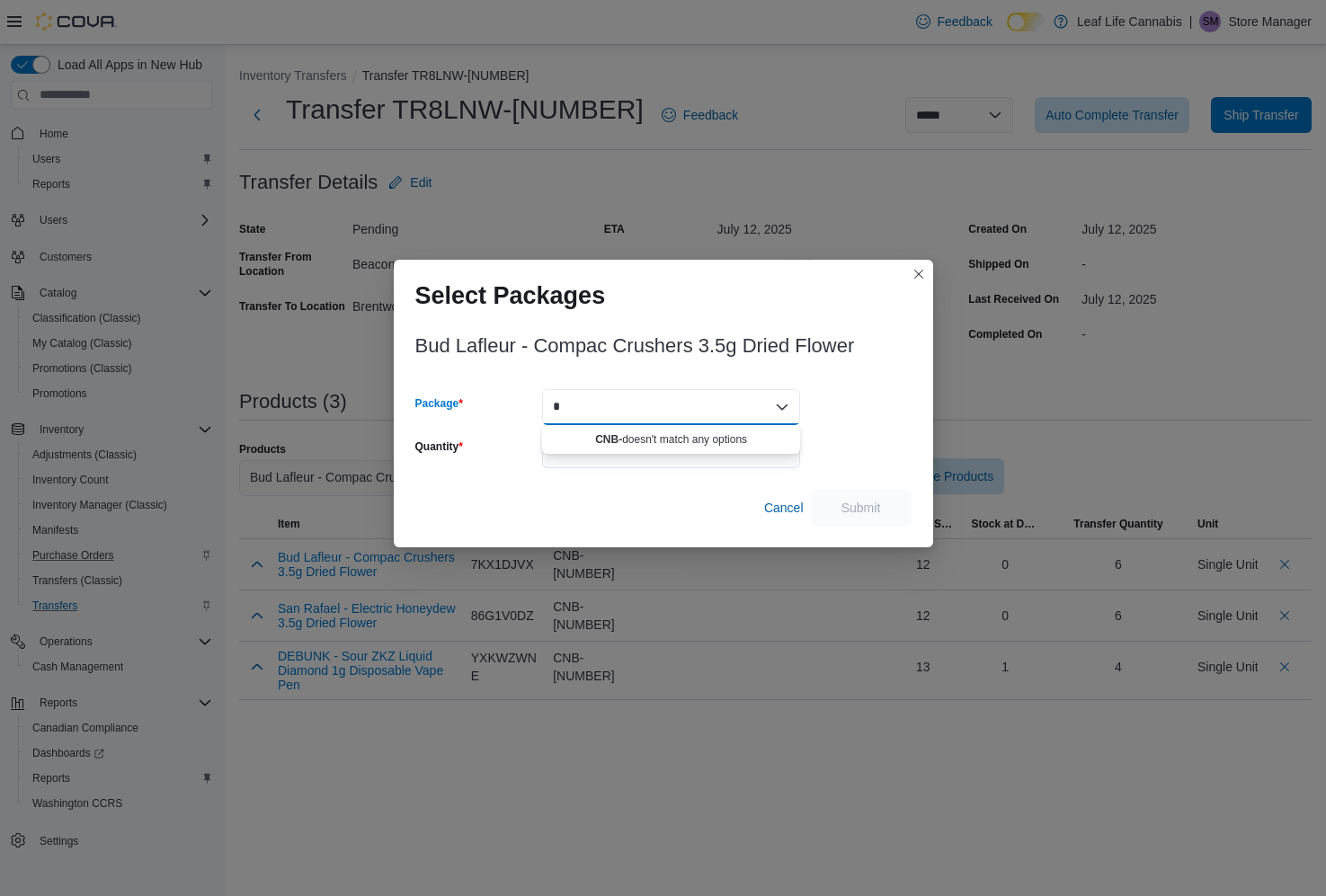 type 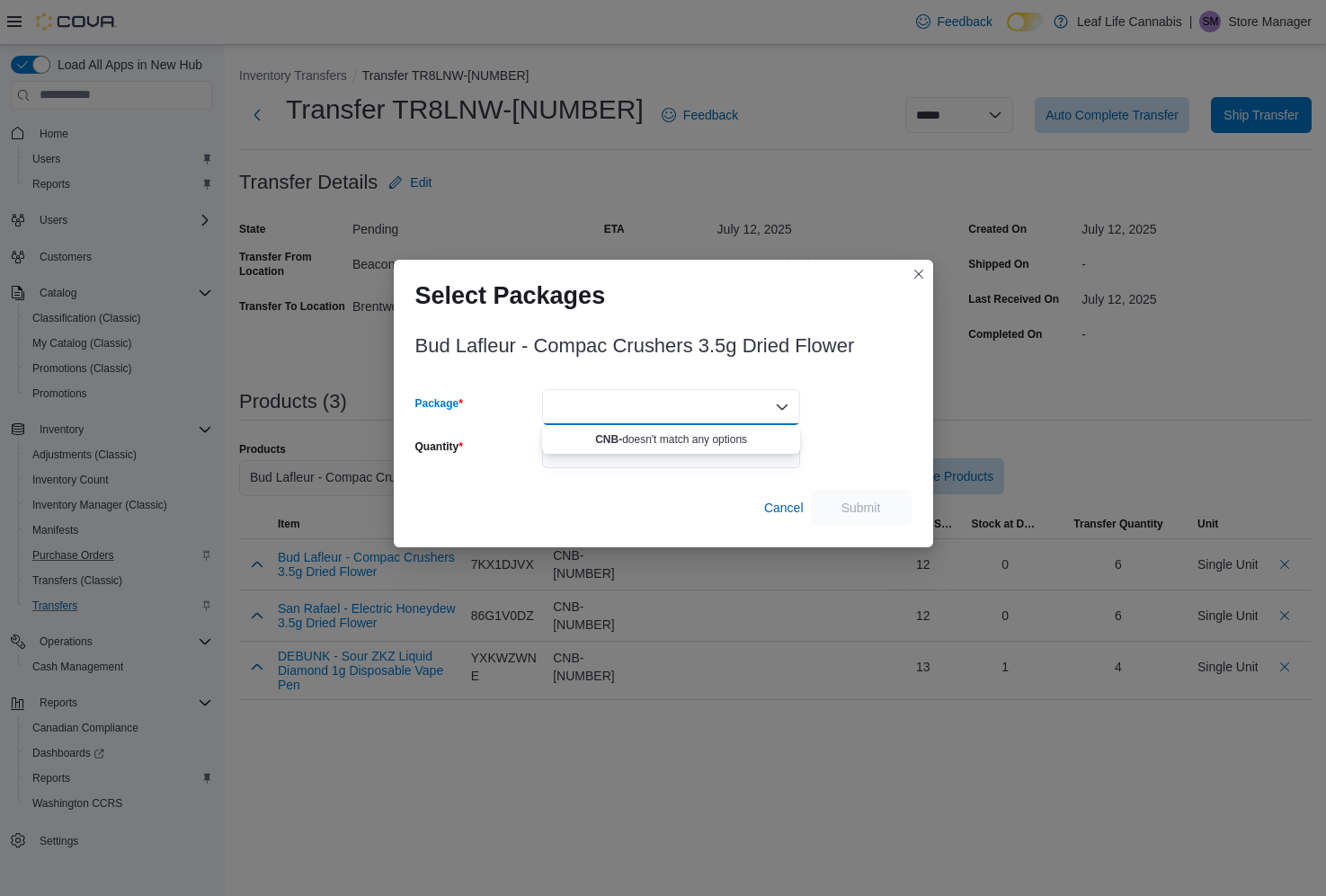 type on "*" 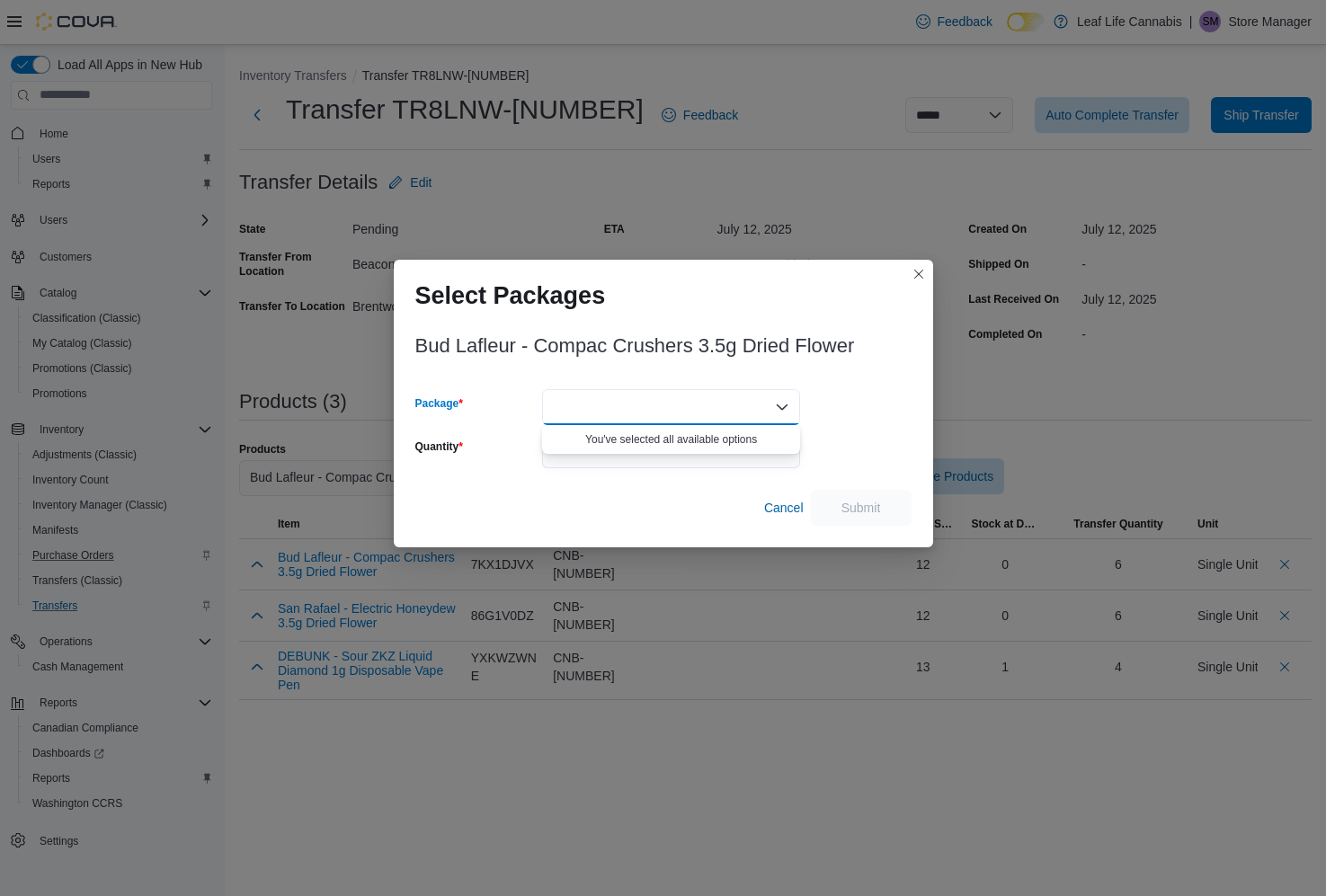 click on "Combo box. Selected. . Press Backspace to delete . Combo box input. Select a Package. Type some text or, to display a list of choices, press Down Arrow. To exit the list of choices, press Escape." at bounding box center (671, 407) 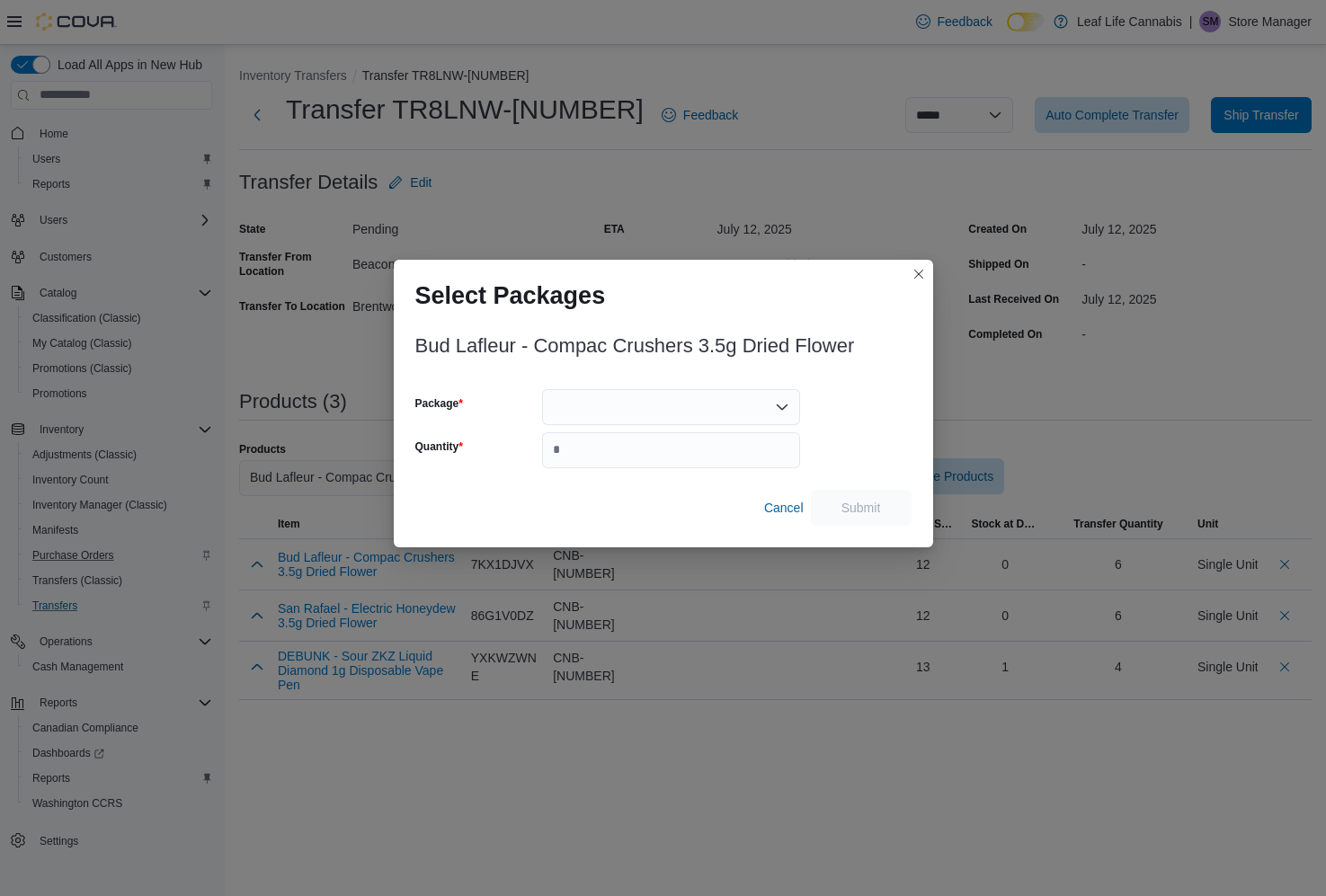 click on "Cancel Submit" at bounding box center [663, 508] 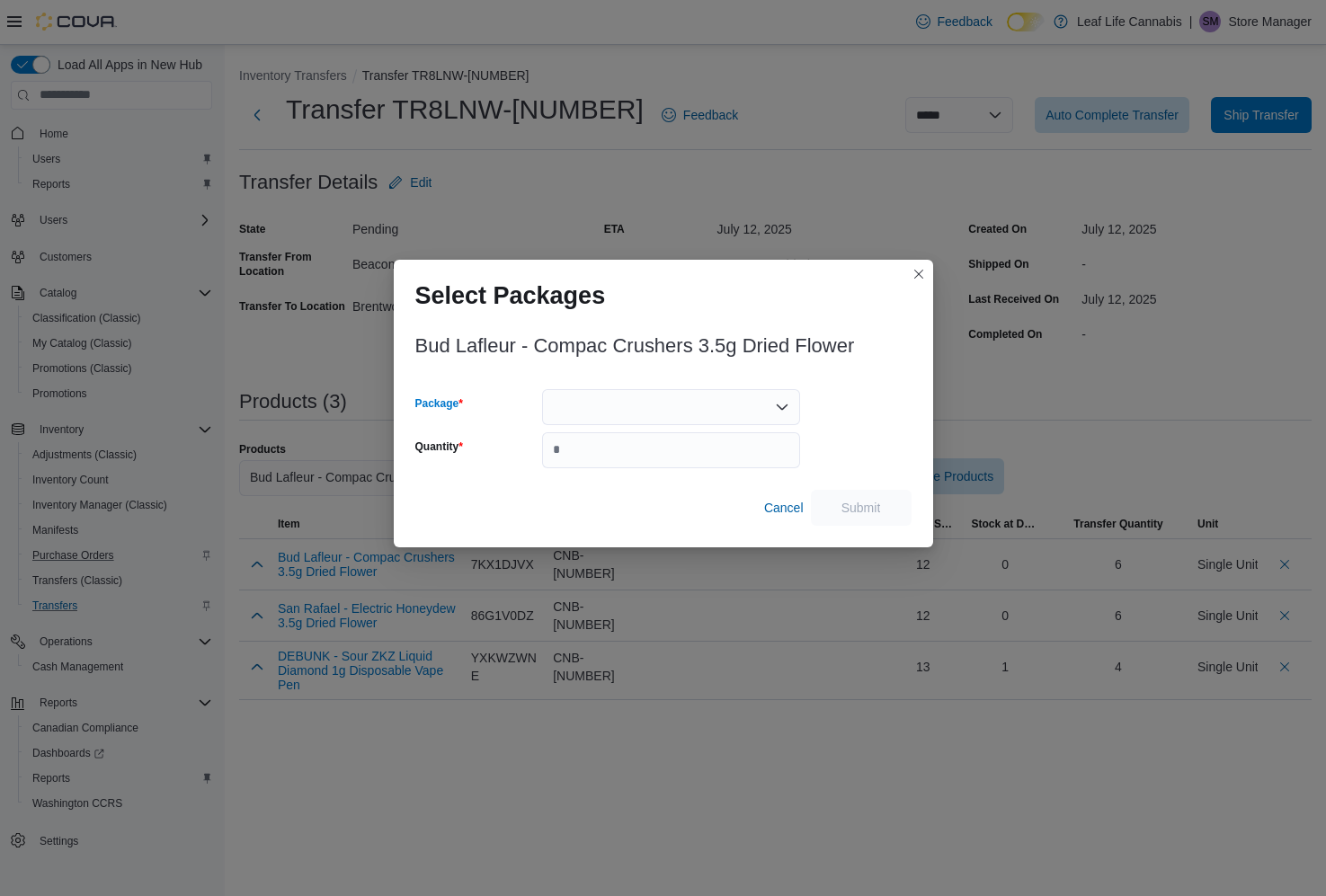 click at bounding box center [671, 407] 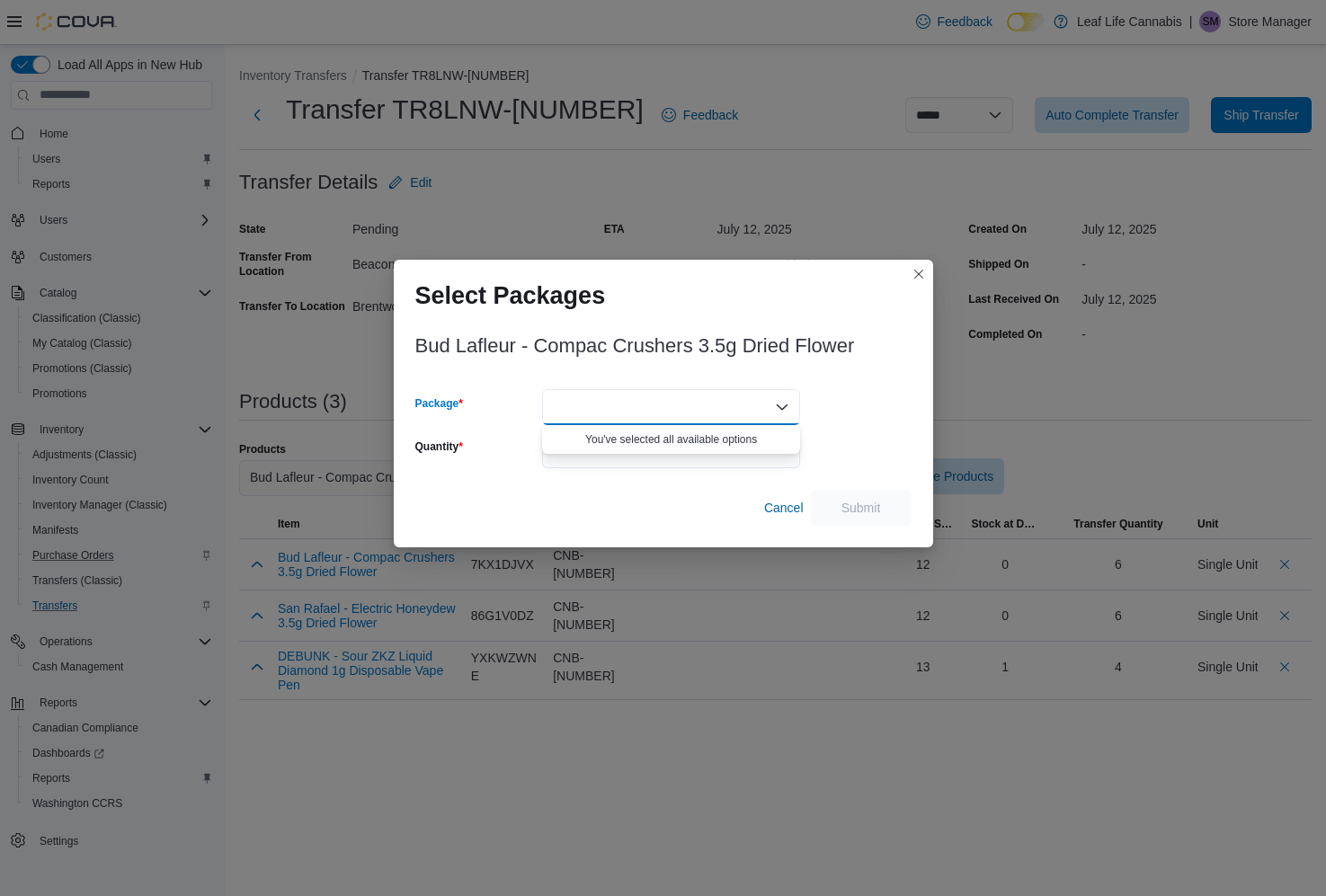 paste on "**********" 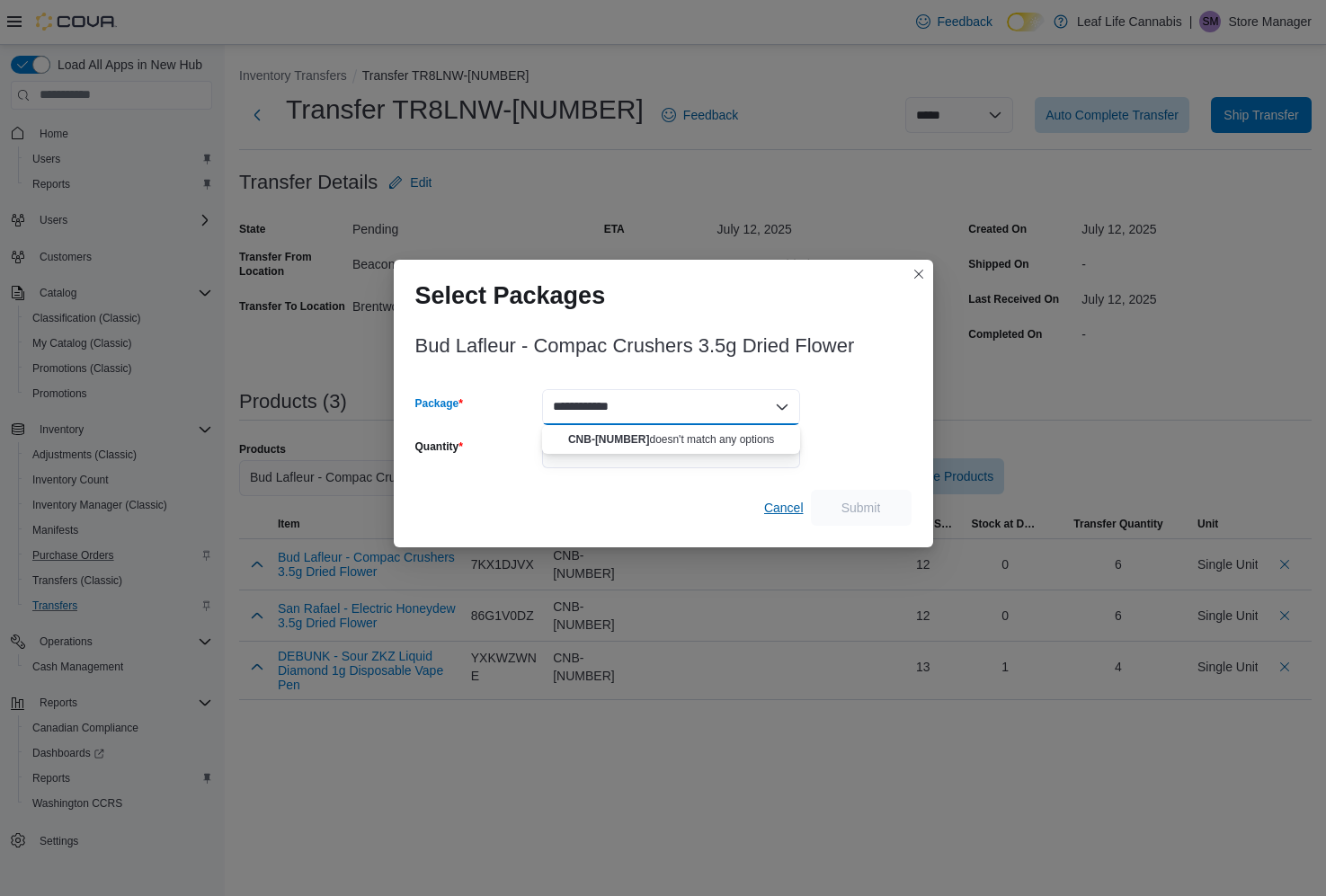 type on "**********" 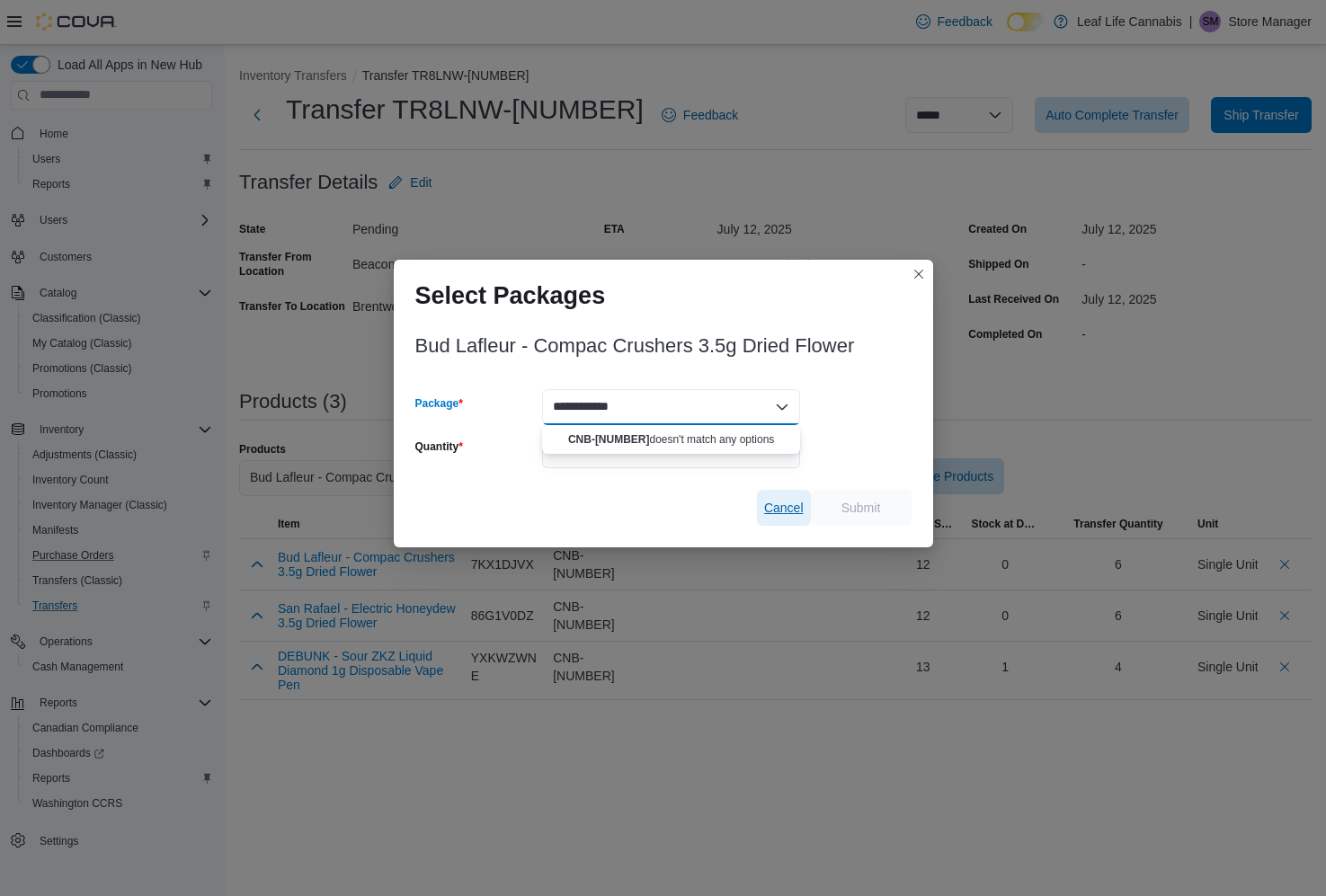 click on "Cancel" at bounding box center [784, 508] 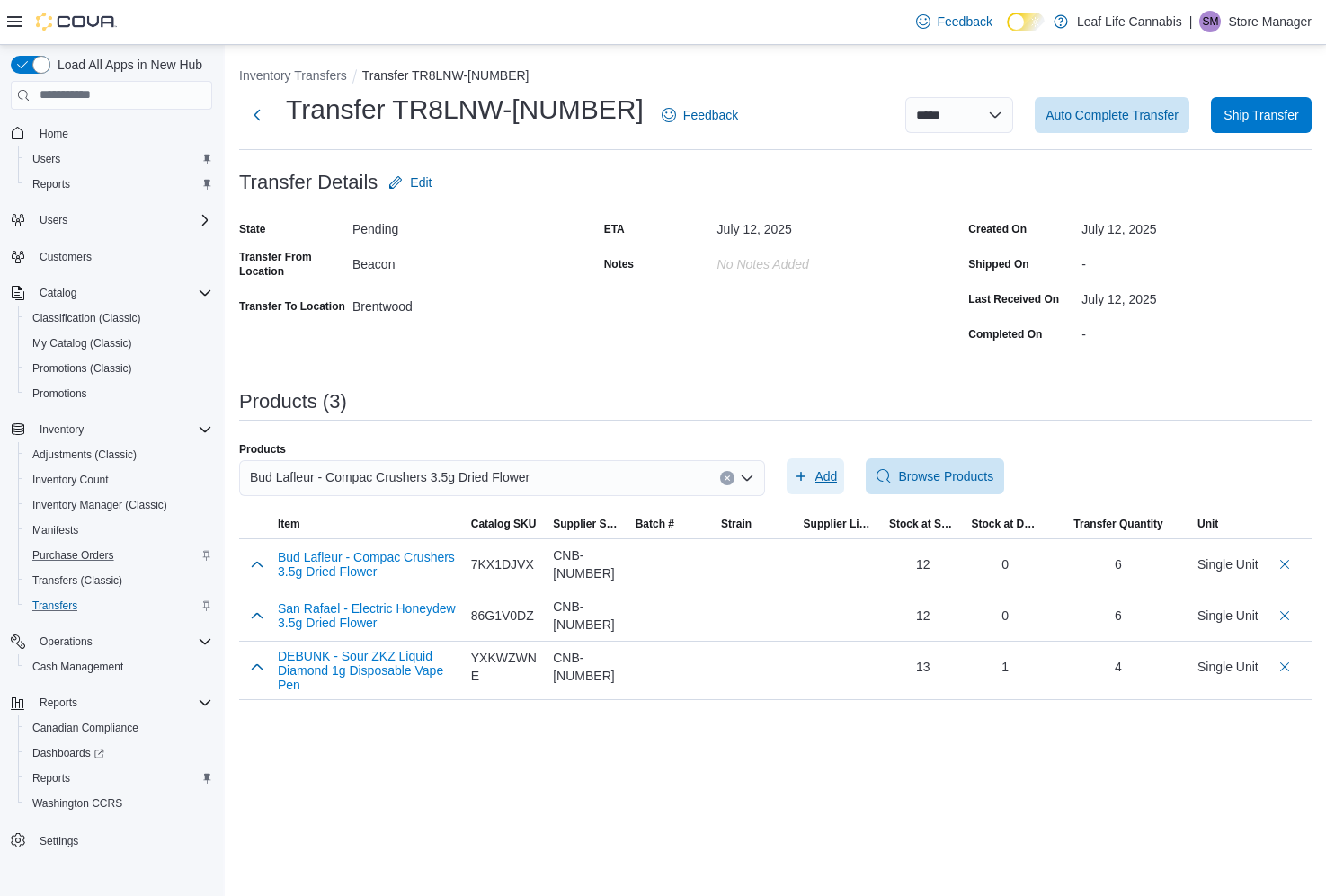 click on "Add" at bounding box center (826, 476) 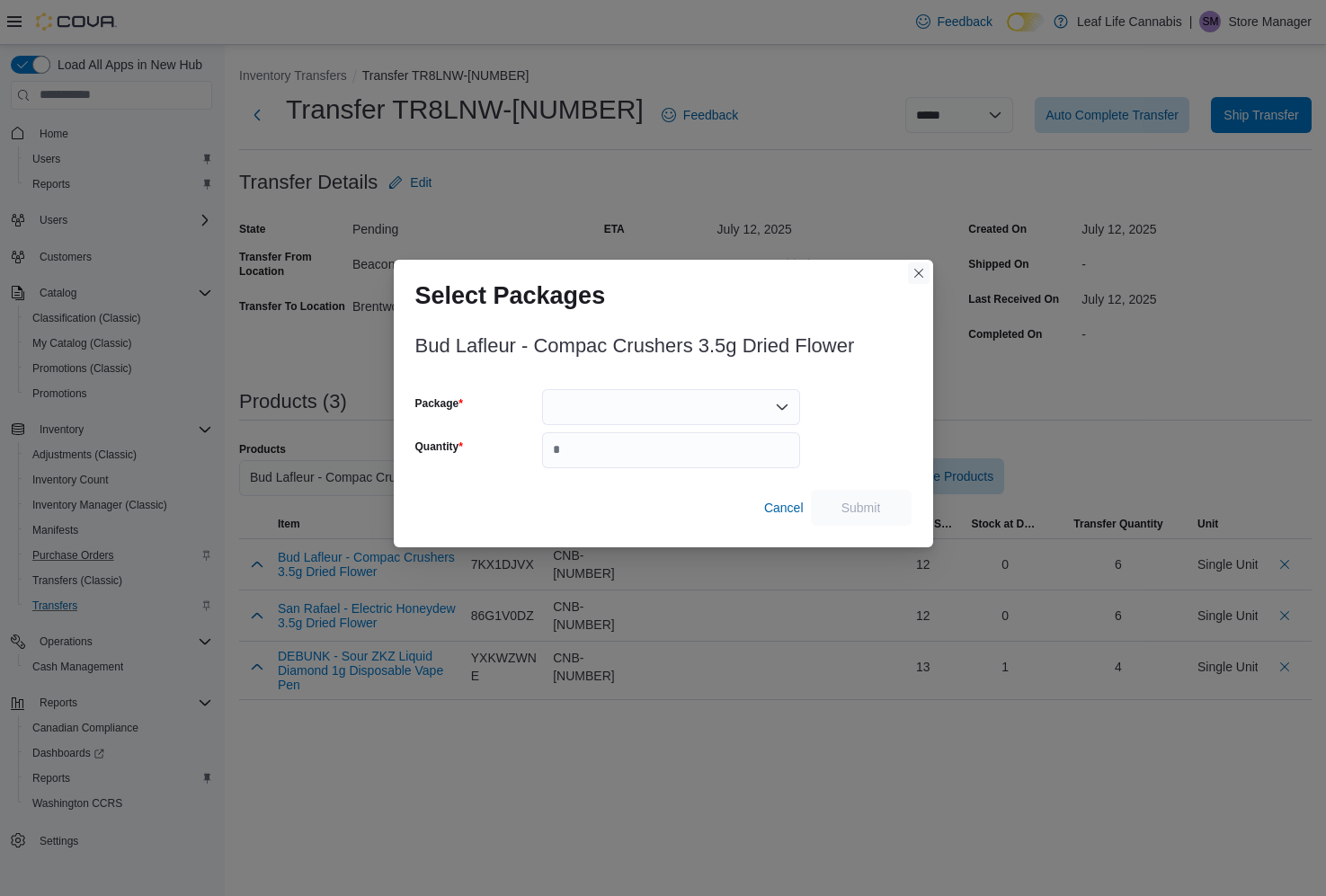 click at bounding box center [919, 273] 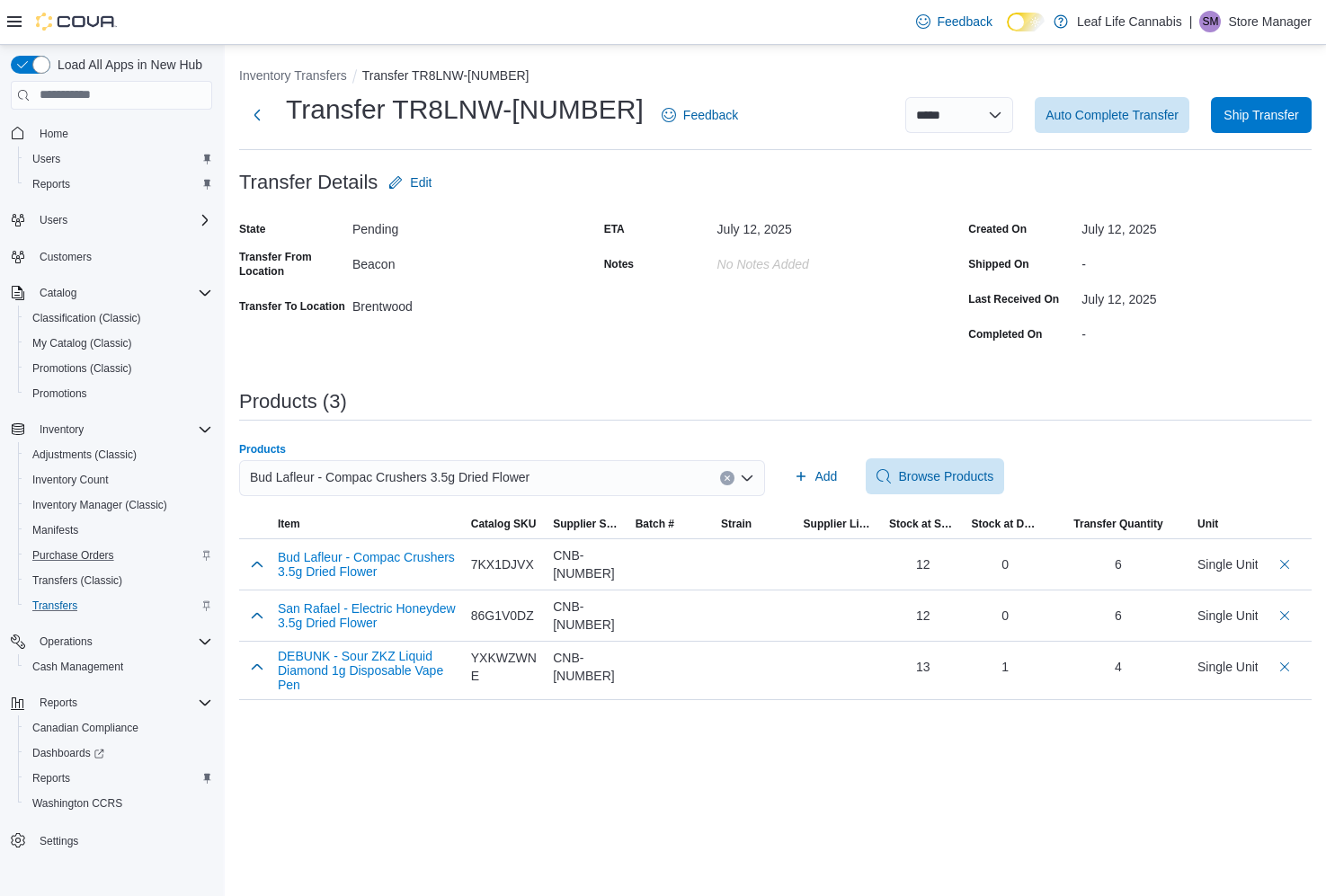 click 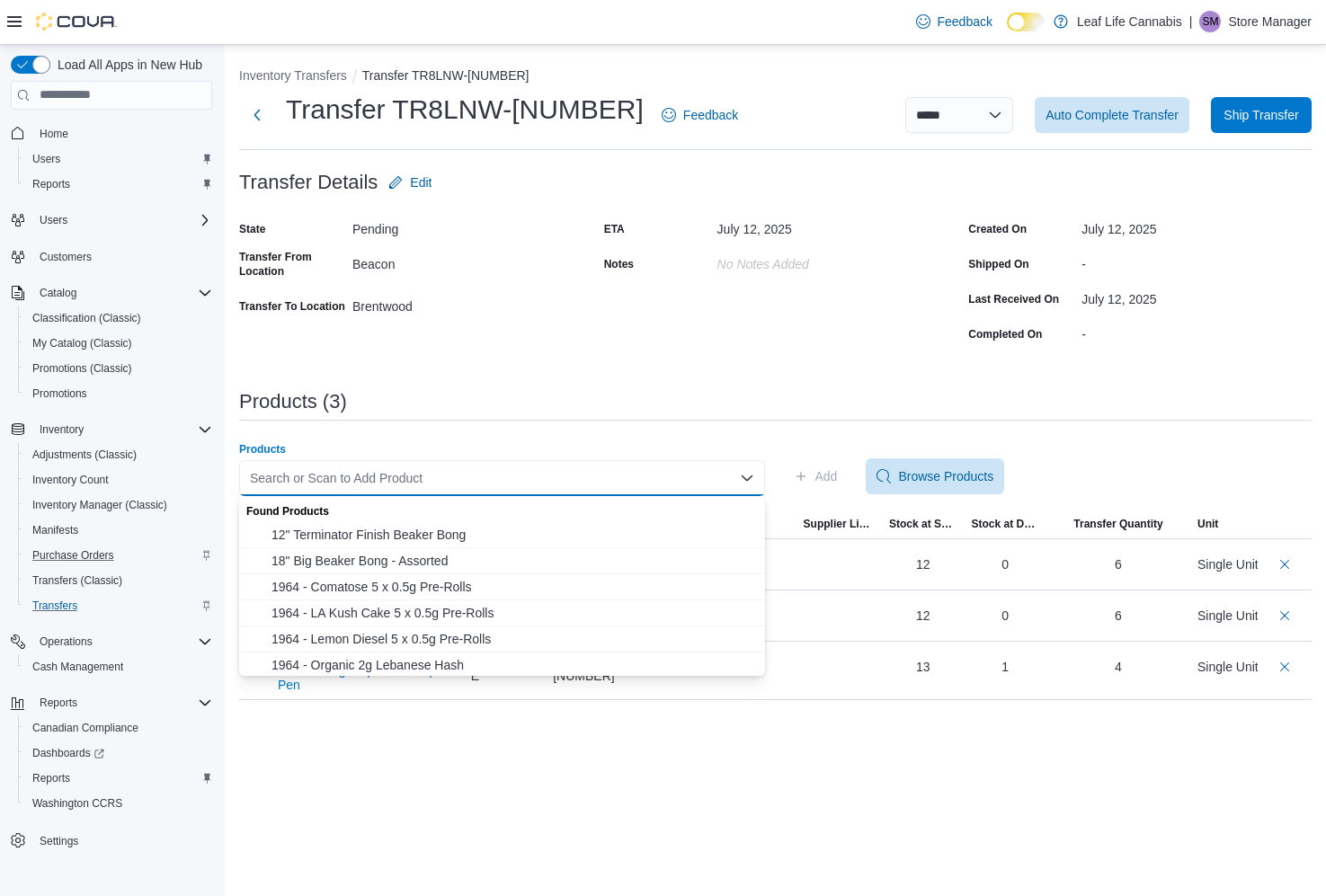 click on "Search or Scan to Add Product" at bounding box center [502, 478] 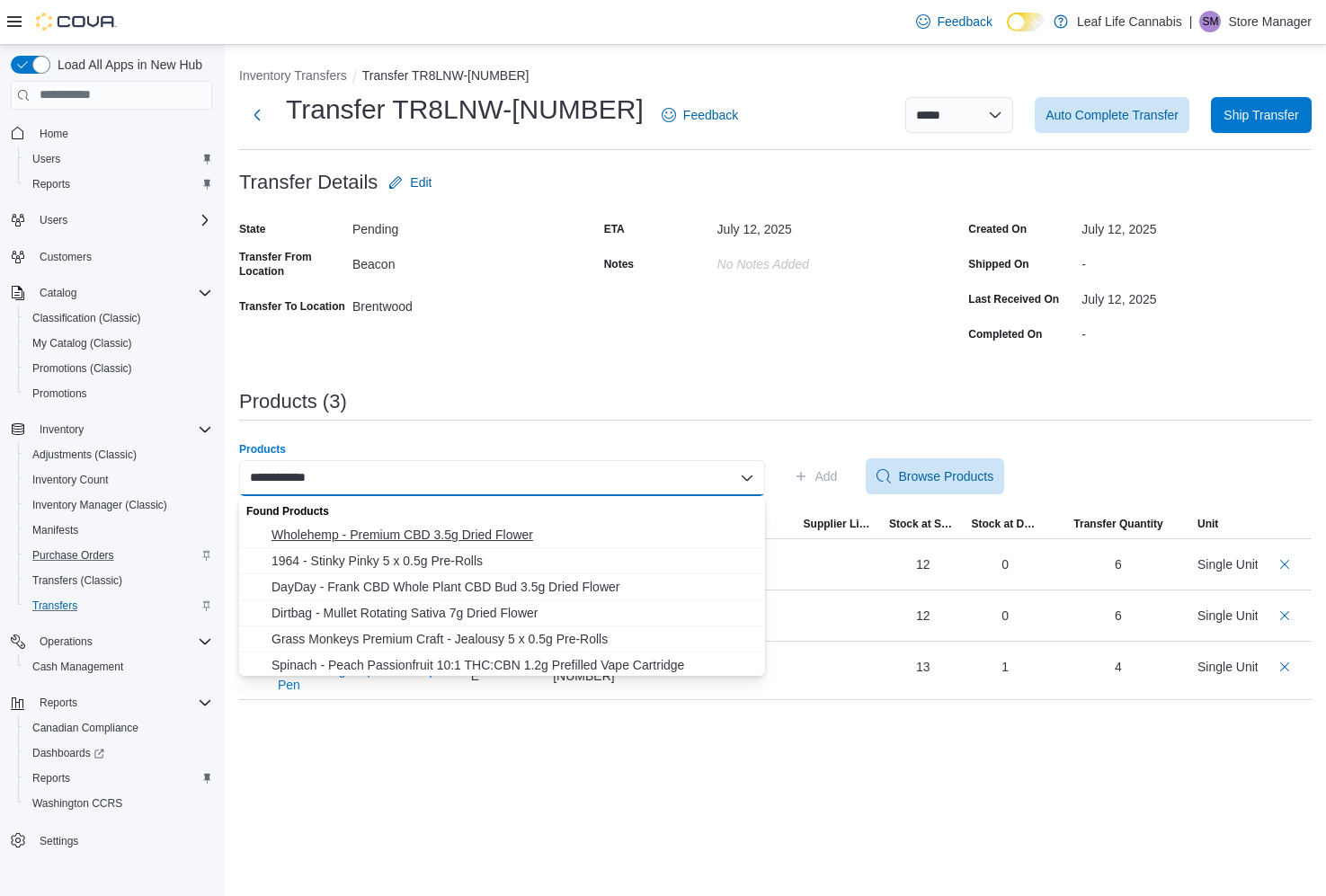 type on "**********" 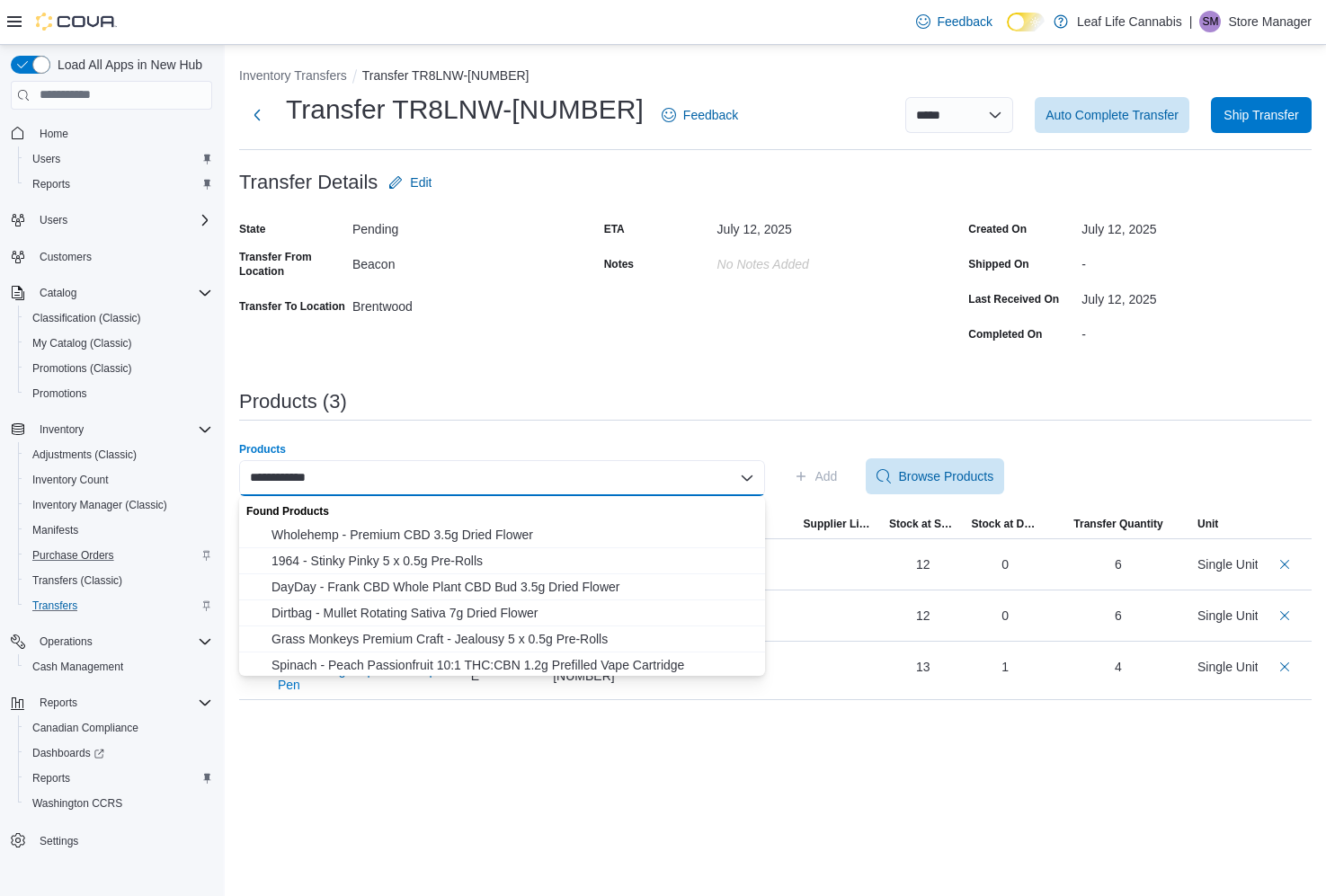 type 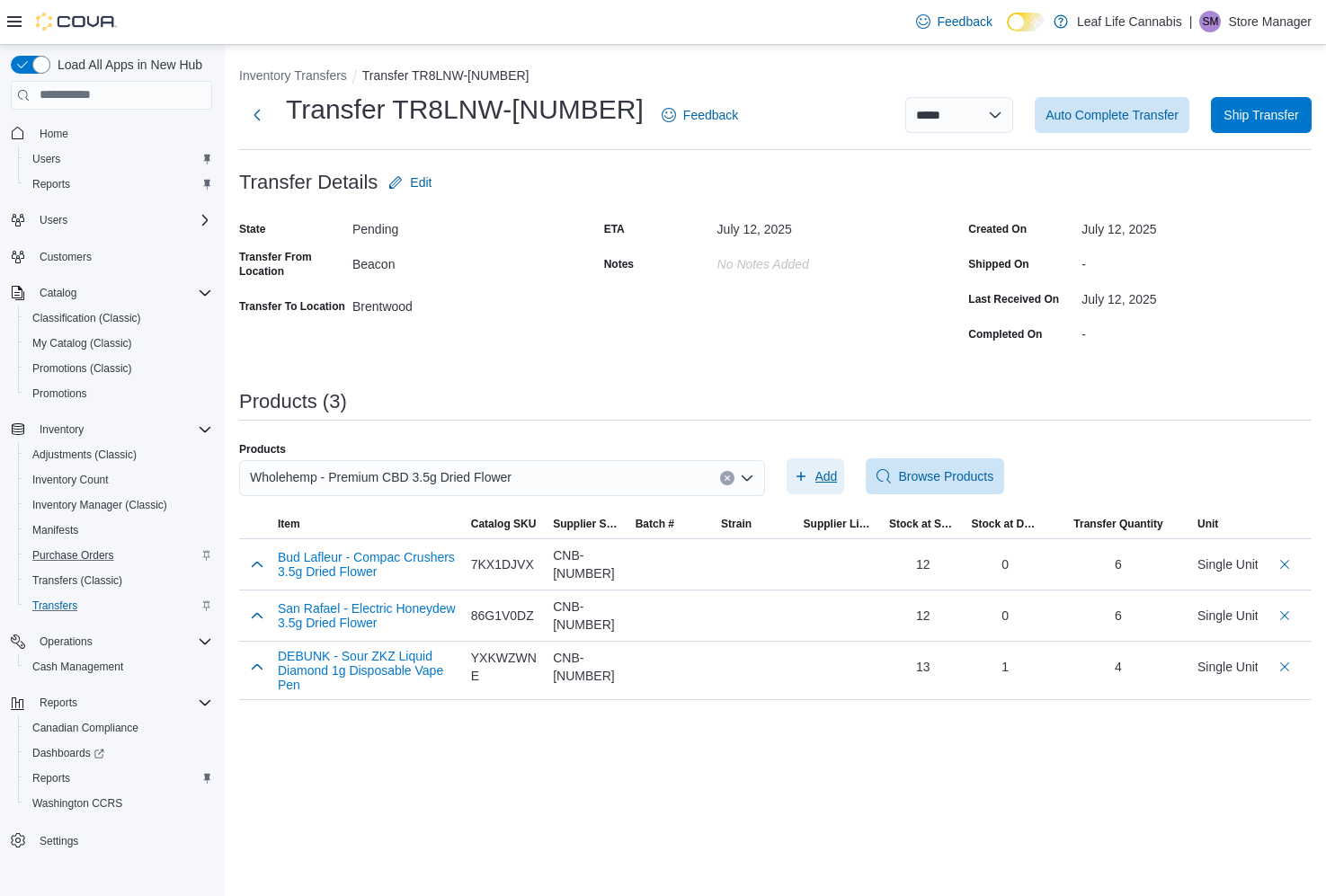 click on "Add" at bounding box center (826, 476) 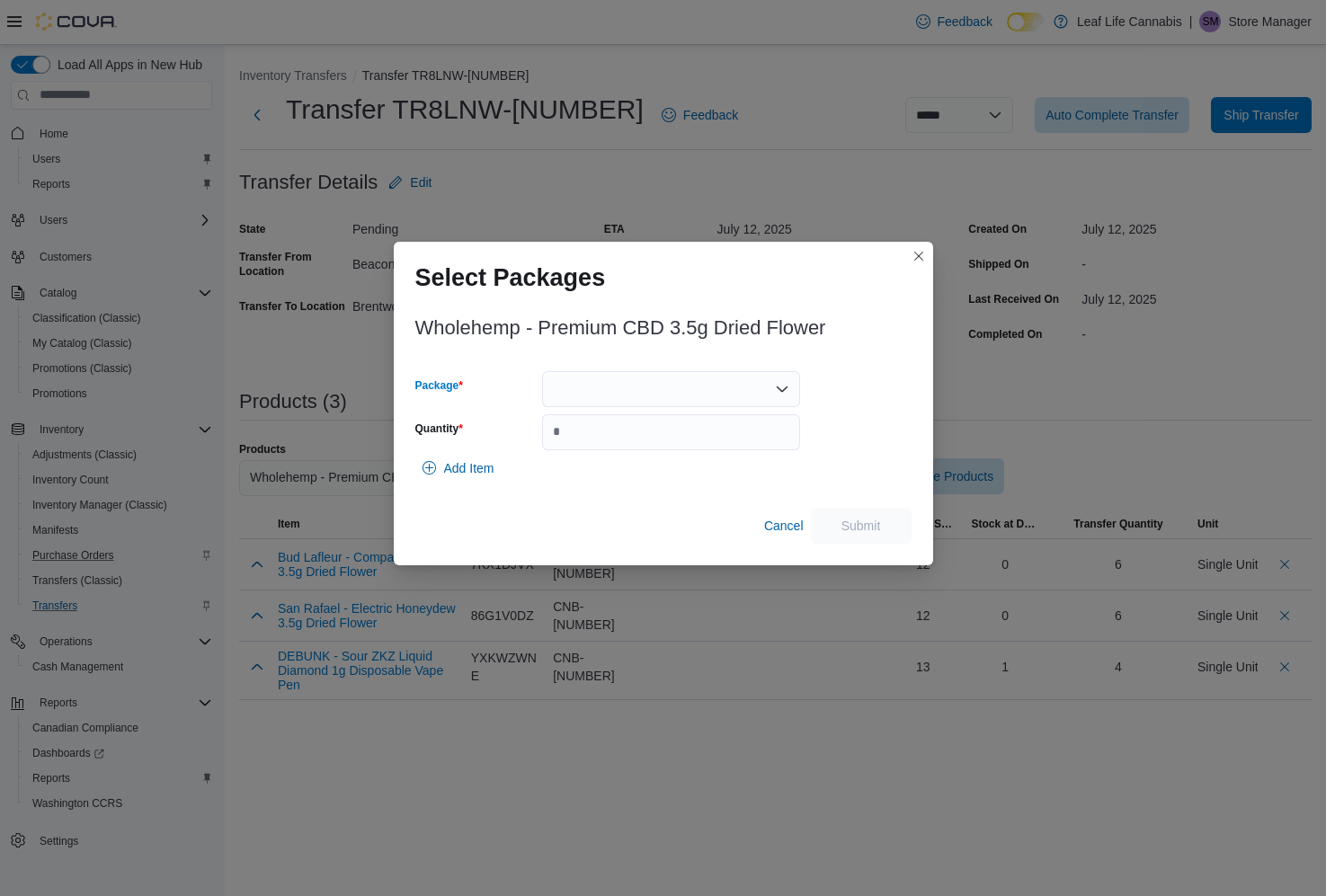 click at bounding box center (671, 389) 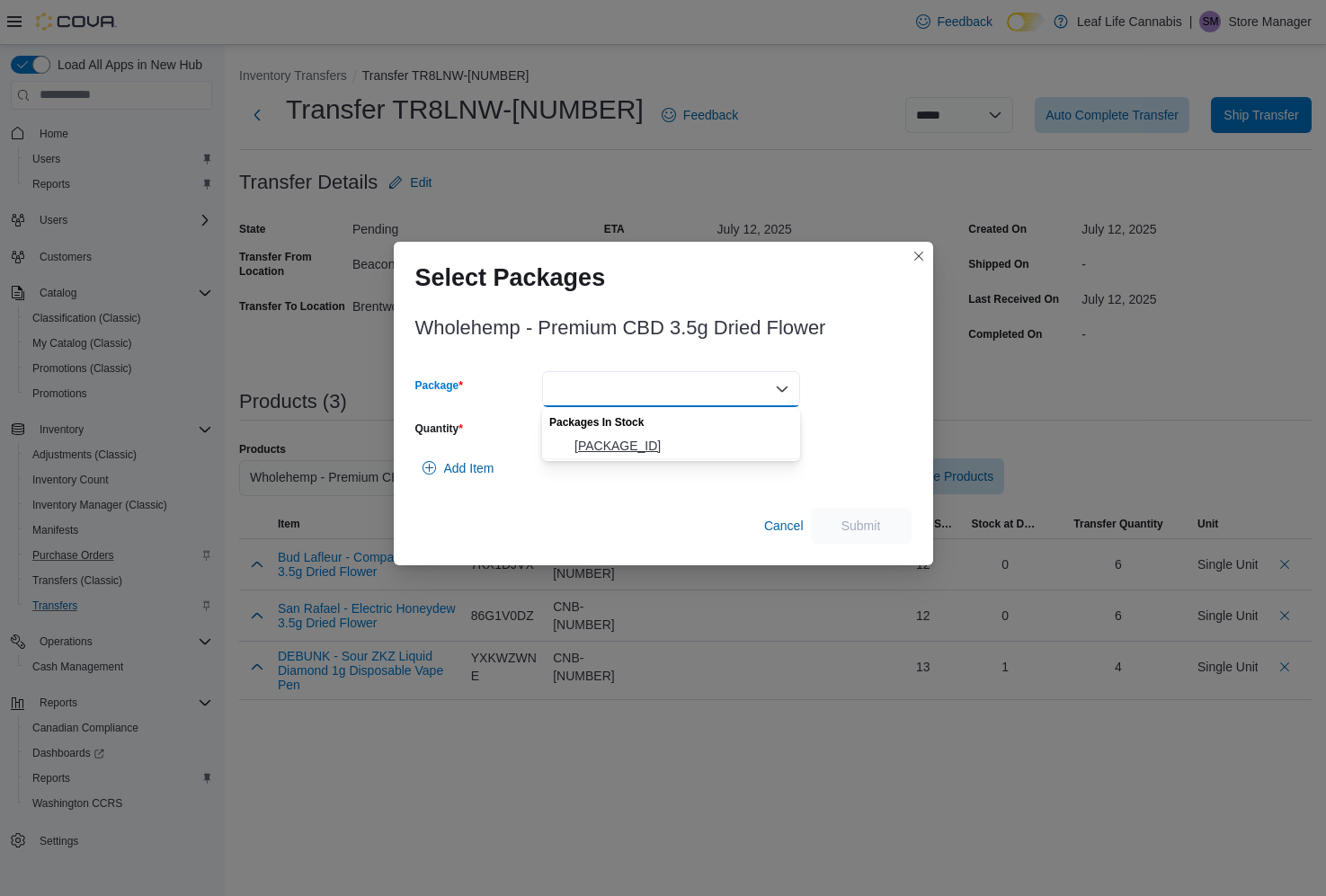 click on "[PACKAGE_ID]" at bounding box center (681, 446) 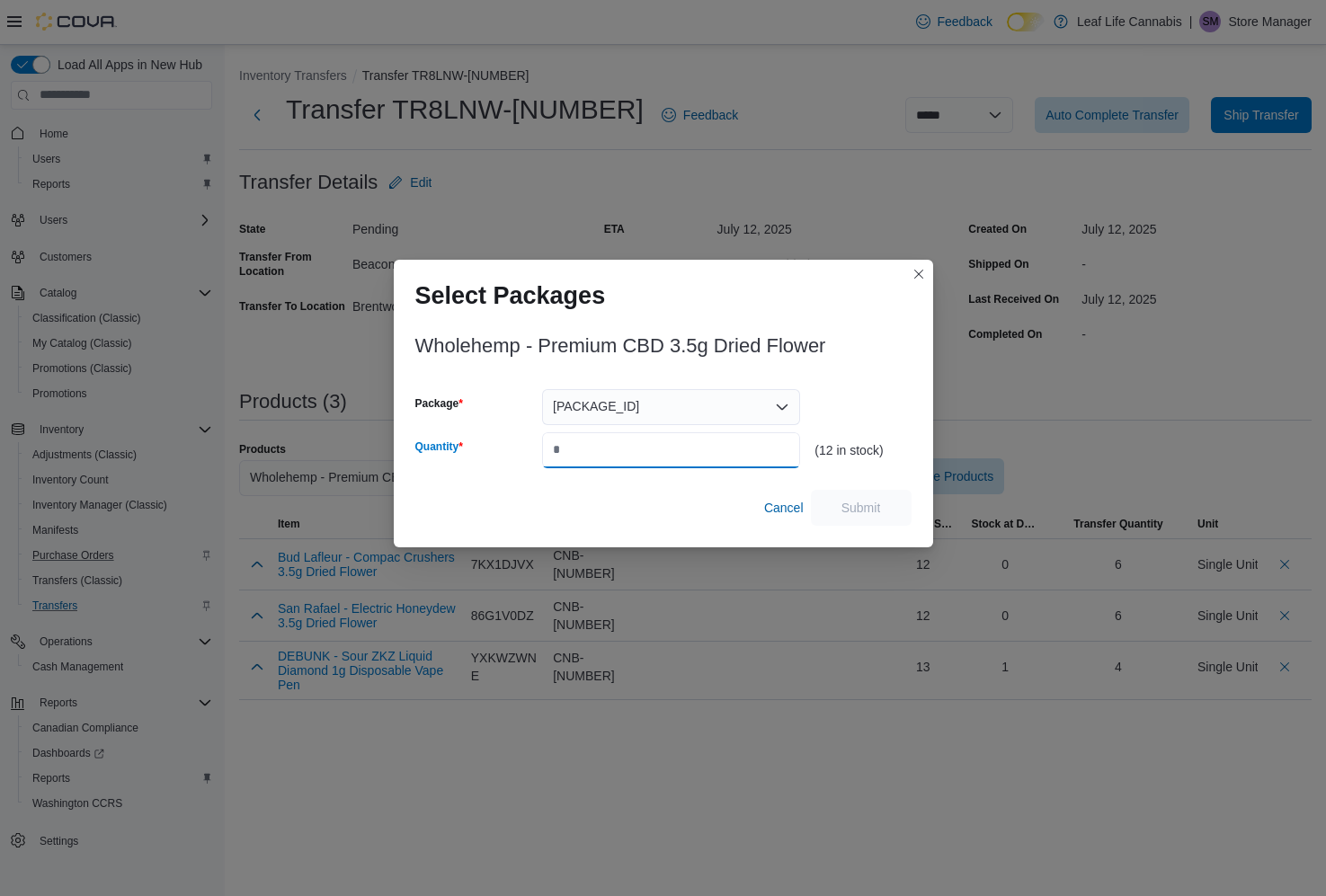drag, startPoint x: 581, startPoint y: 453, endPoint x: 441, endPoint y: 474, distance: 141.56624 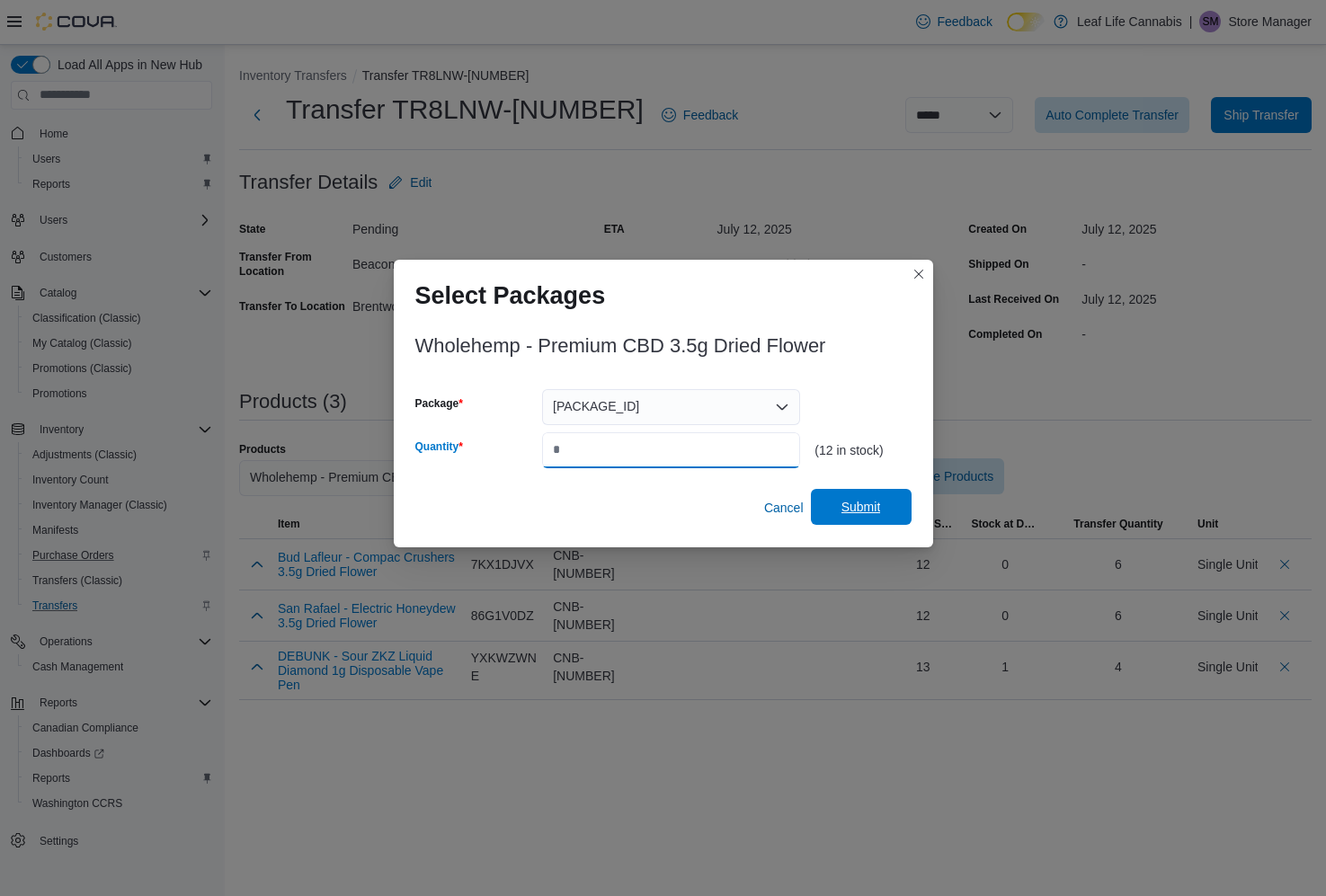 type on "*" 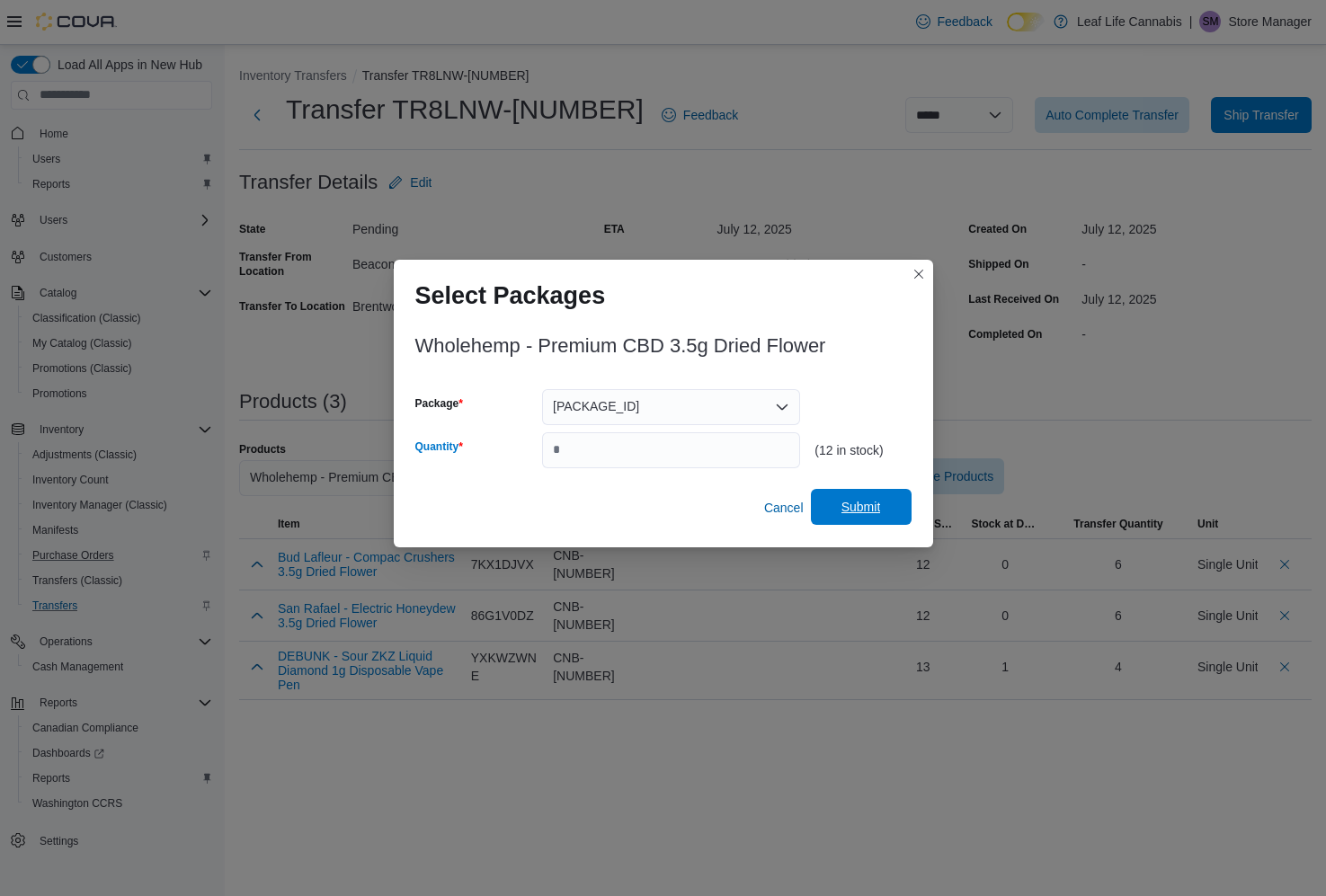 click on "Submit" at bounding box center (861, 507) 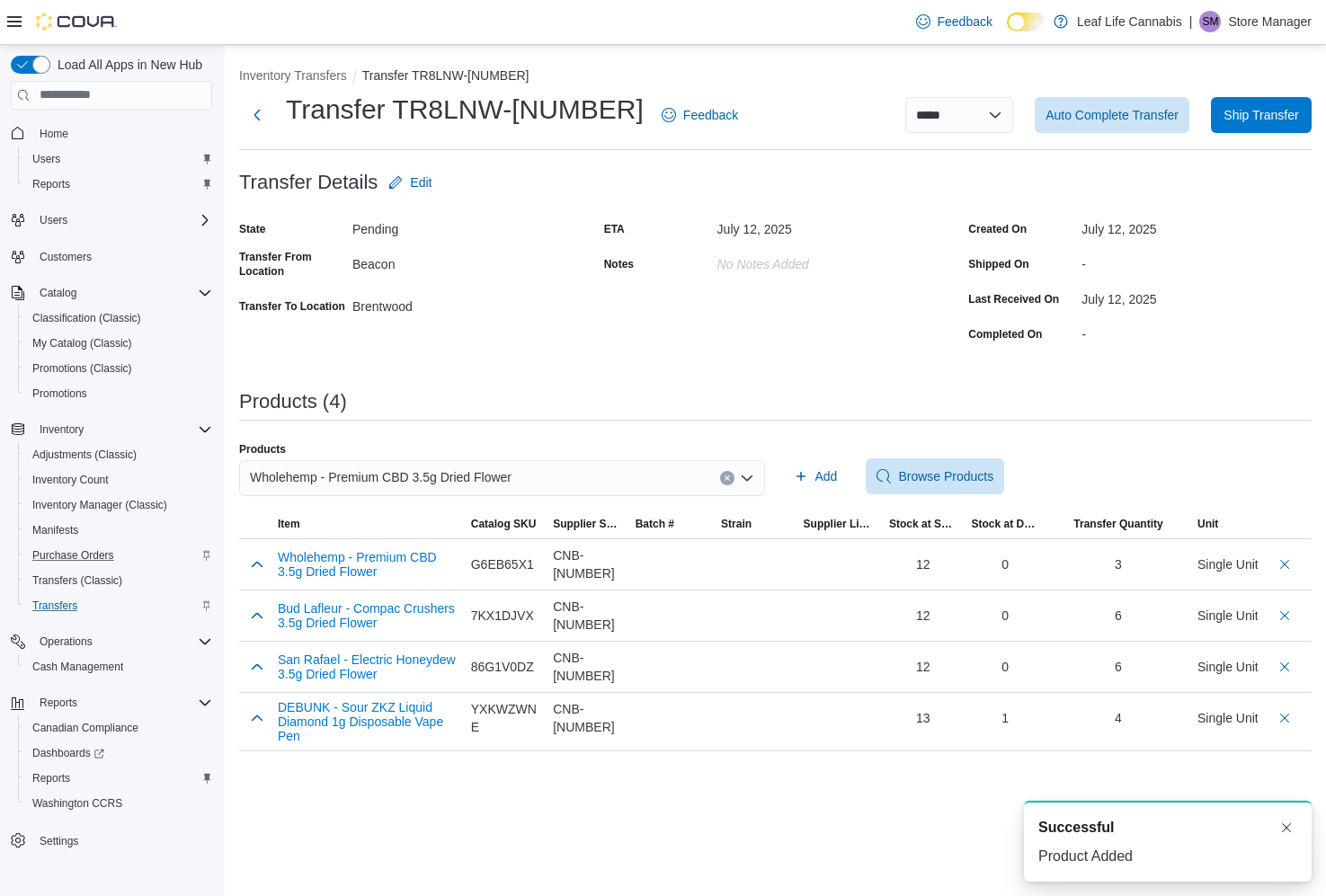 scroll, scrollTop: 0, scrollLeft: 0, axis: both 